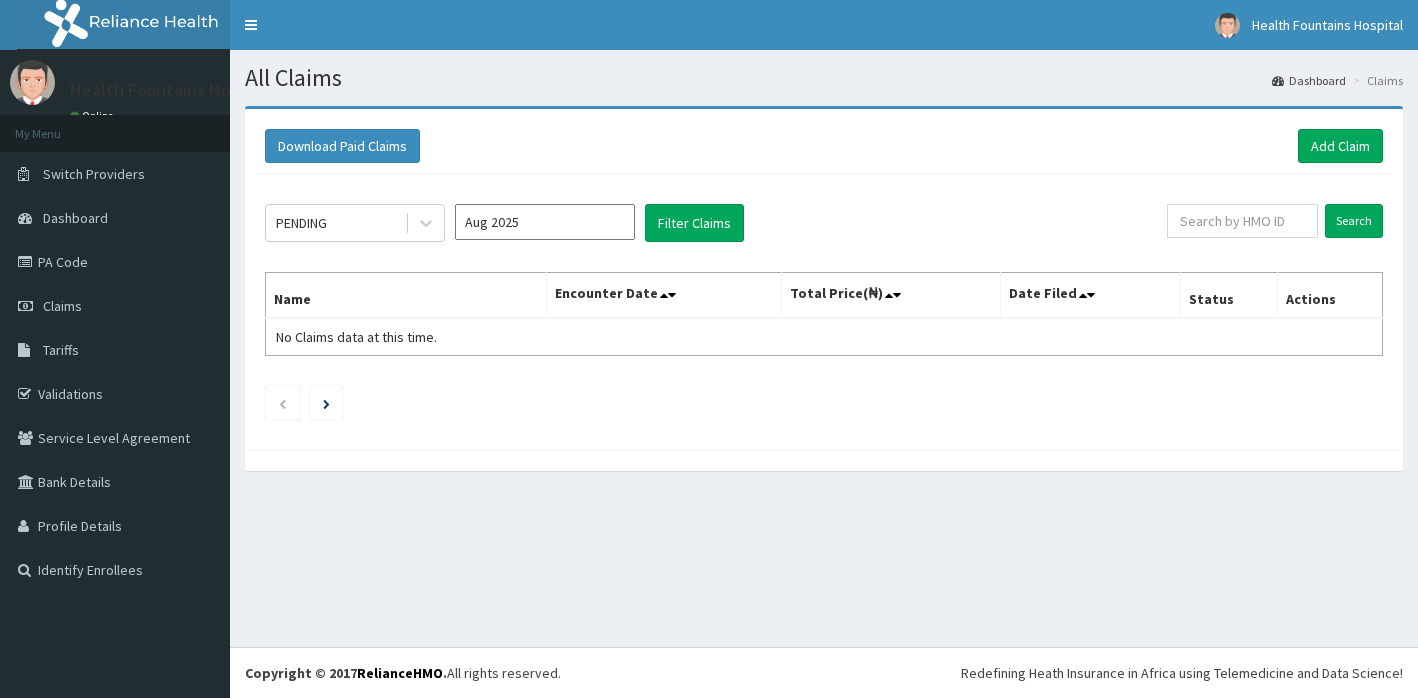scroll, scrollTop: 0, scrollLeft: 0, axis: both 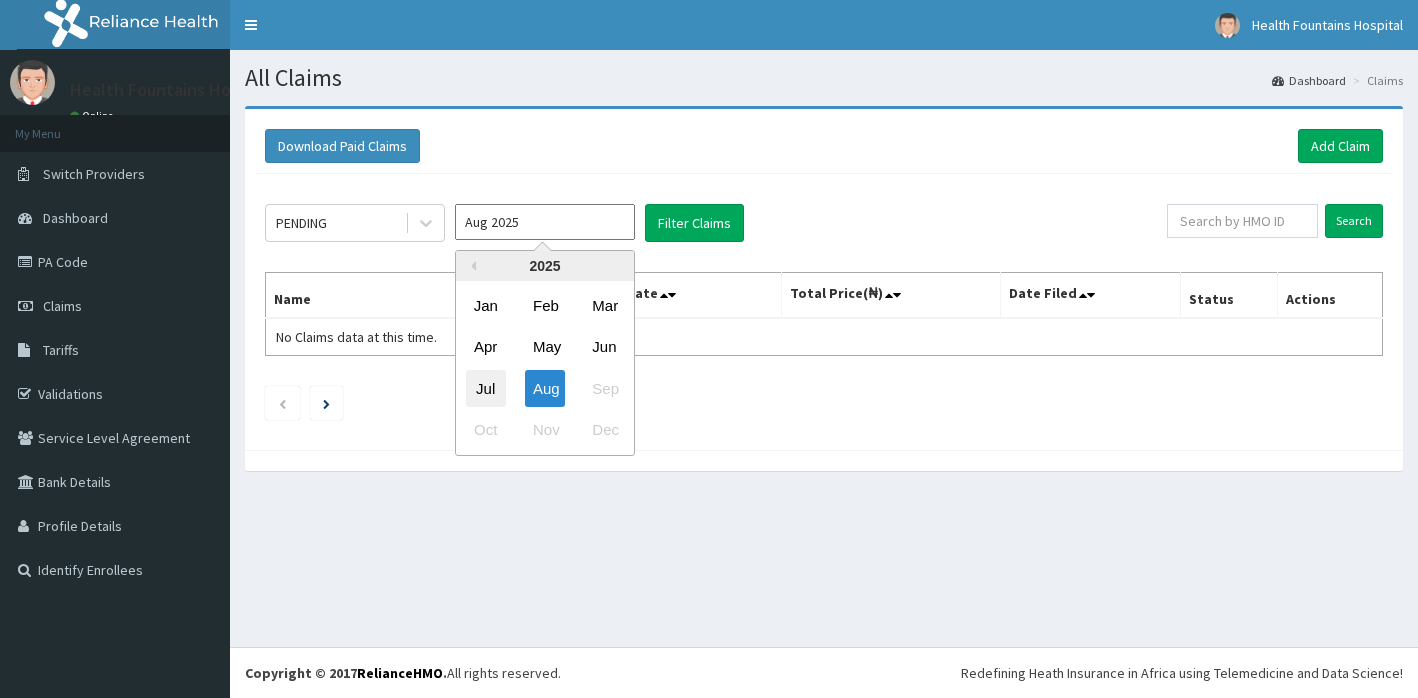 click on "Jul" at bounding box center (486, 388) 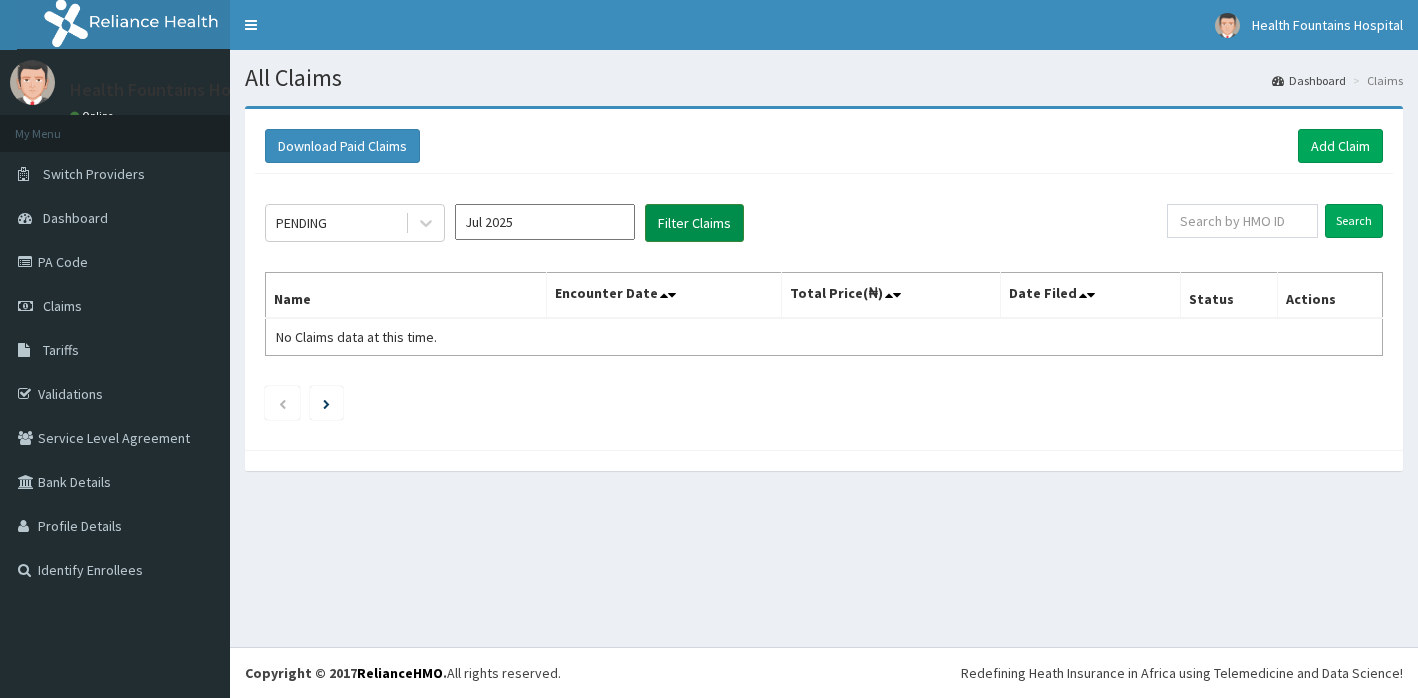 click on "Filter Claims" at bounding box center [694, 223] 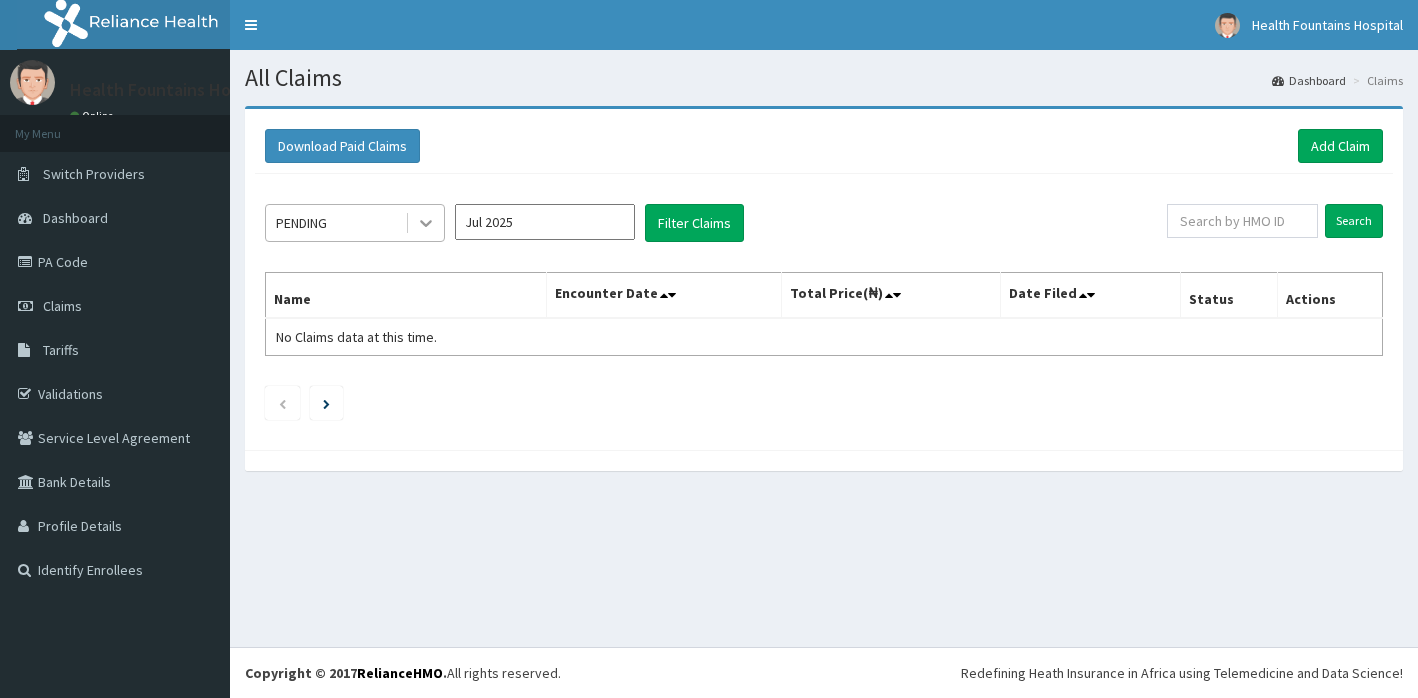 click at bounding box center (426, 223) 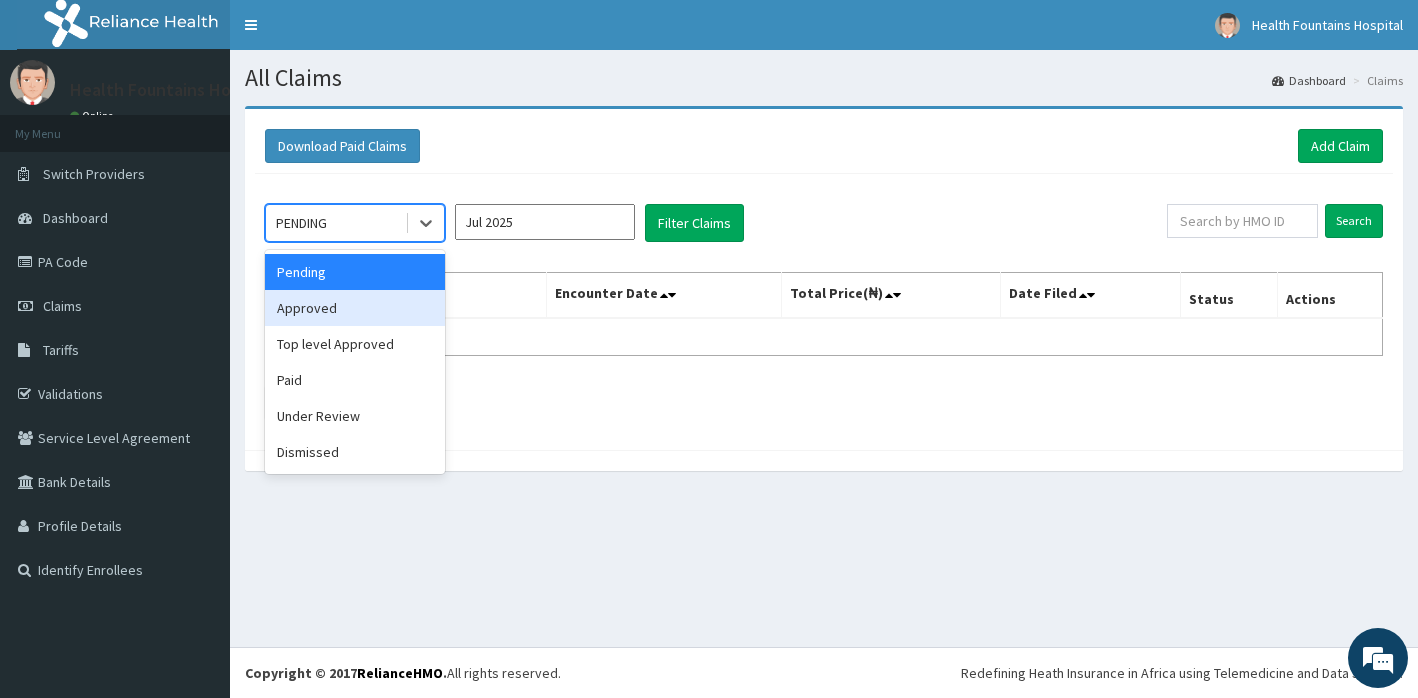 click on "Approved" at bounding box center (355, 308) 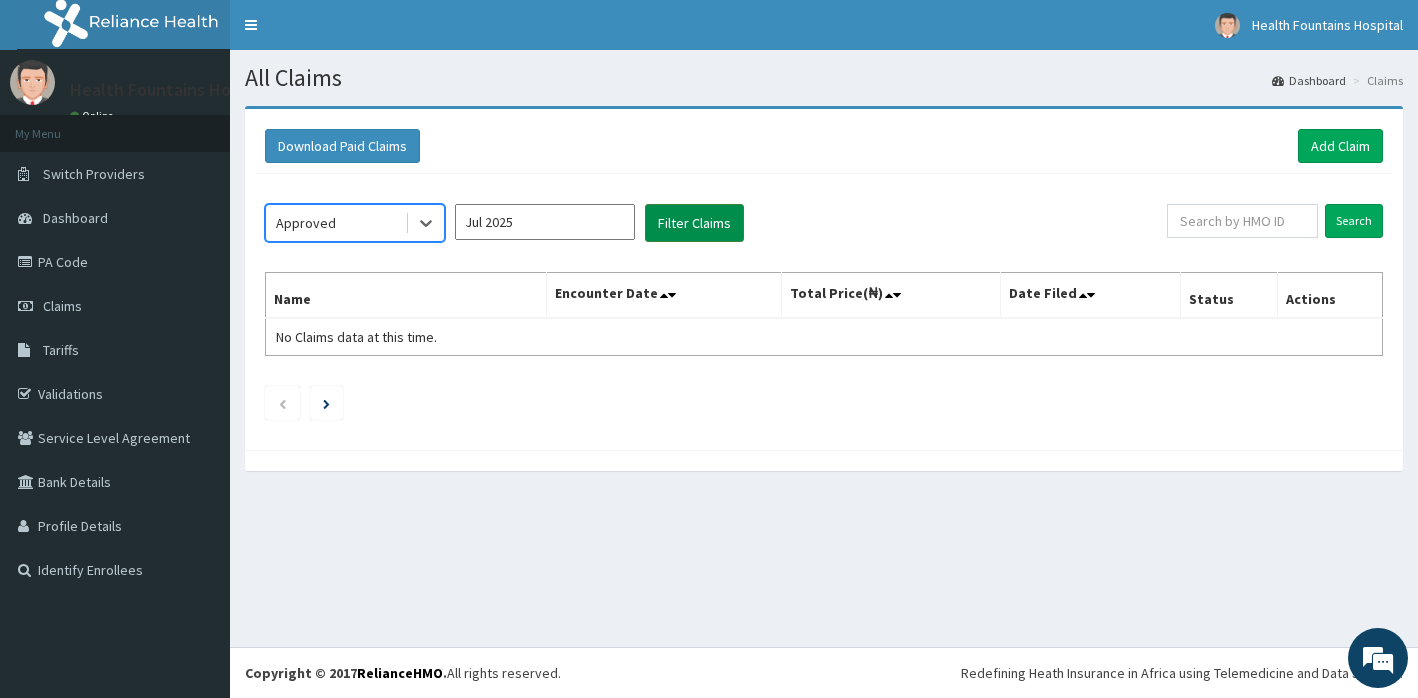 click on "Filter Claims" at bounding box center [694, 223] 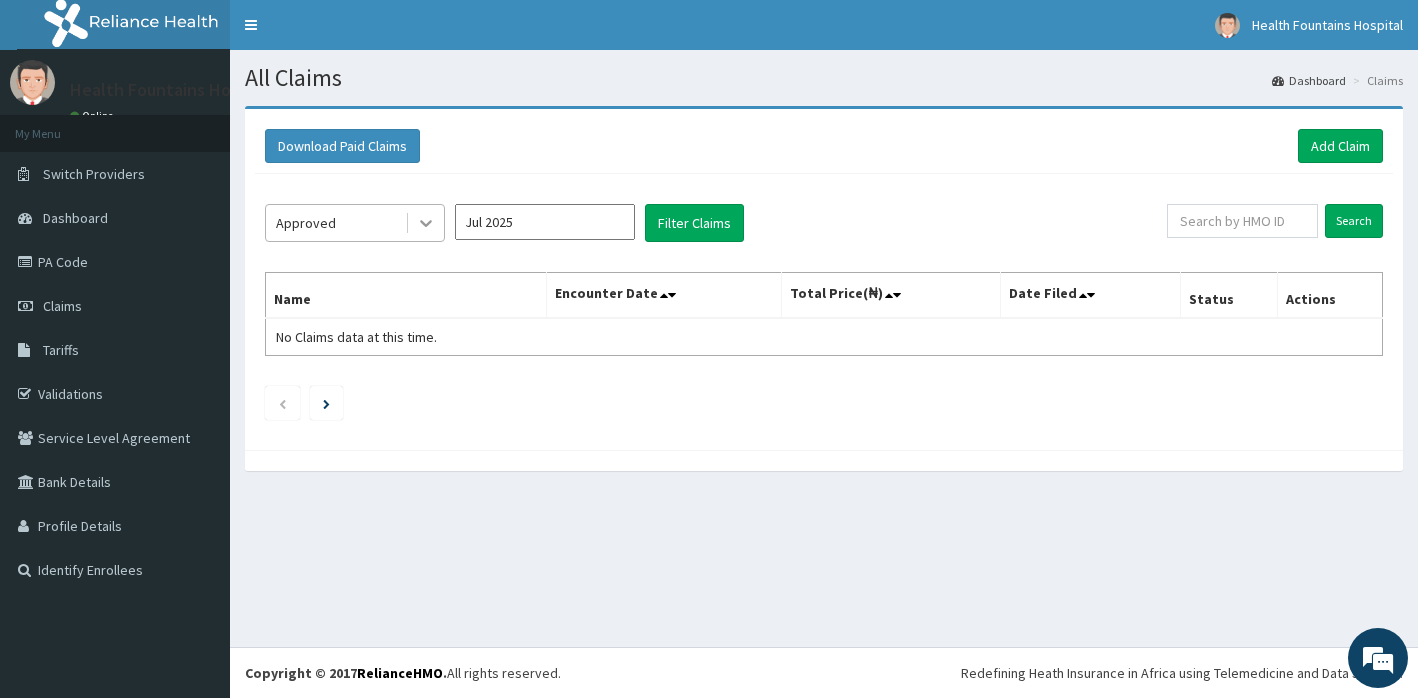click 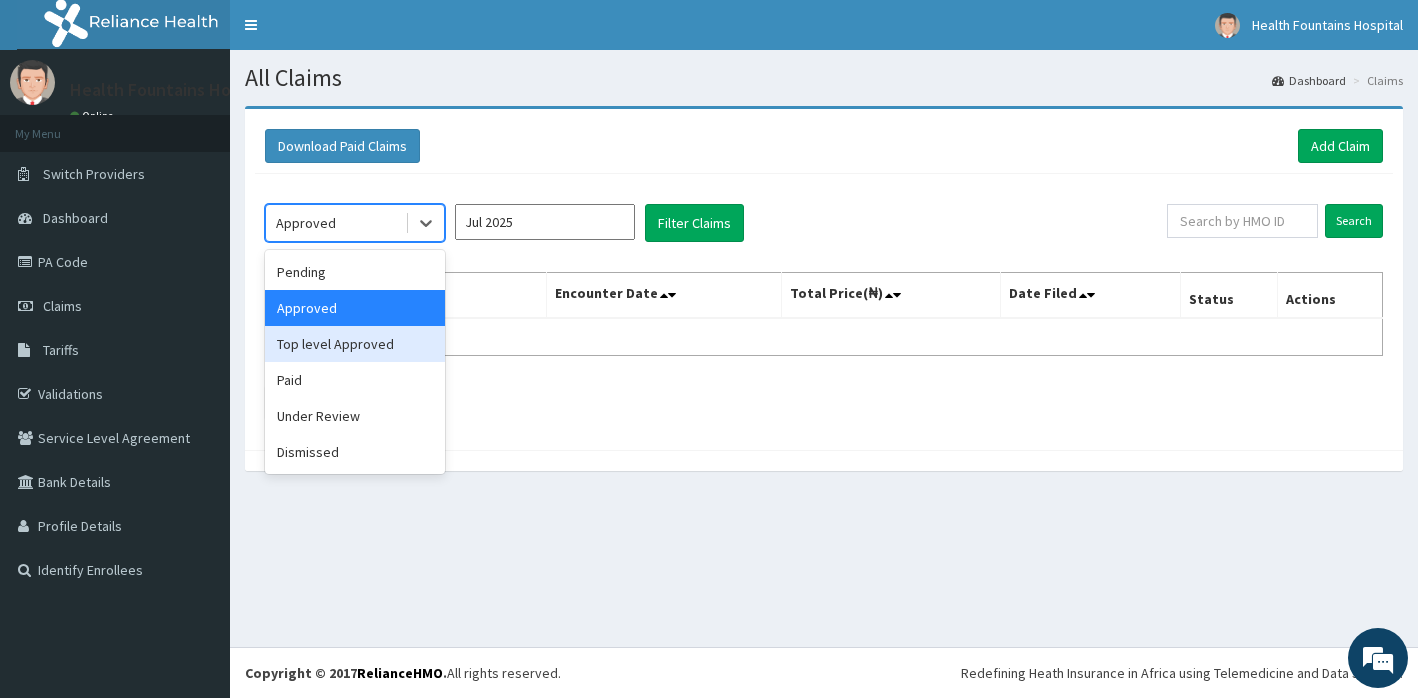 click on "Top level Approved" at bounding box center (355, 344) 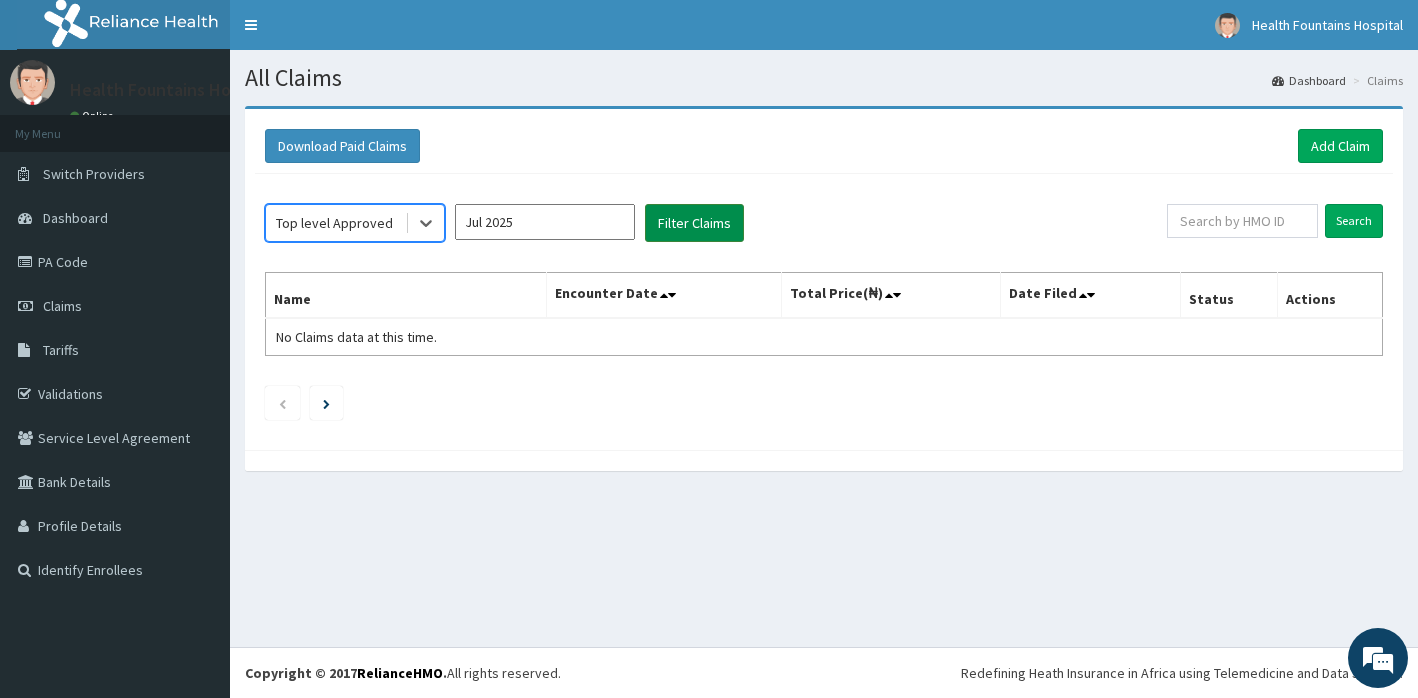 click on "Filter Claims" at bounding box center (694, 223) 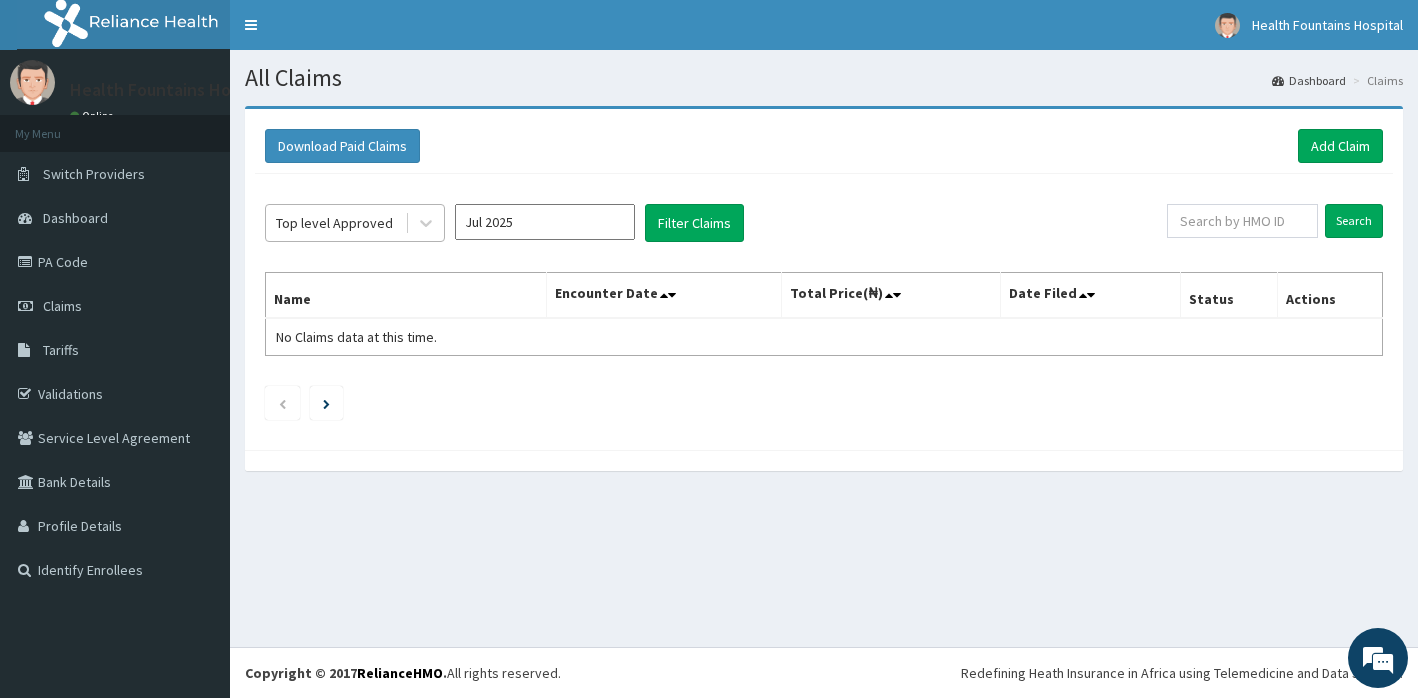 click on "Top level Approved" at bounding box center (334, 223) 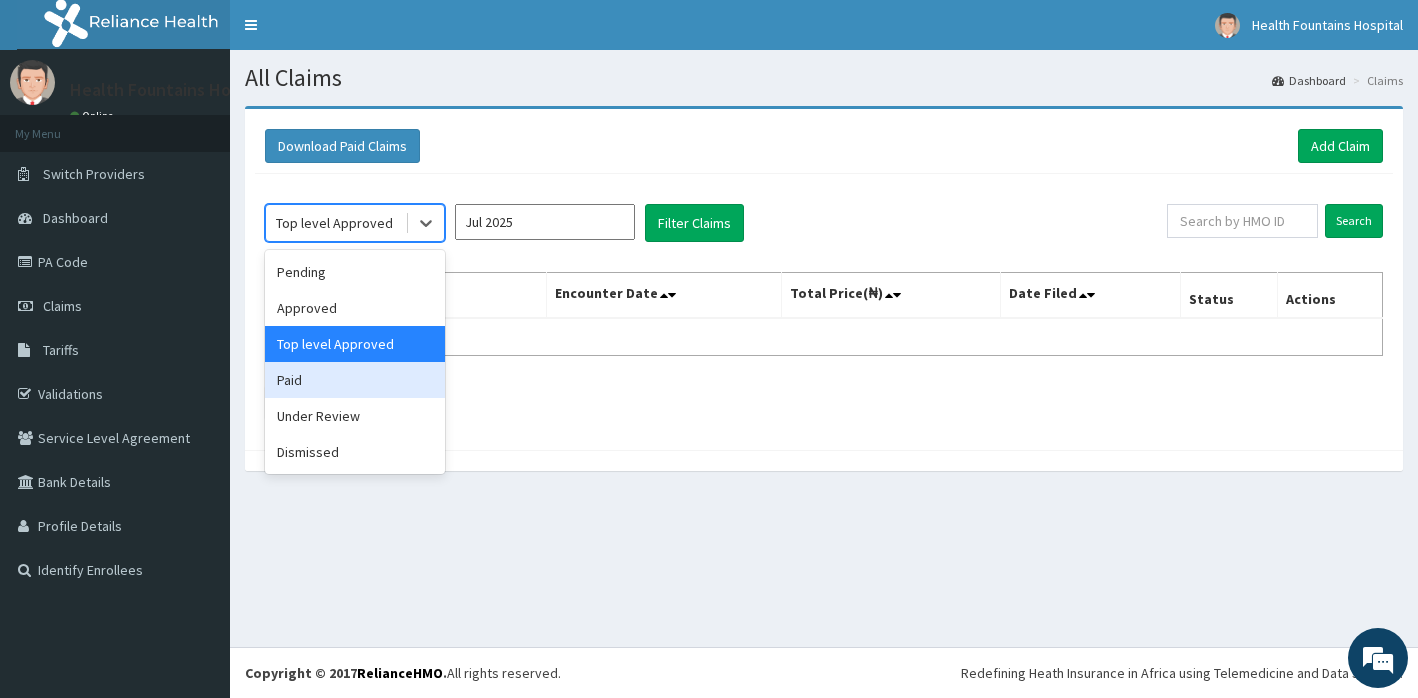 click on "Paid" at bounding box center (355, 380) 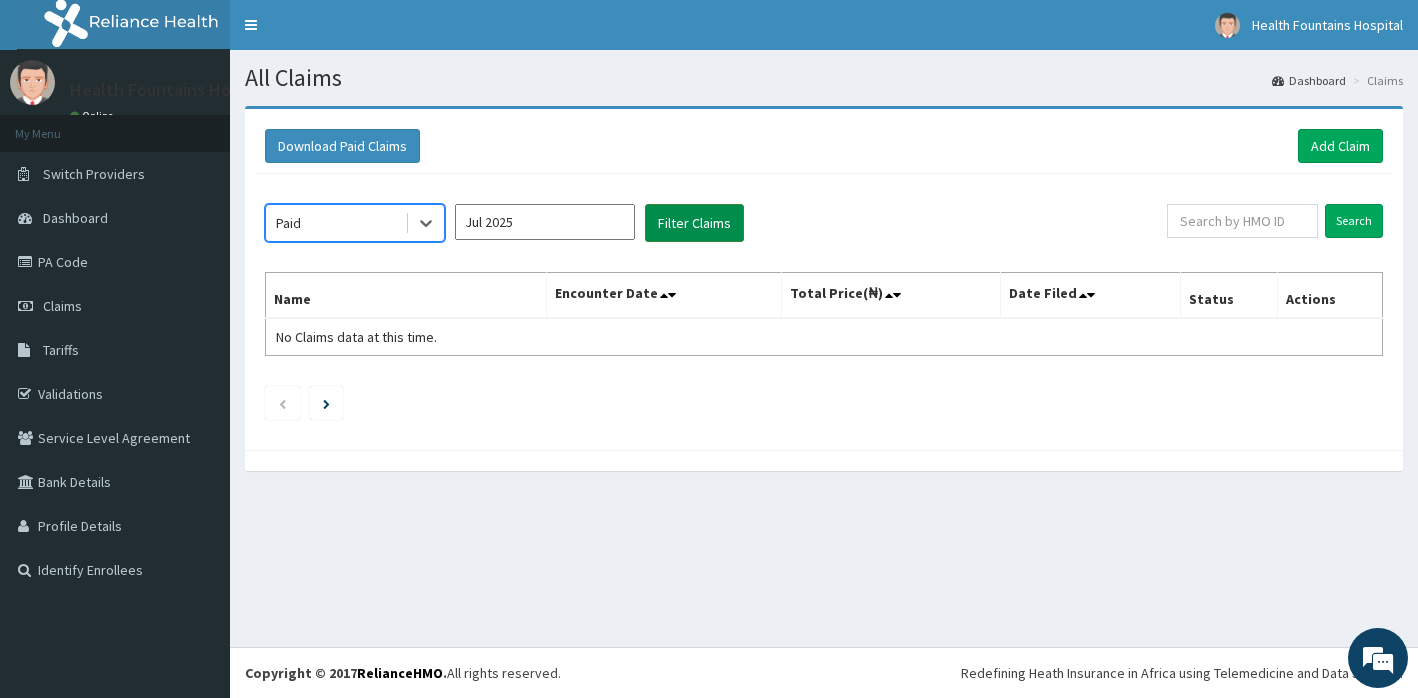 click on "Filter Claims" at bounding box center [694, 223] 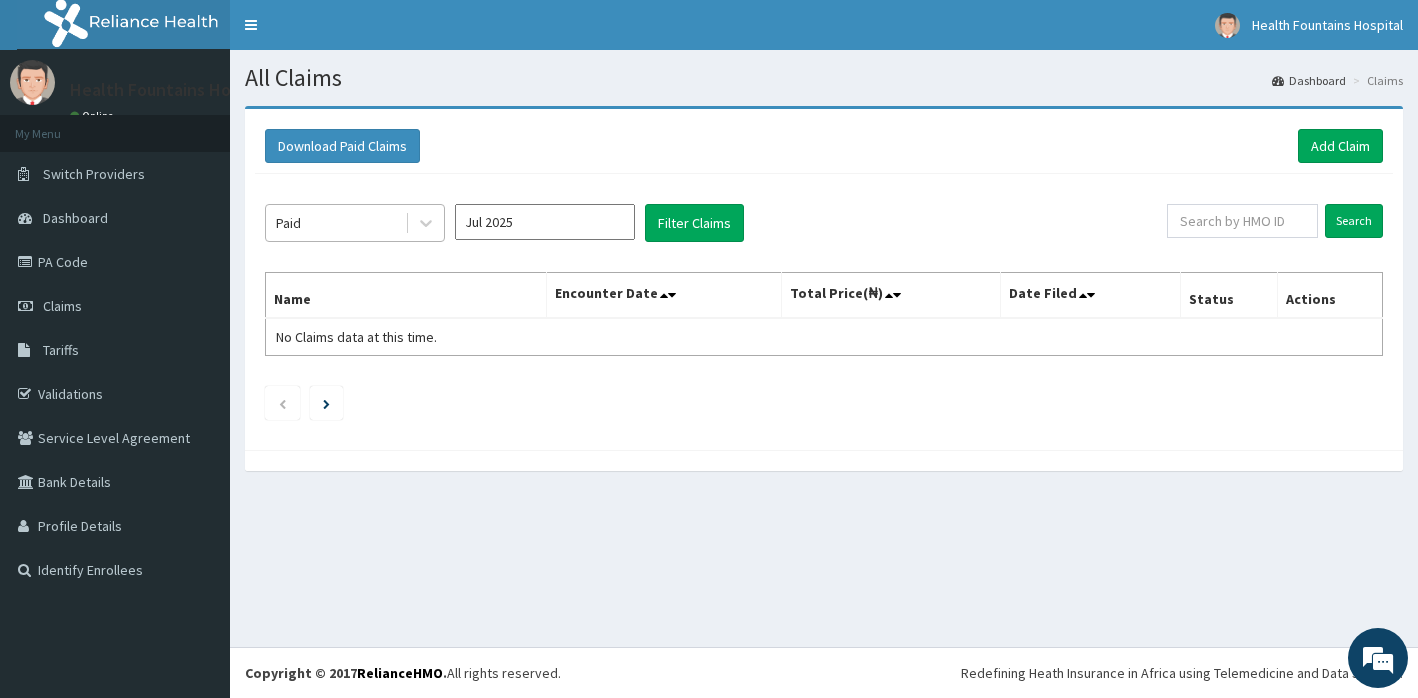 click on "Paid" at bounding box center (335, 223) 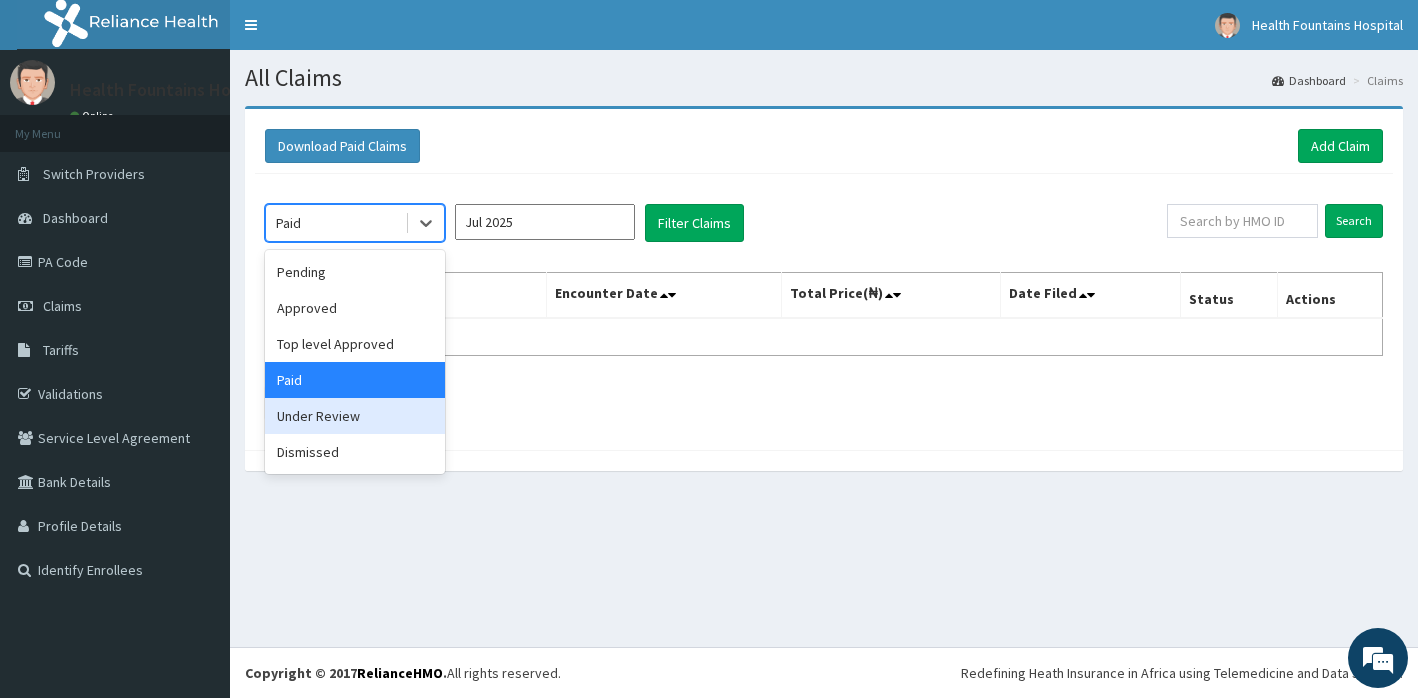 click on "Under Review" at bounding box center [355, 416] 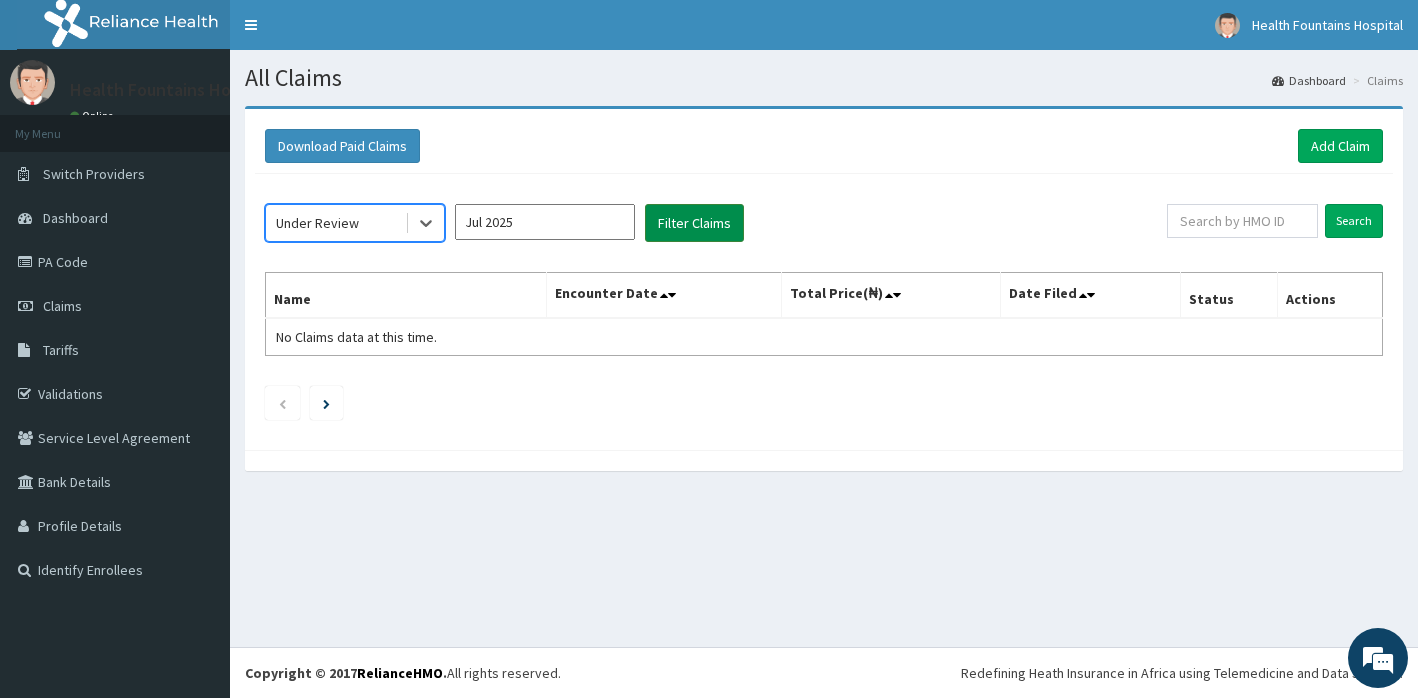 click on "Filter Claims" at bounding box center (694, 223) 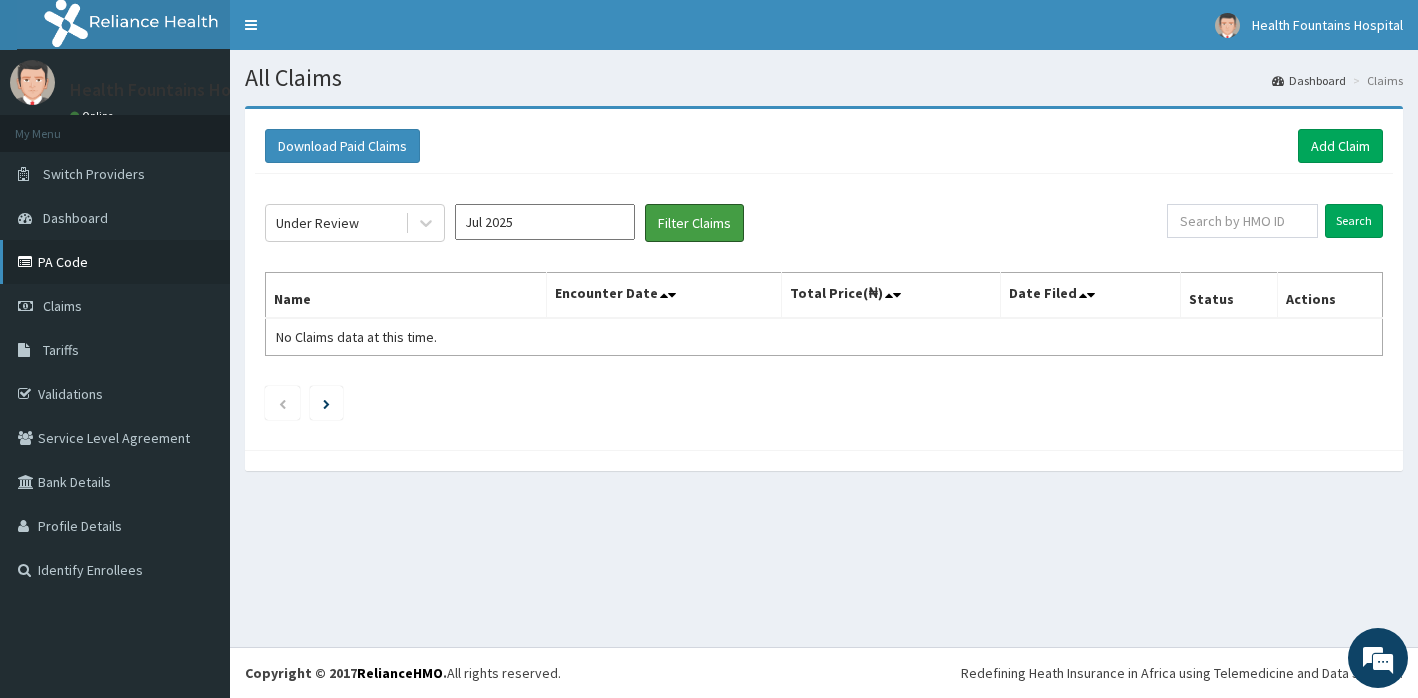 scroll, scrollTop: 0, scrollLeft: 0, axis: both 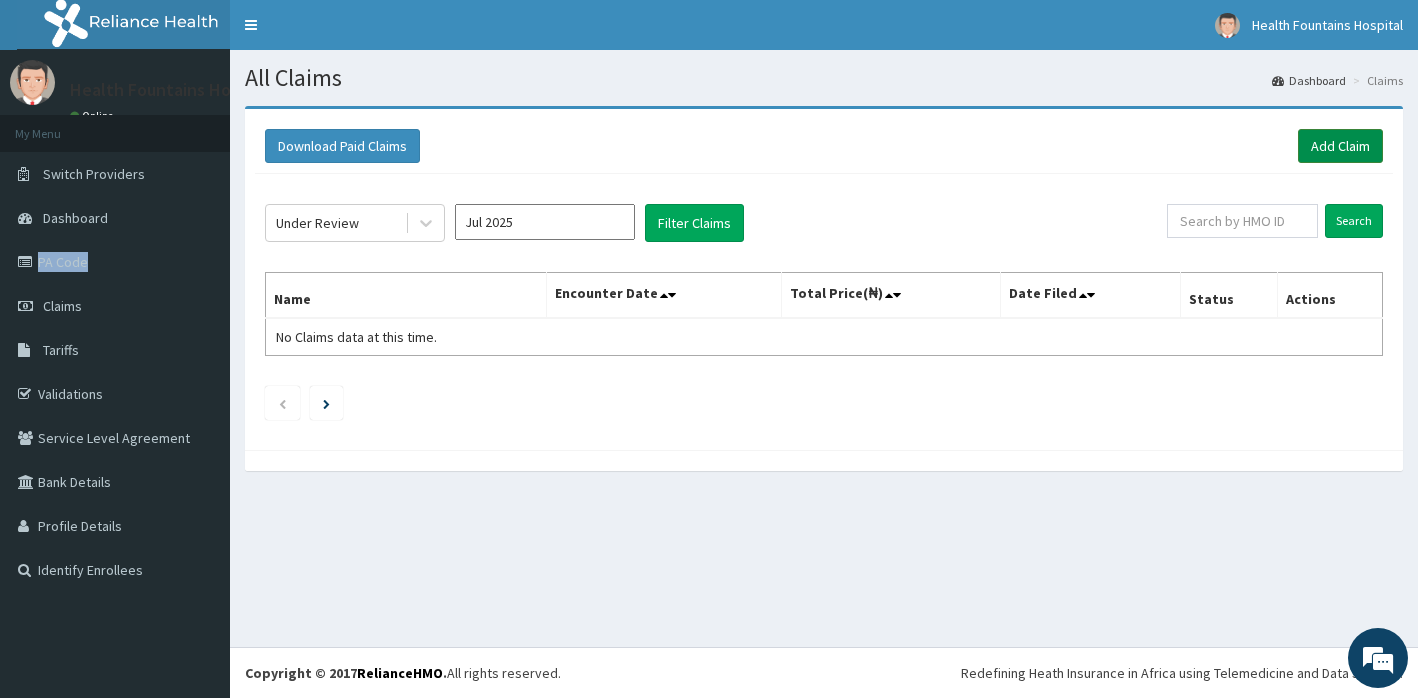 click on "Add Claim" at bounding box center [1340, 146] 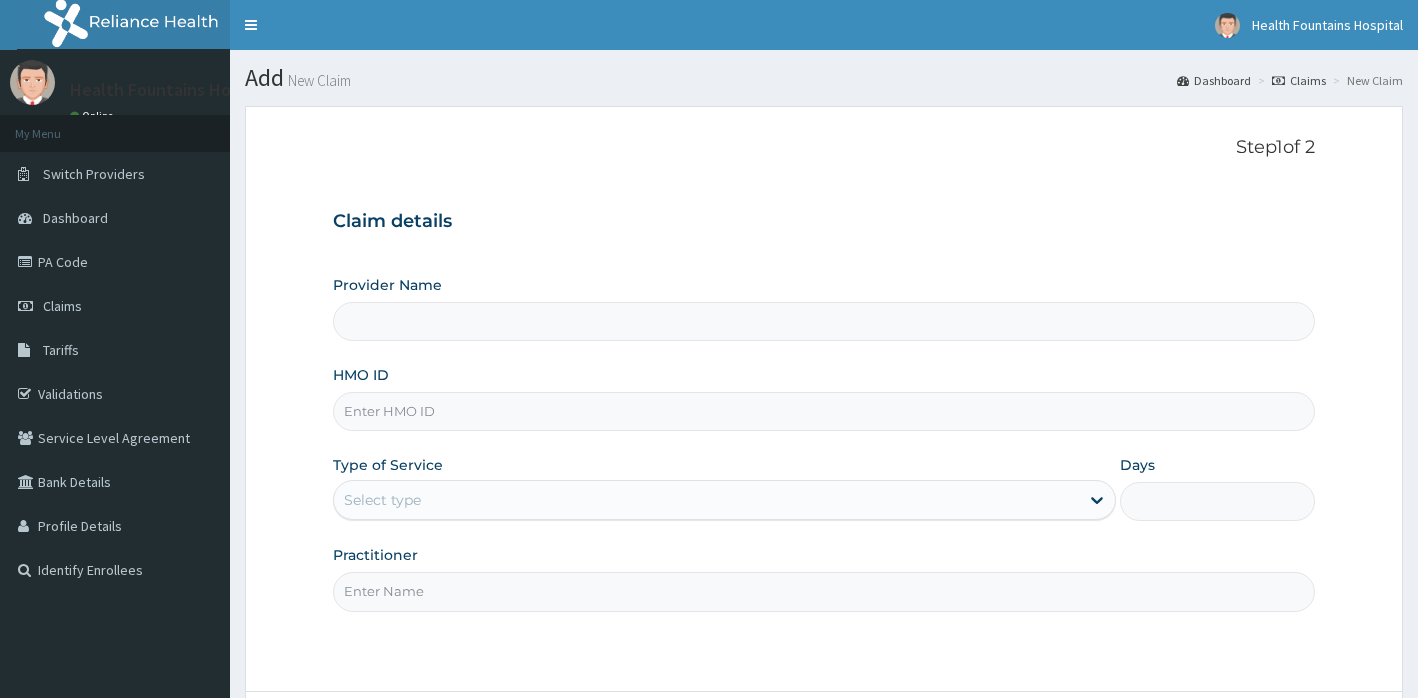 scroll, scrollTop: 0, scrollLeft: 0, axis: both 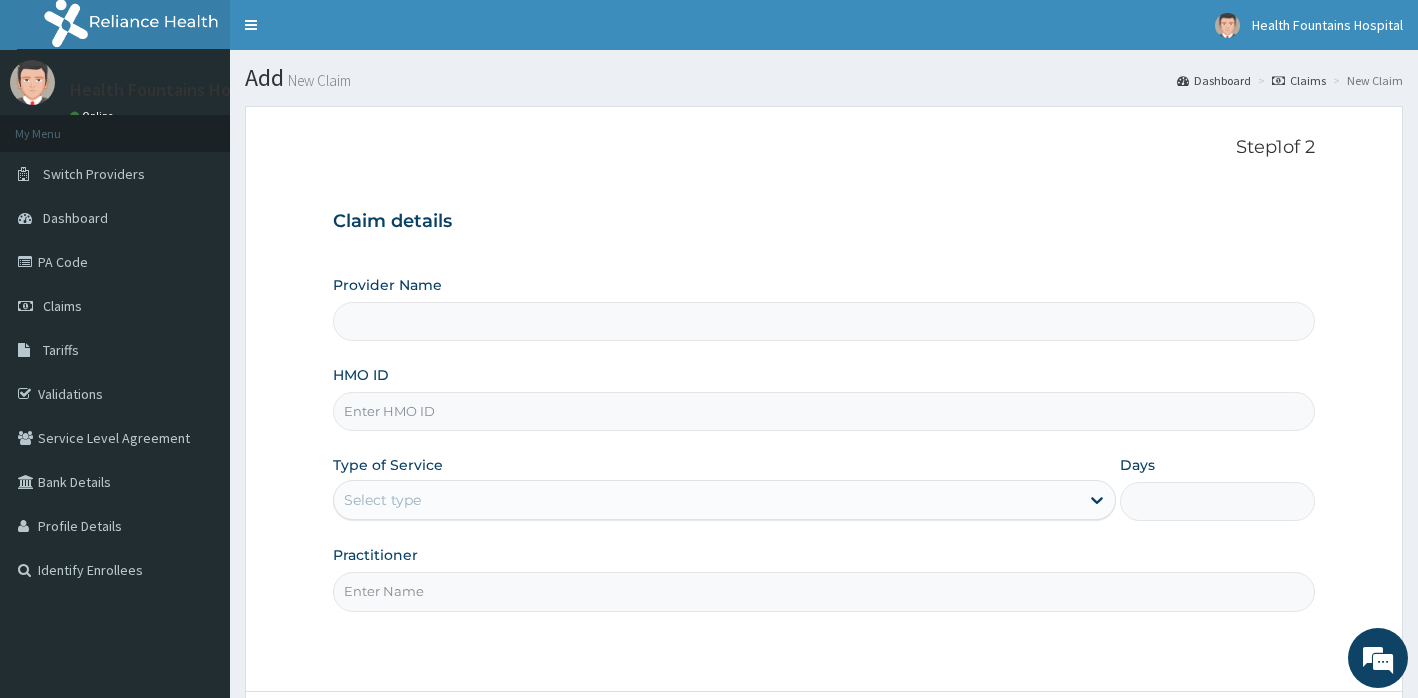 type on "Health Fountains Hospital" 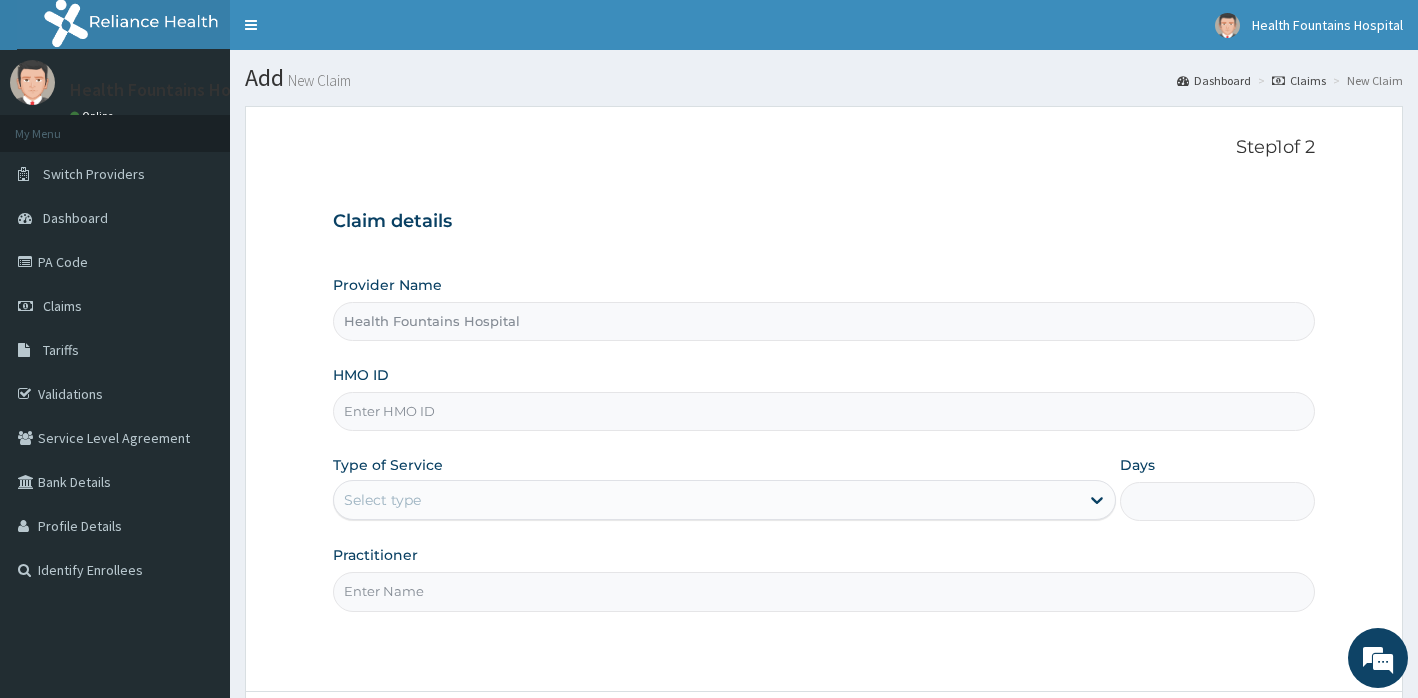 click on "HMO ID" at bounding box center (824, 411) 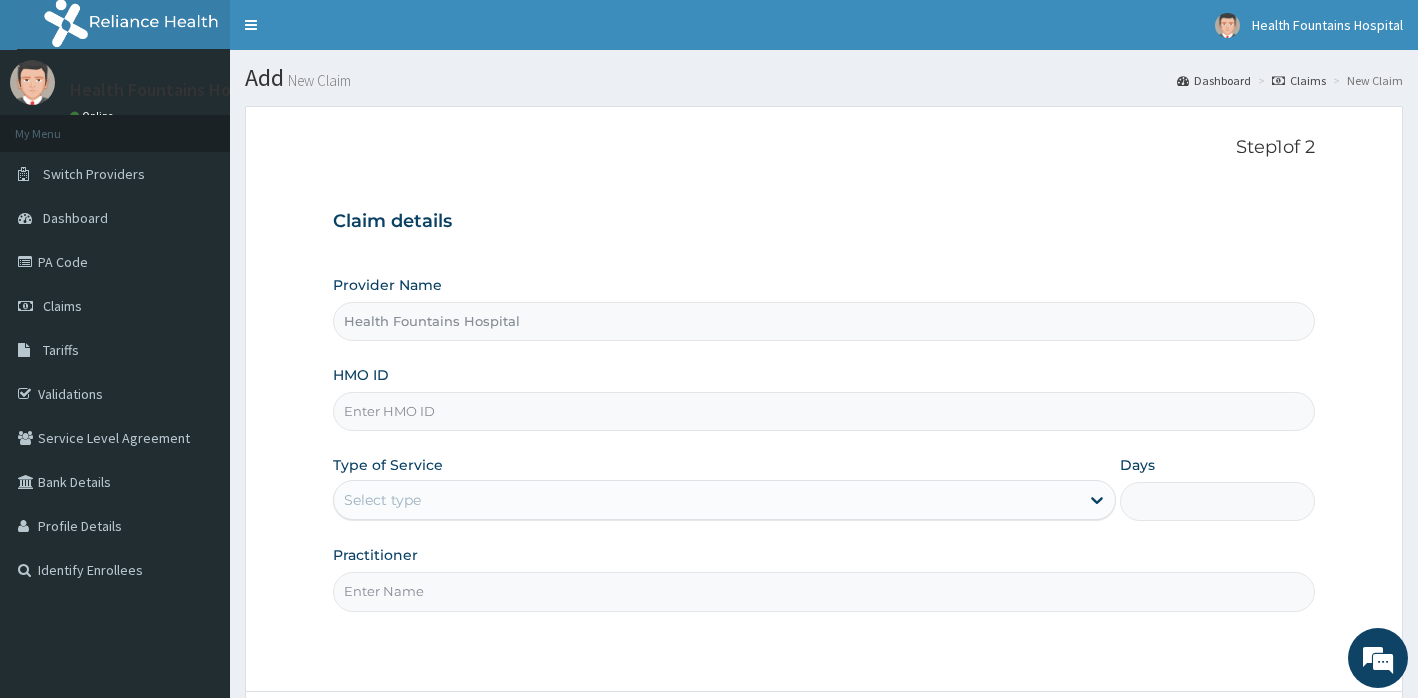 scroll, scrollTop: 0, scrollLeft: 0, axis: both 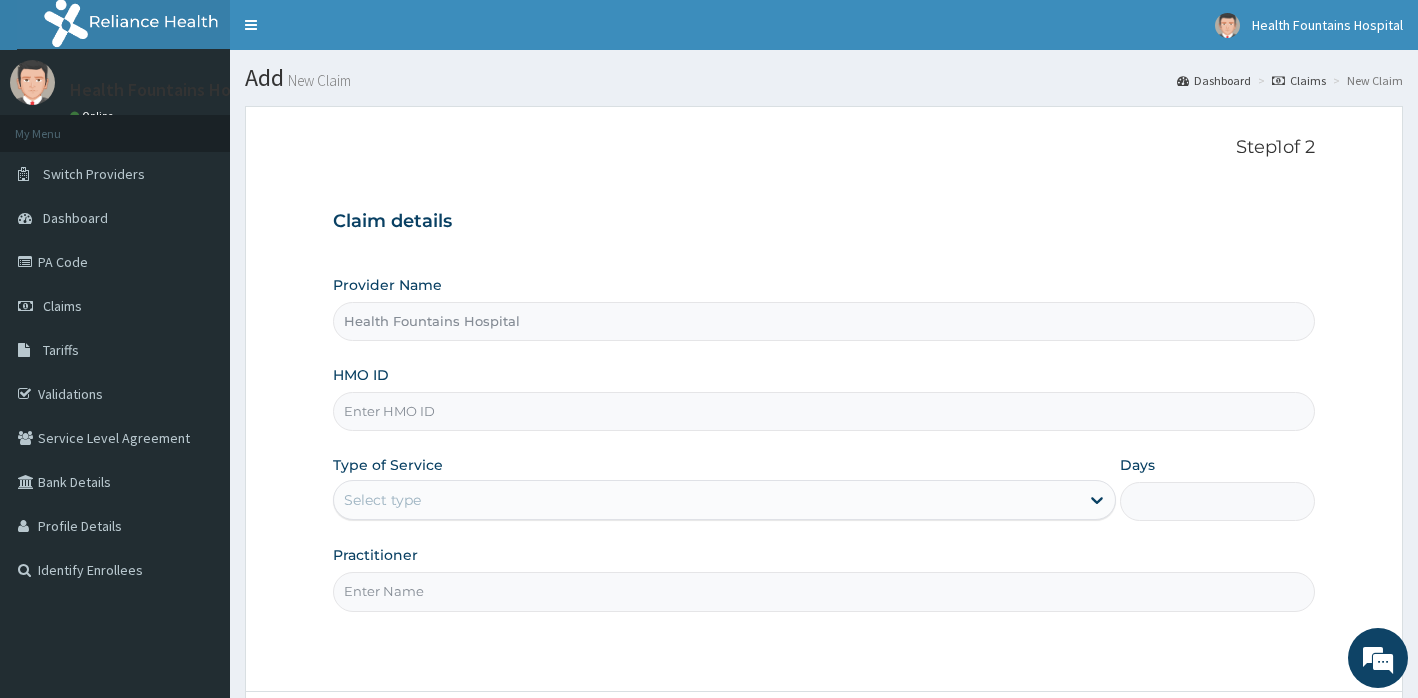 paste on "pli/10050/a" 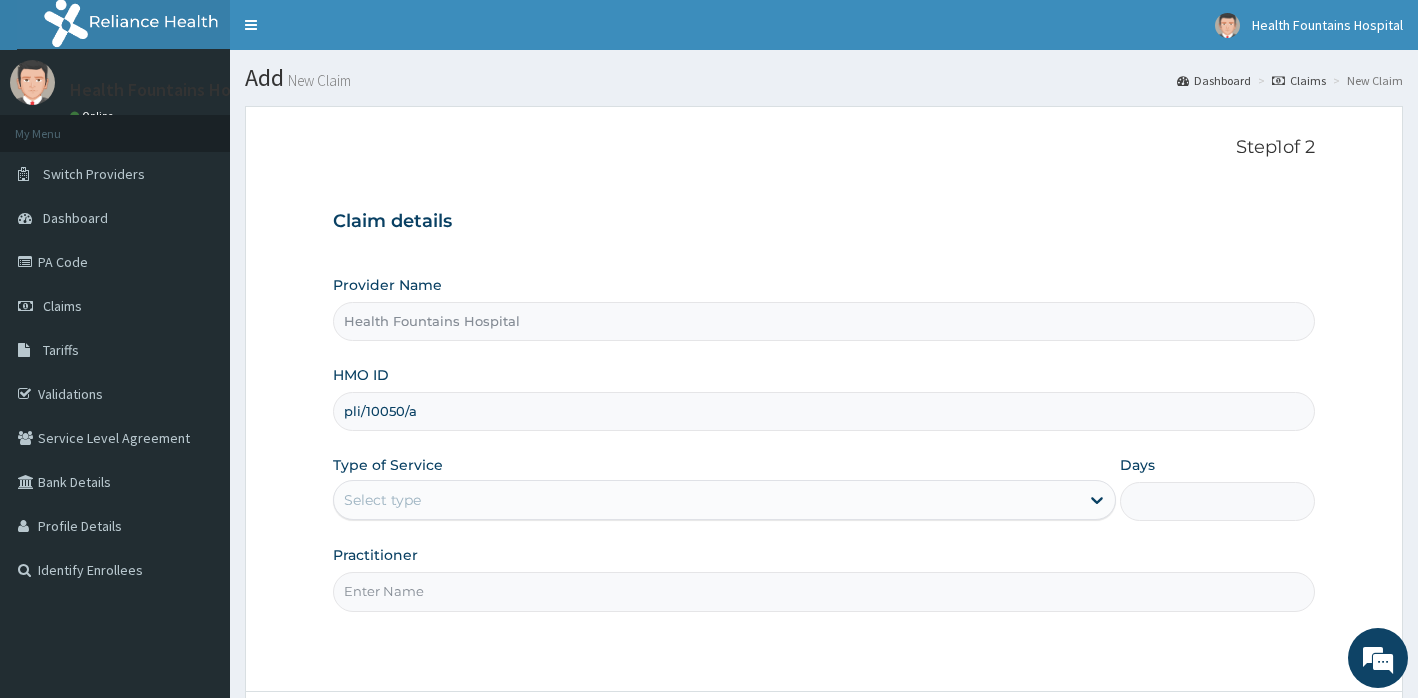 type on "pli/10050/a" 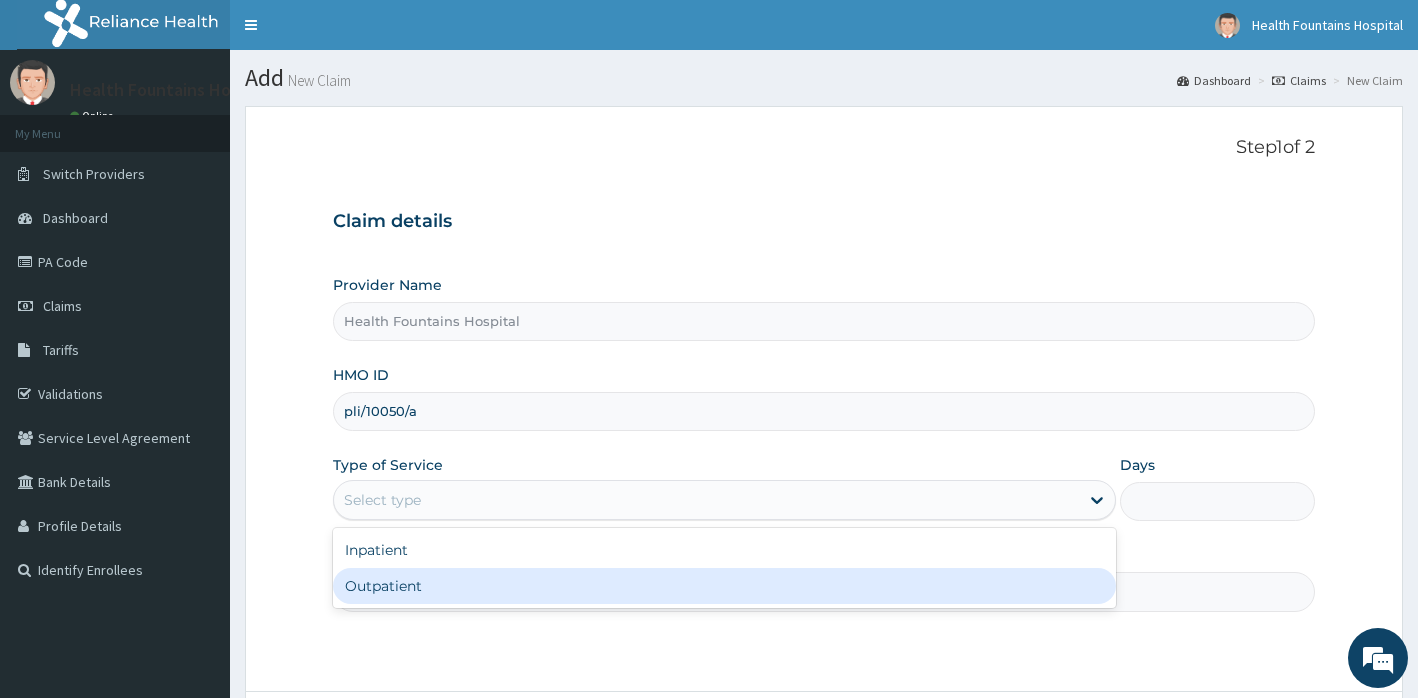 click on "Outpatient" at bounding box center (724, 586) 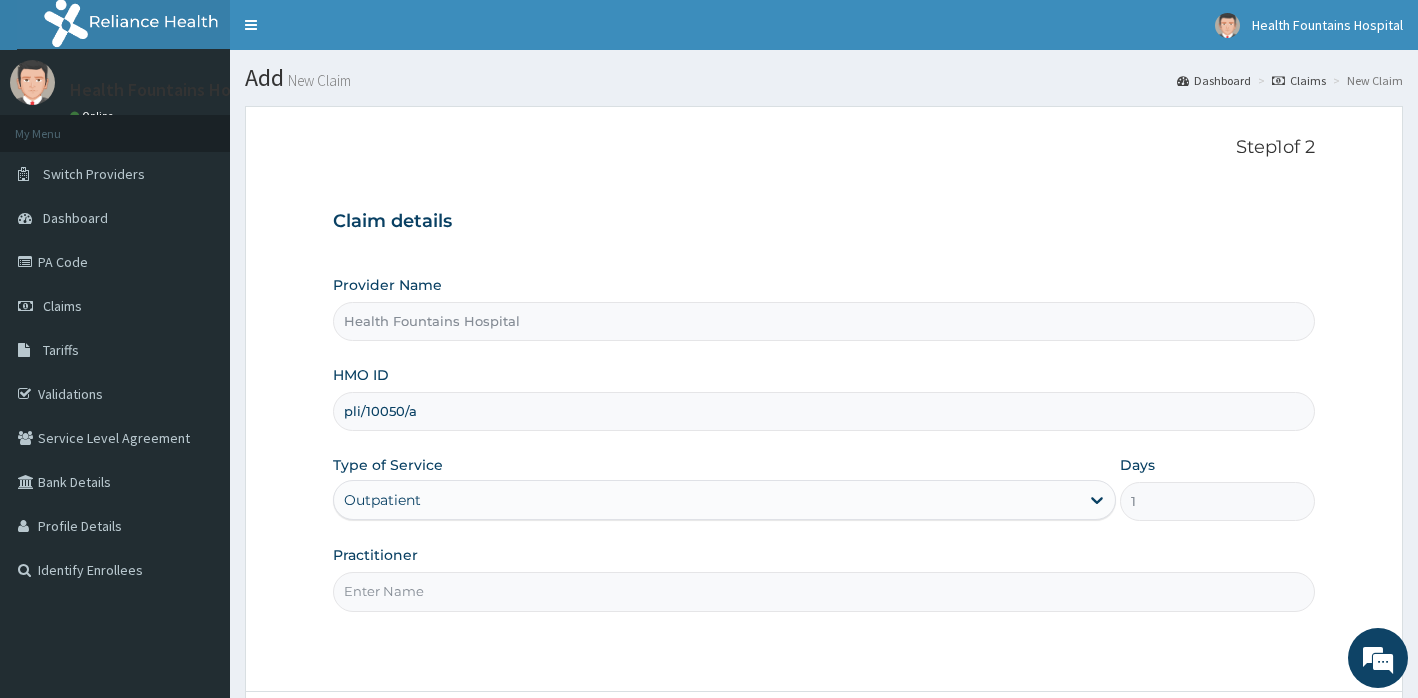 click on "Practitioner" at bounding box center [824, 591] 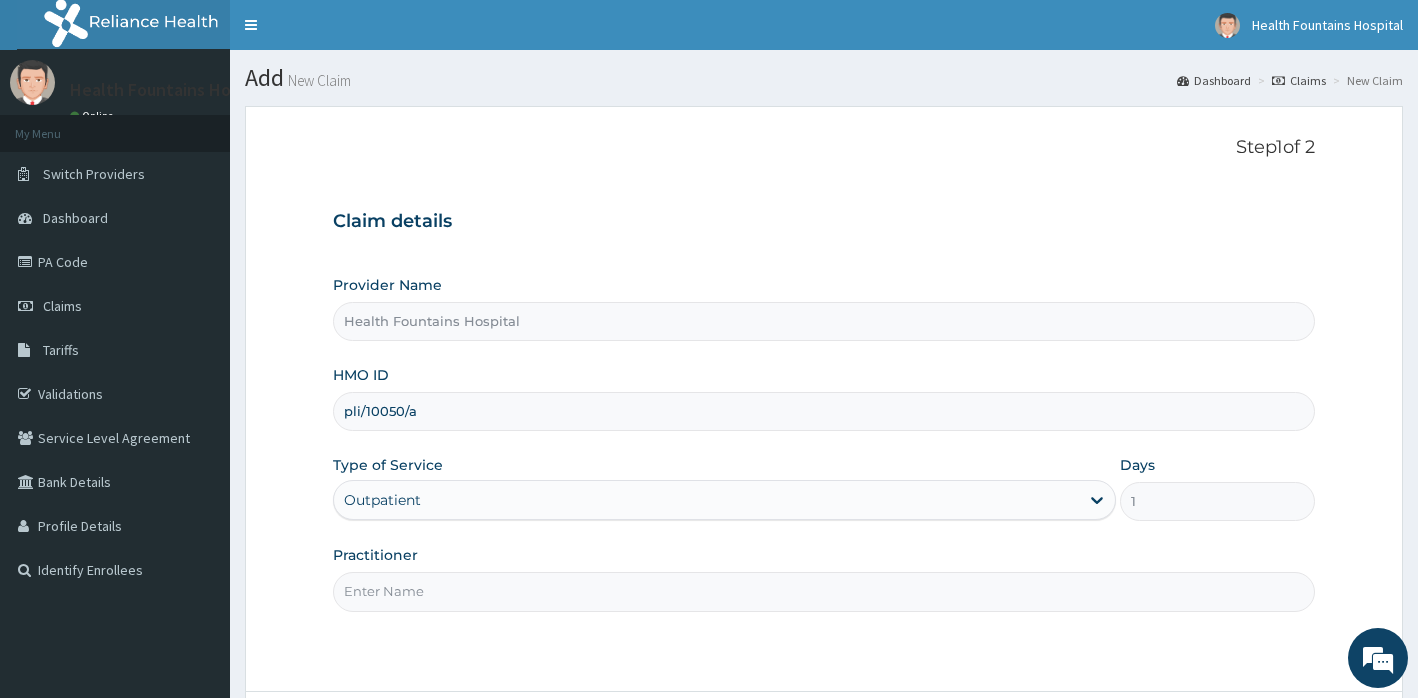 type on "Dr [LAST]" 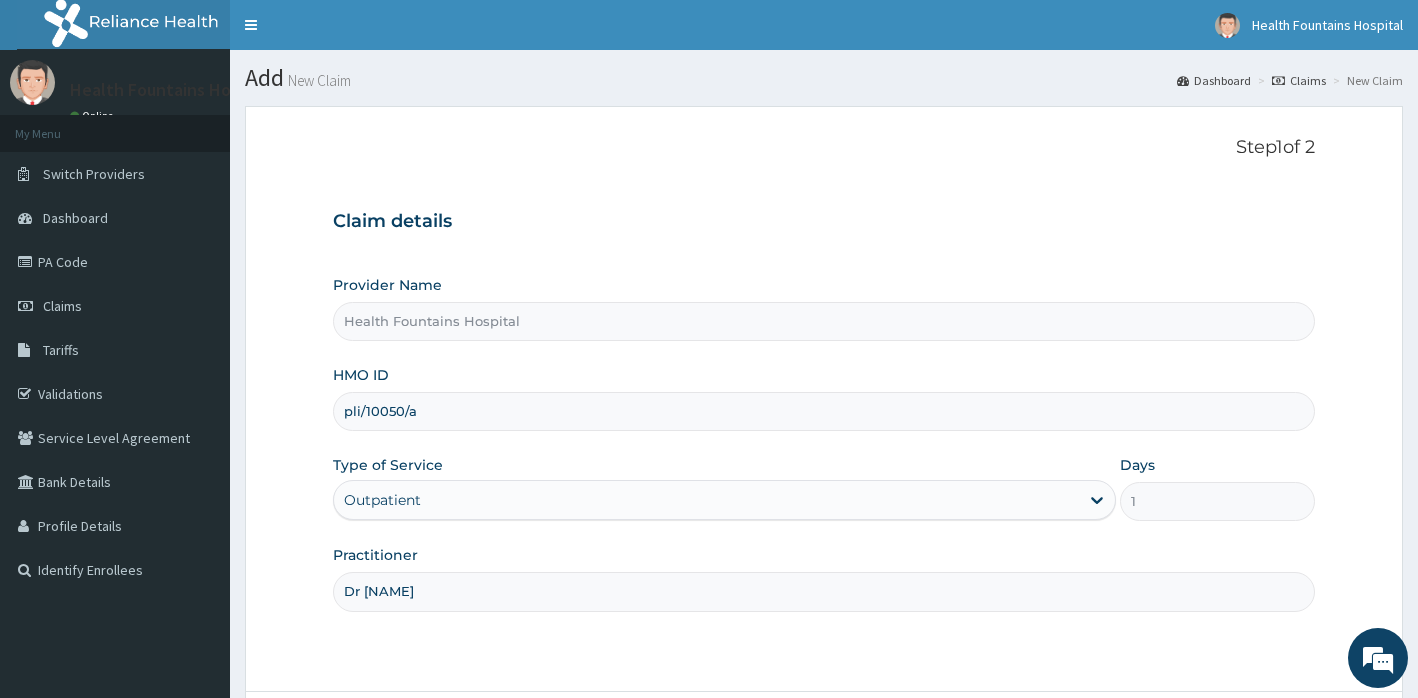 scroll, scrollTop: 173, scrollLeft: 0, axis: vertical 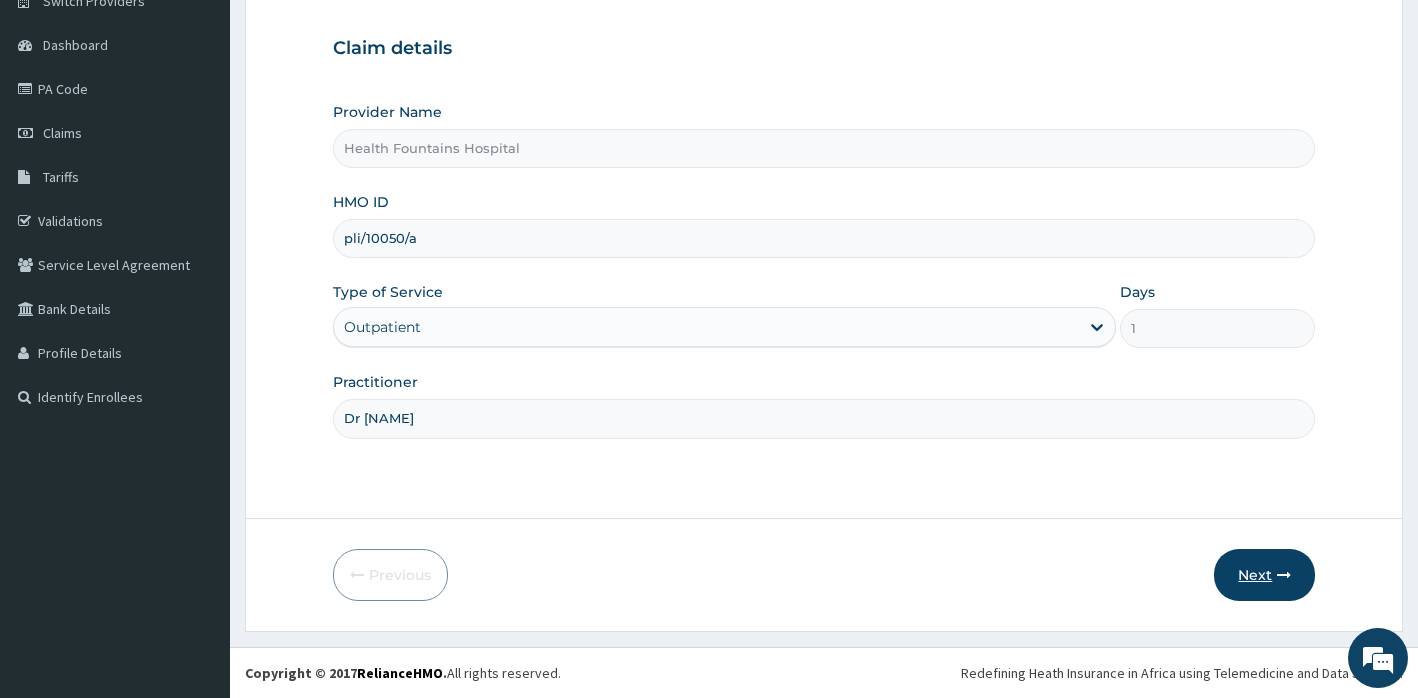 click on "Next" at bounding box center [1264, 575] 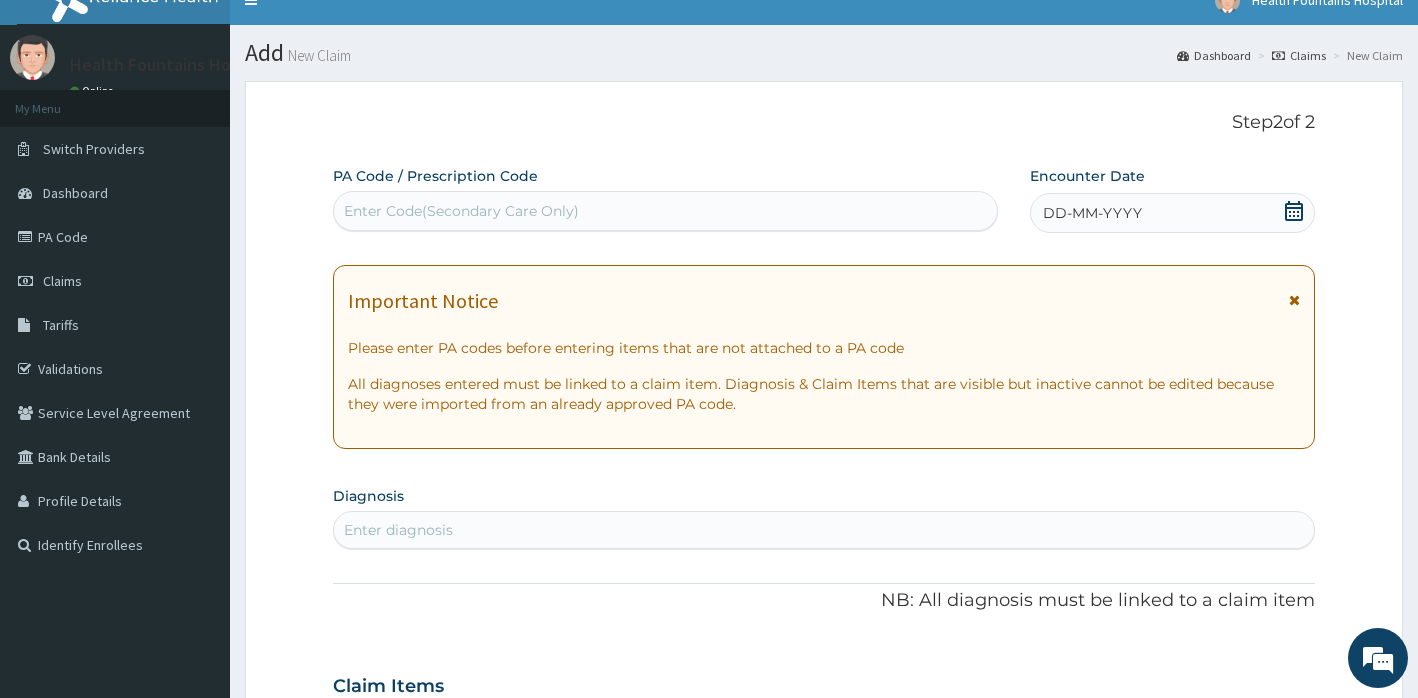 scroll, scrollTop: 0, scrollLeft: 0, axis: both 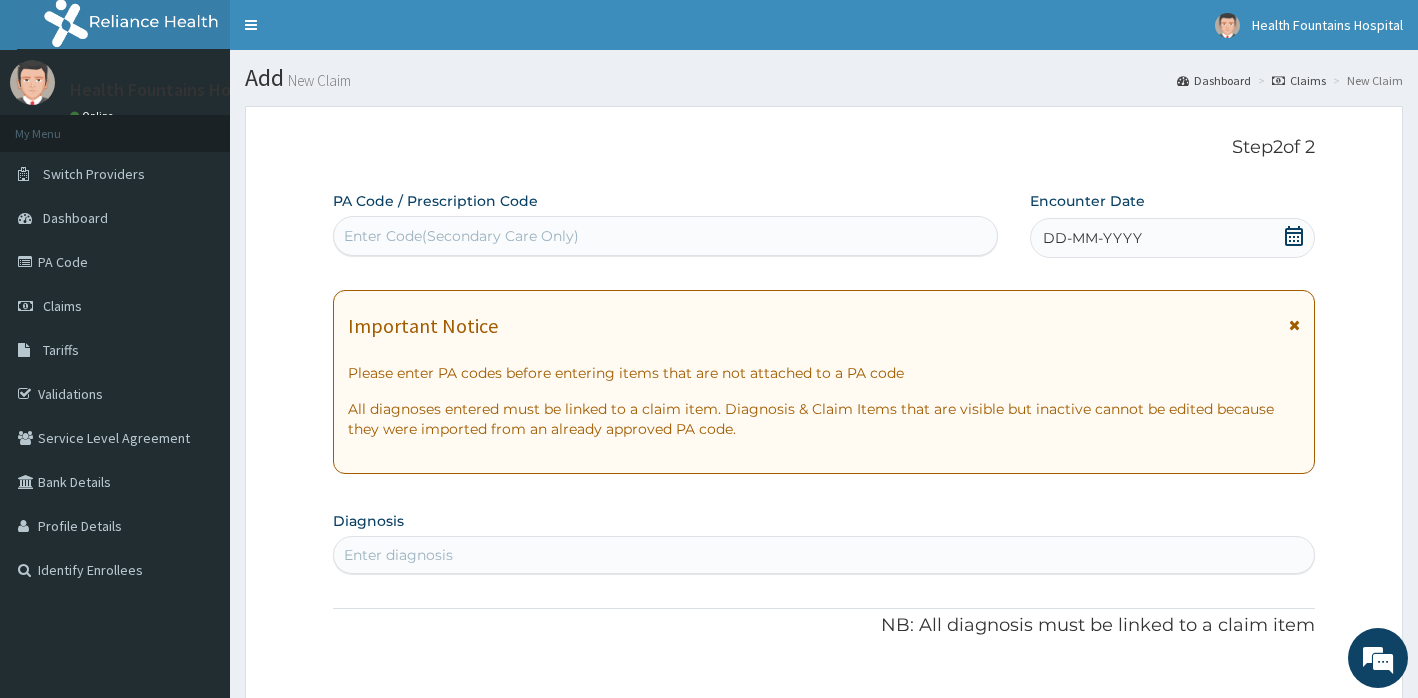 click on "Enter Code(Secondary Care Only)" at bounding box center [665, 236] 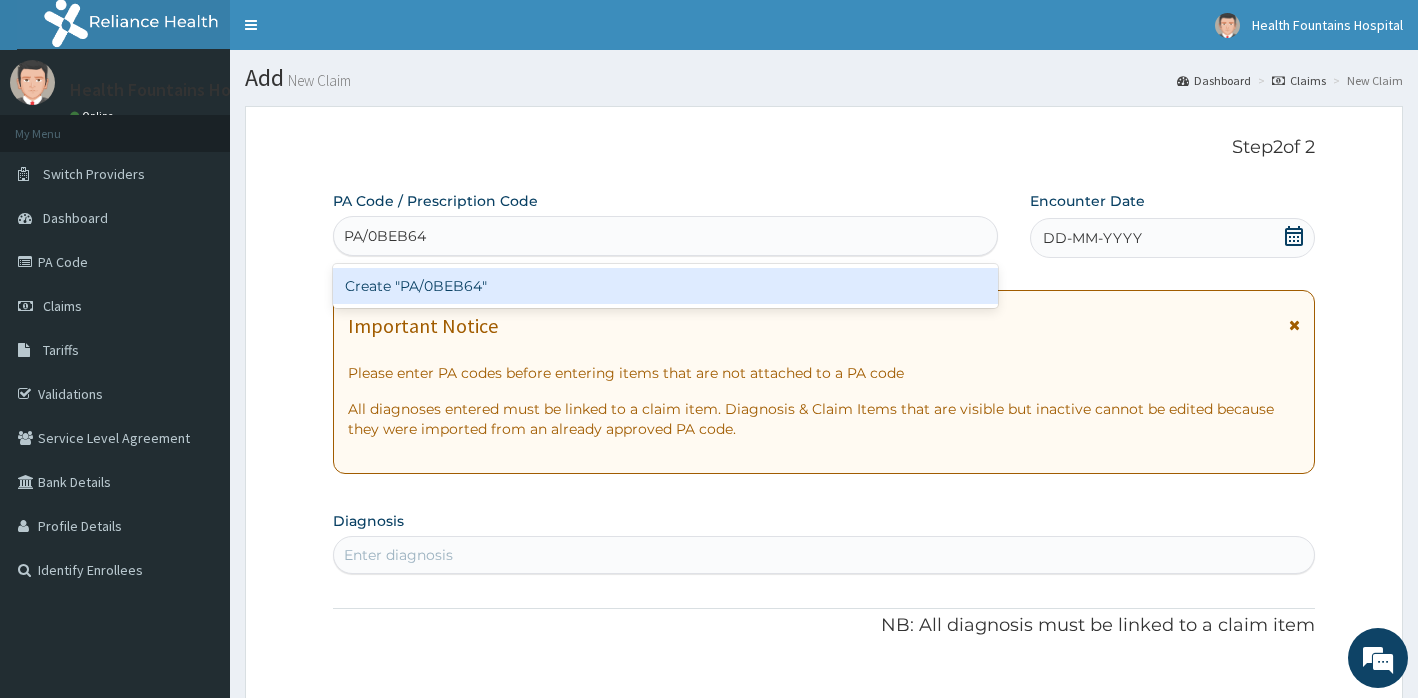 click on "Create "PA/0BEB64"" at bounding box center [665, 286] 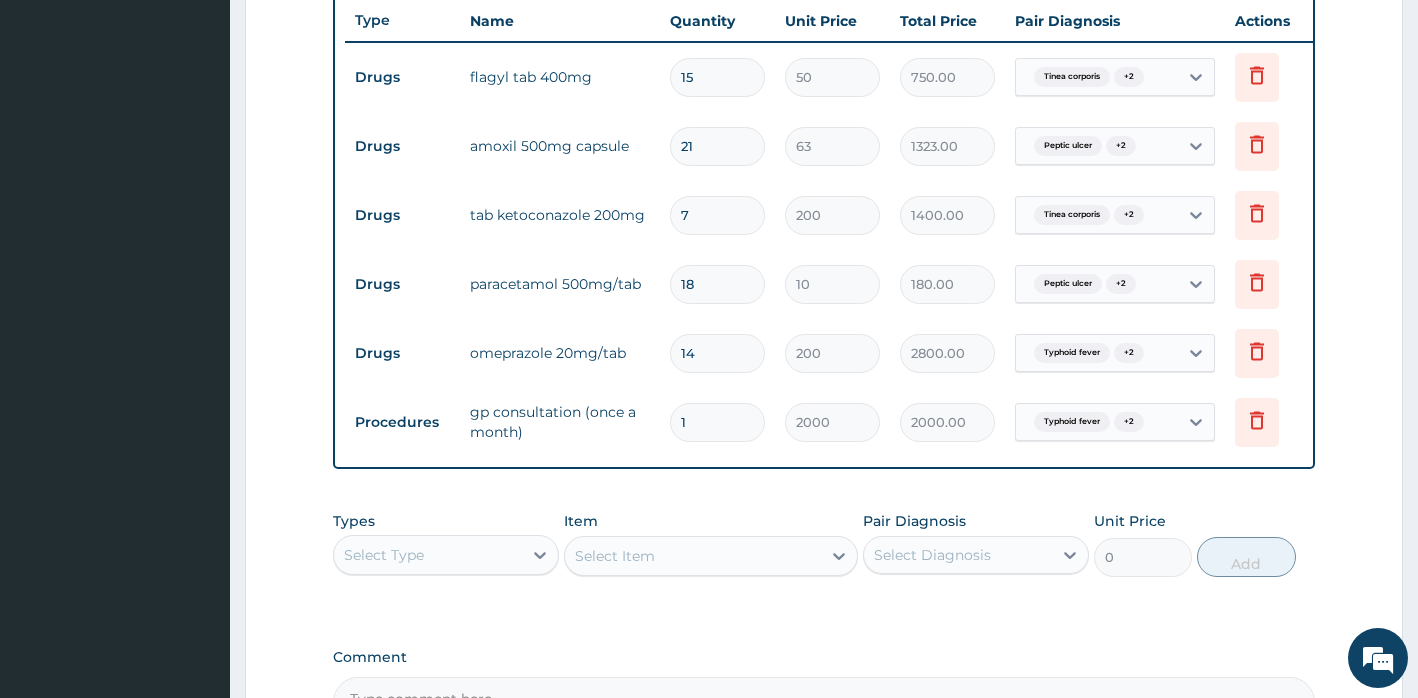 scroll, scrollTop: 776, scrollLeft: 0, axis: vertical 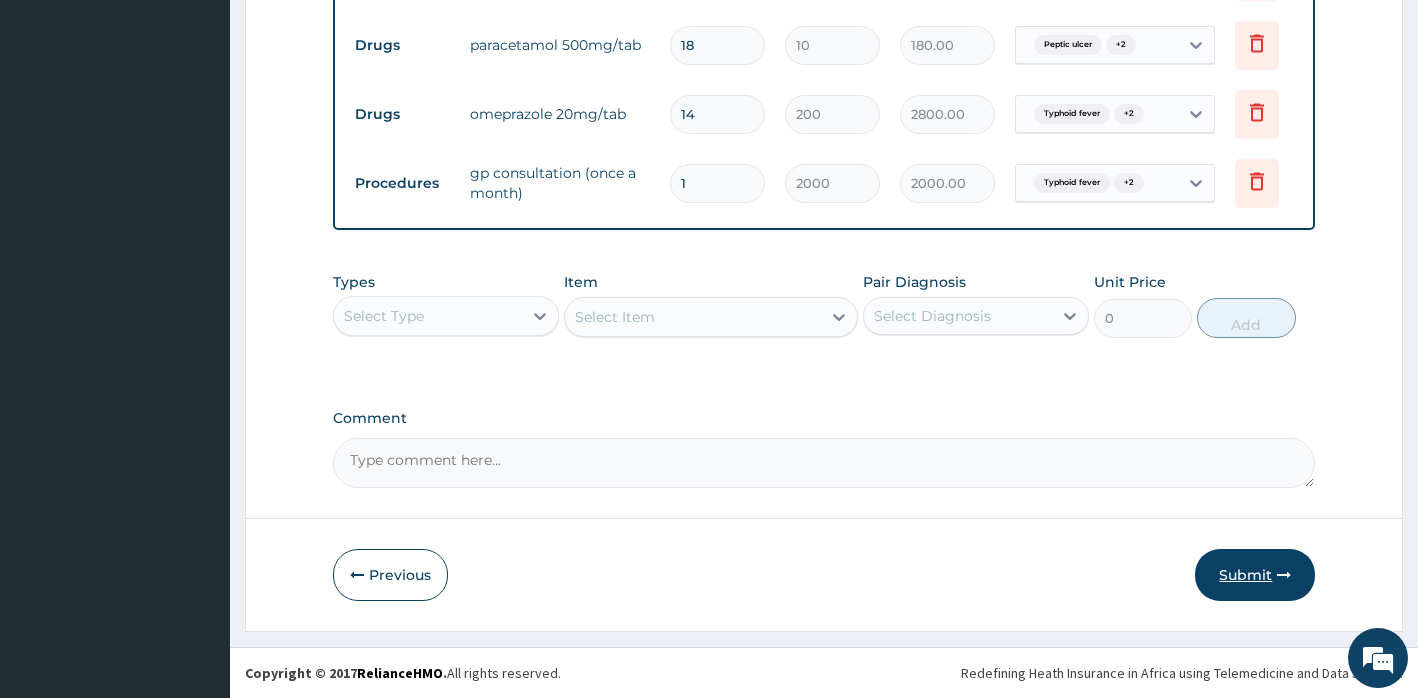 click on "Submit" at bounding box center [1255, 575] 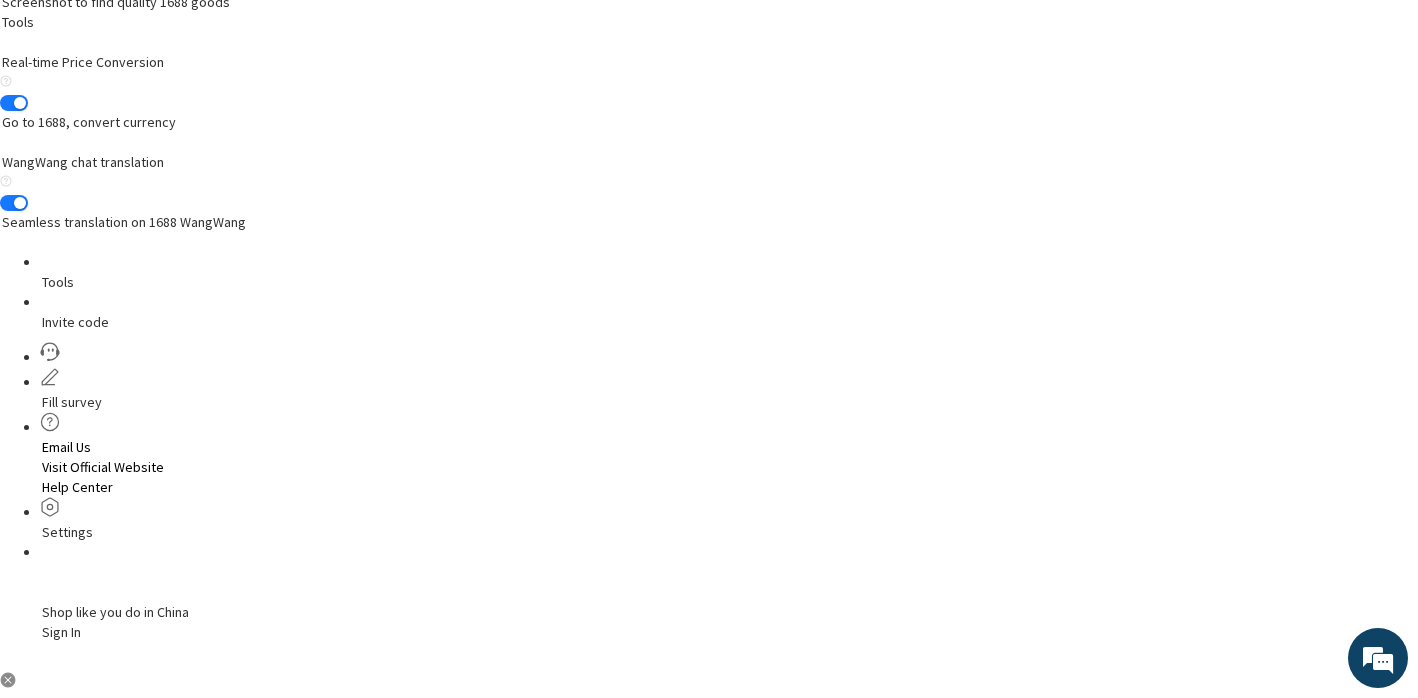 scroll, scrollTop: 67, scrollLeft: 0, axis: vertical 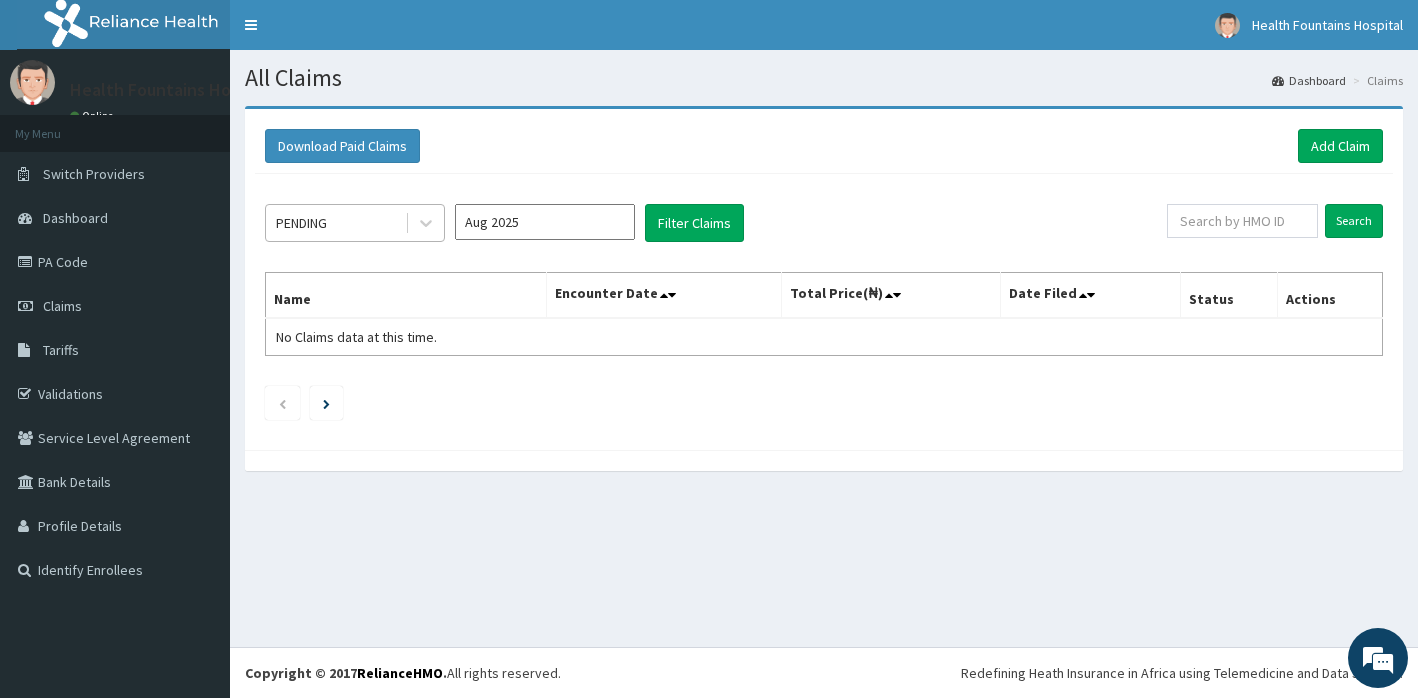 click on "PENDING" at bounding box center [335, 223] 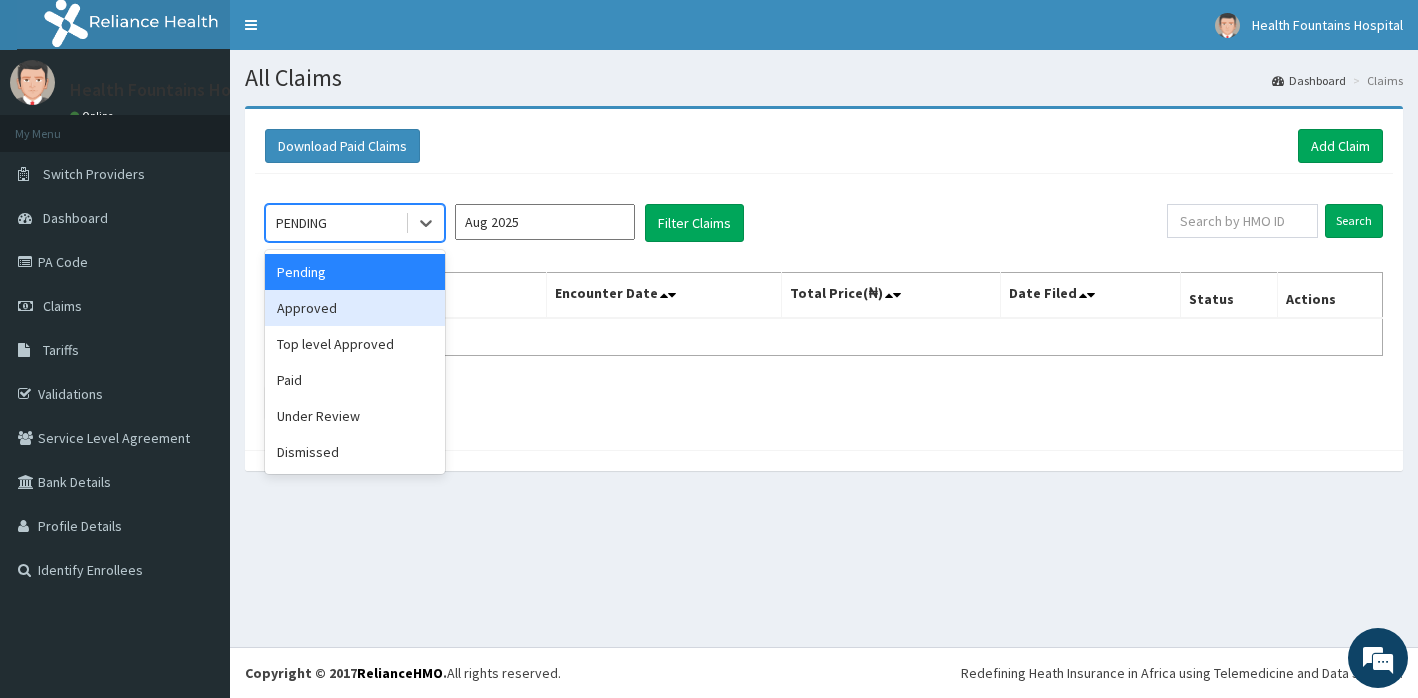 click on "Approved" at bounding box center [355, 308] 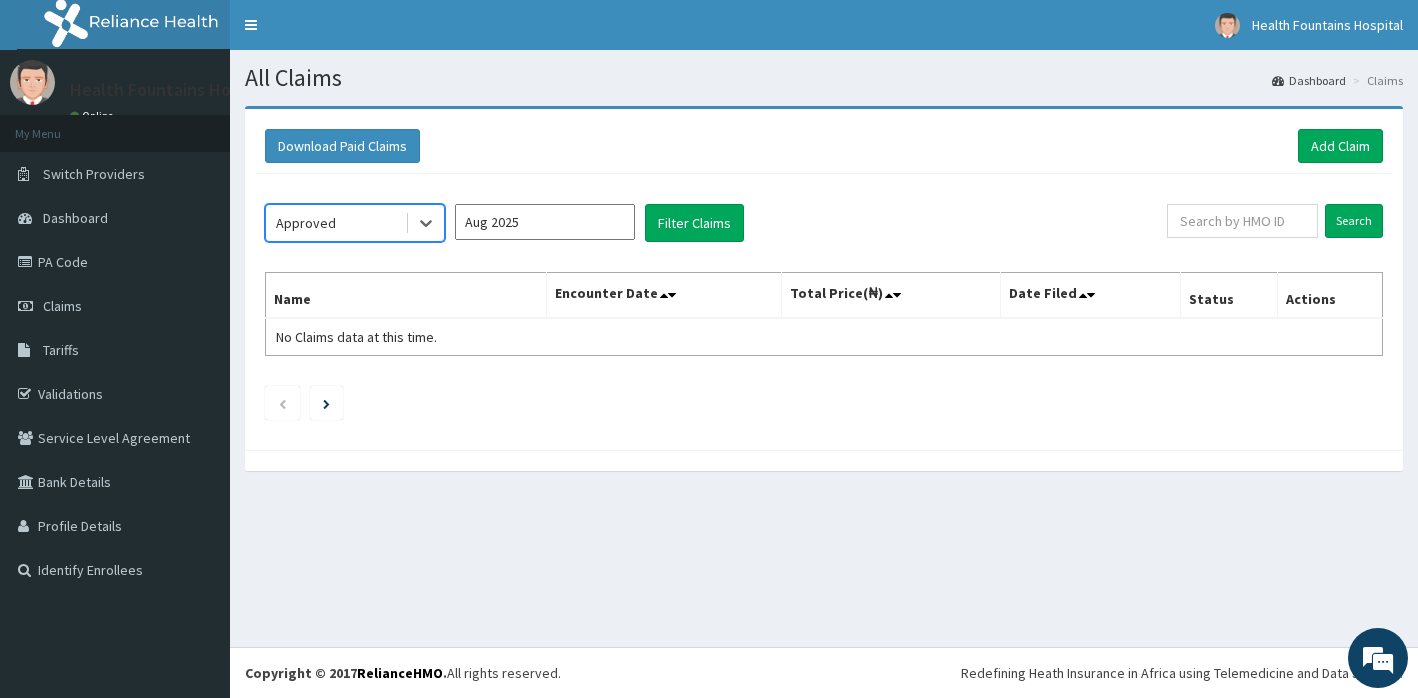 click on "Aug 2025" at bounding box center (545, 222) 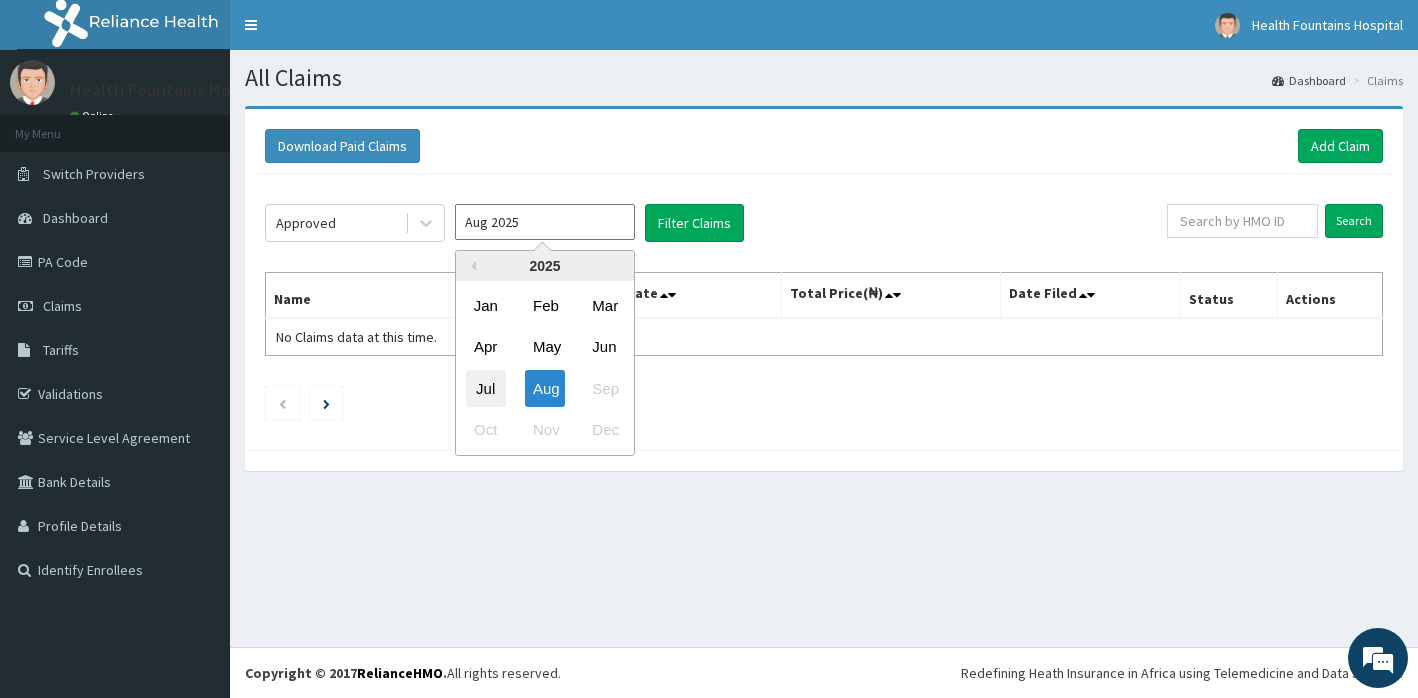 click on "Jul" at bounding box center (486, 388) 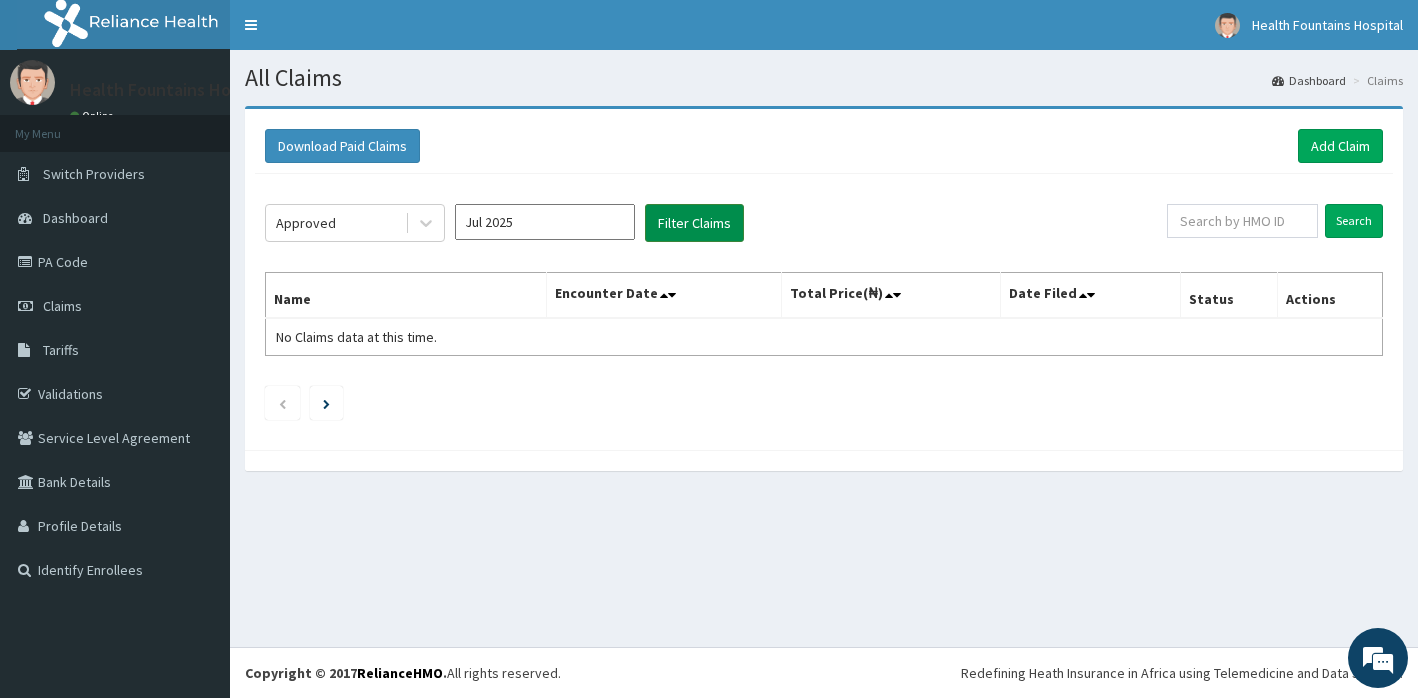 click on "Filter Claims" at bounding box center (694, 223) 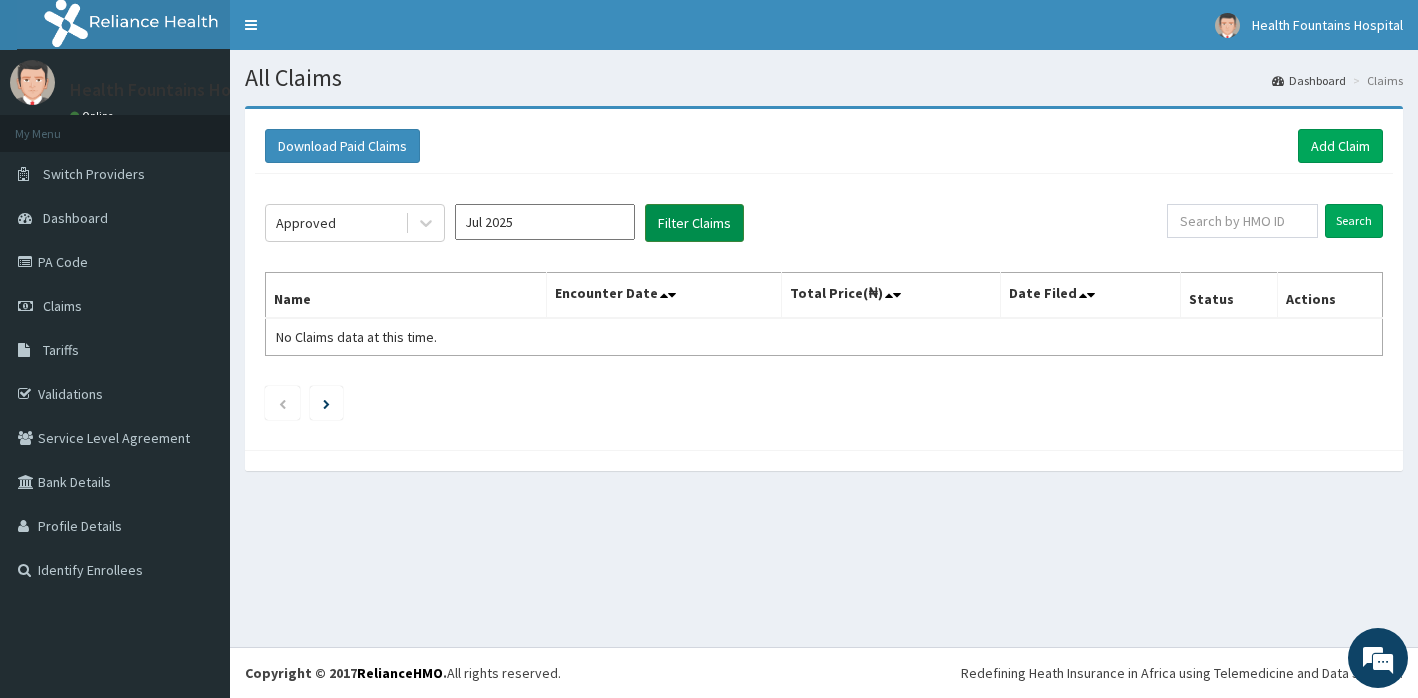scroll, scrollTop: 0, scrollLeft: 0, axis: both 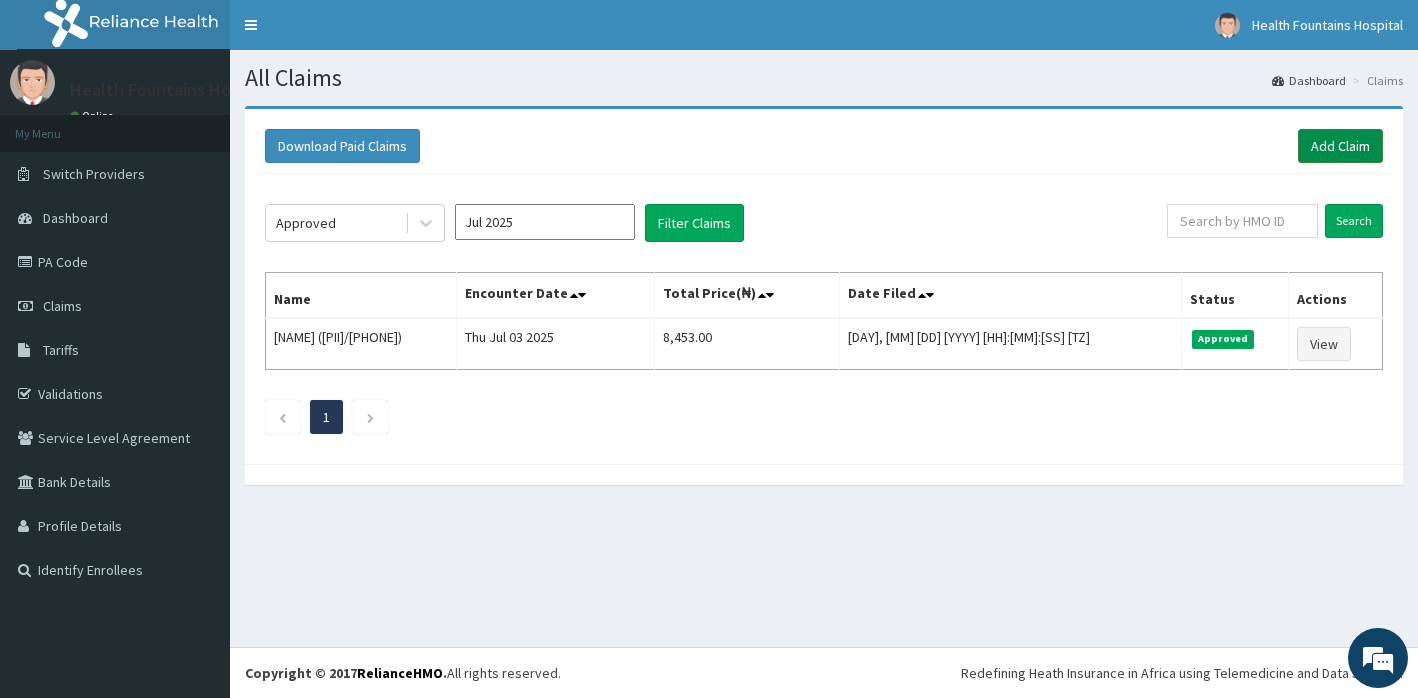 click on "Add Claim" at bounding box center [1340, 146] 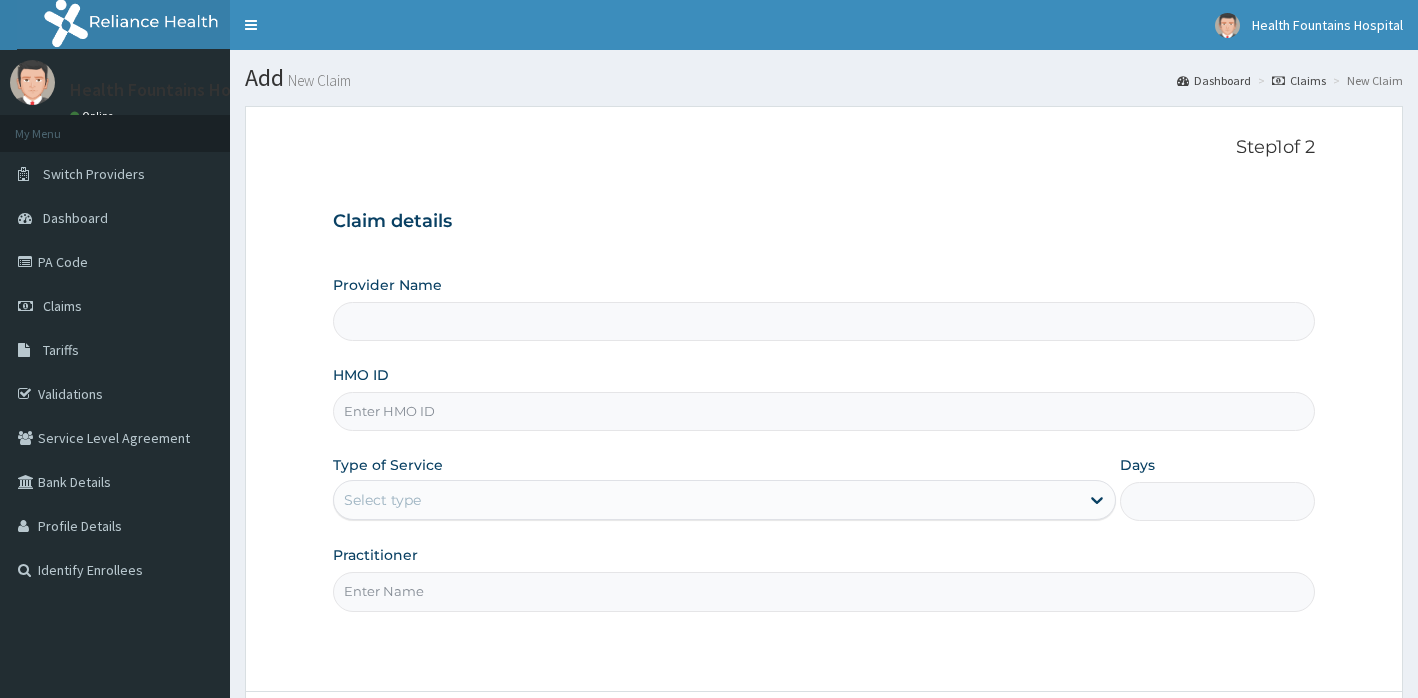 scroll, scrollTop: 0, scrollLeft: 0, axis: both 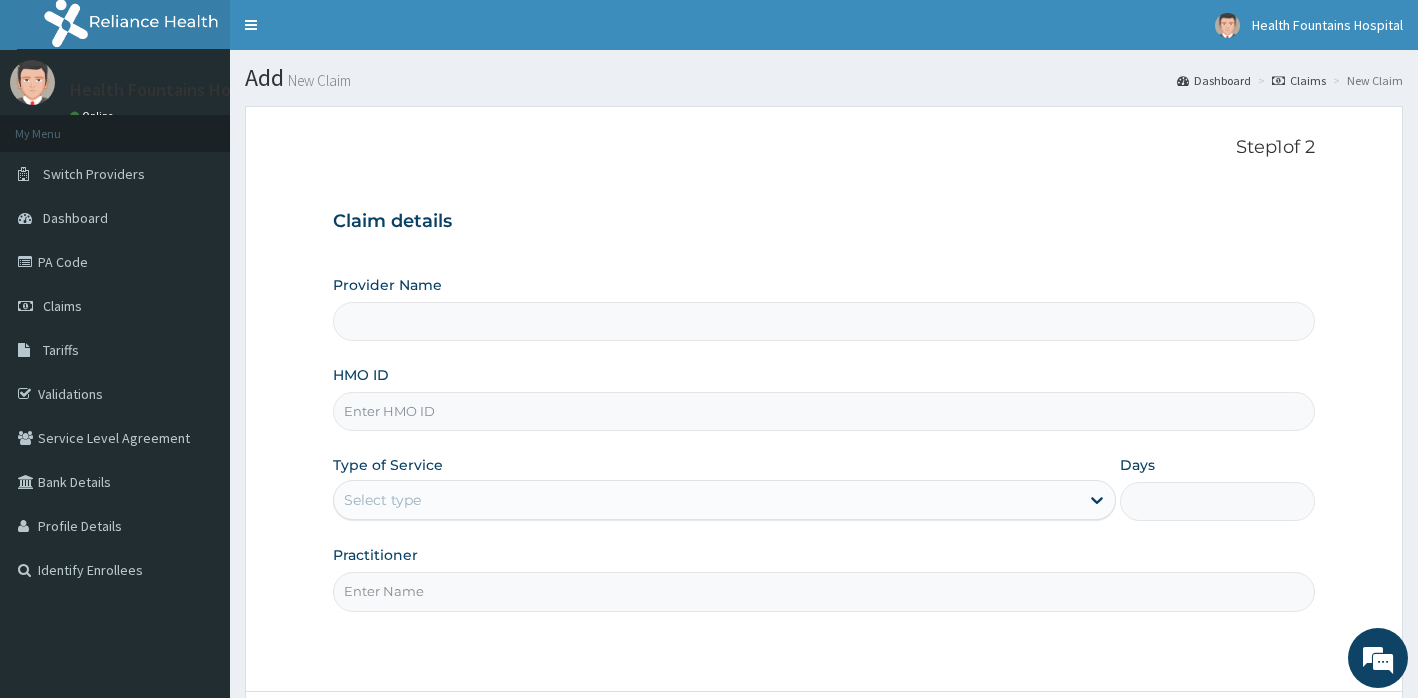 type on "Health Fountains Hospital" 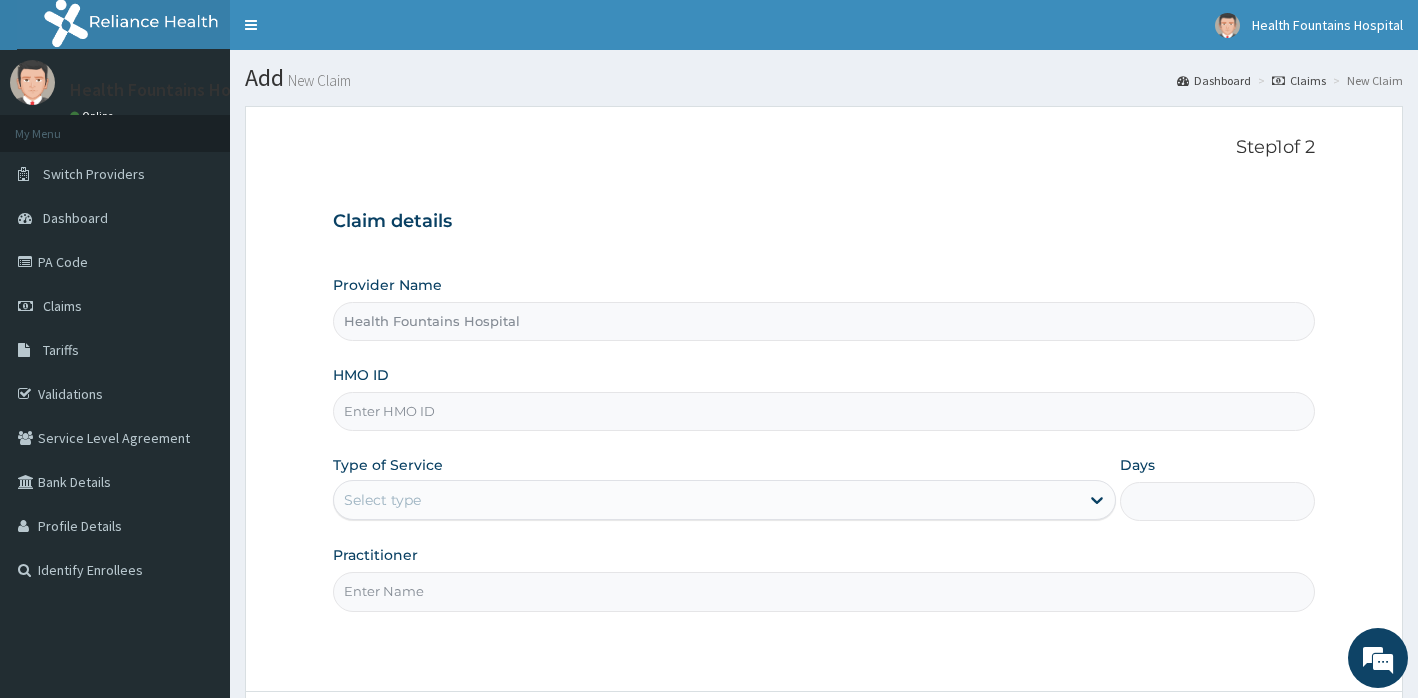 scroll, scrollTop: 0, scrollLeft: 0, axis: both 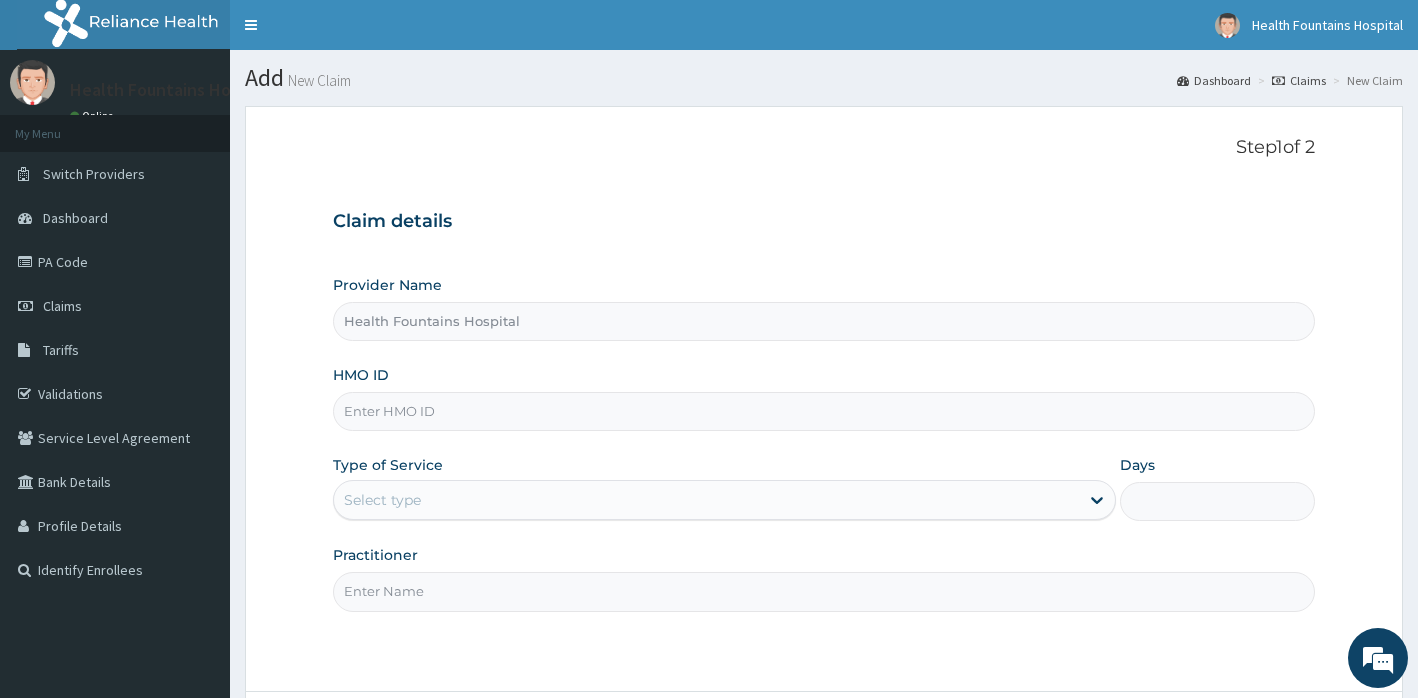 click on "HMO ID" at bounding box center [824, 411] 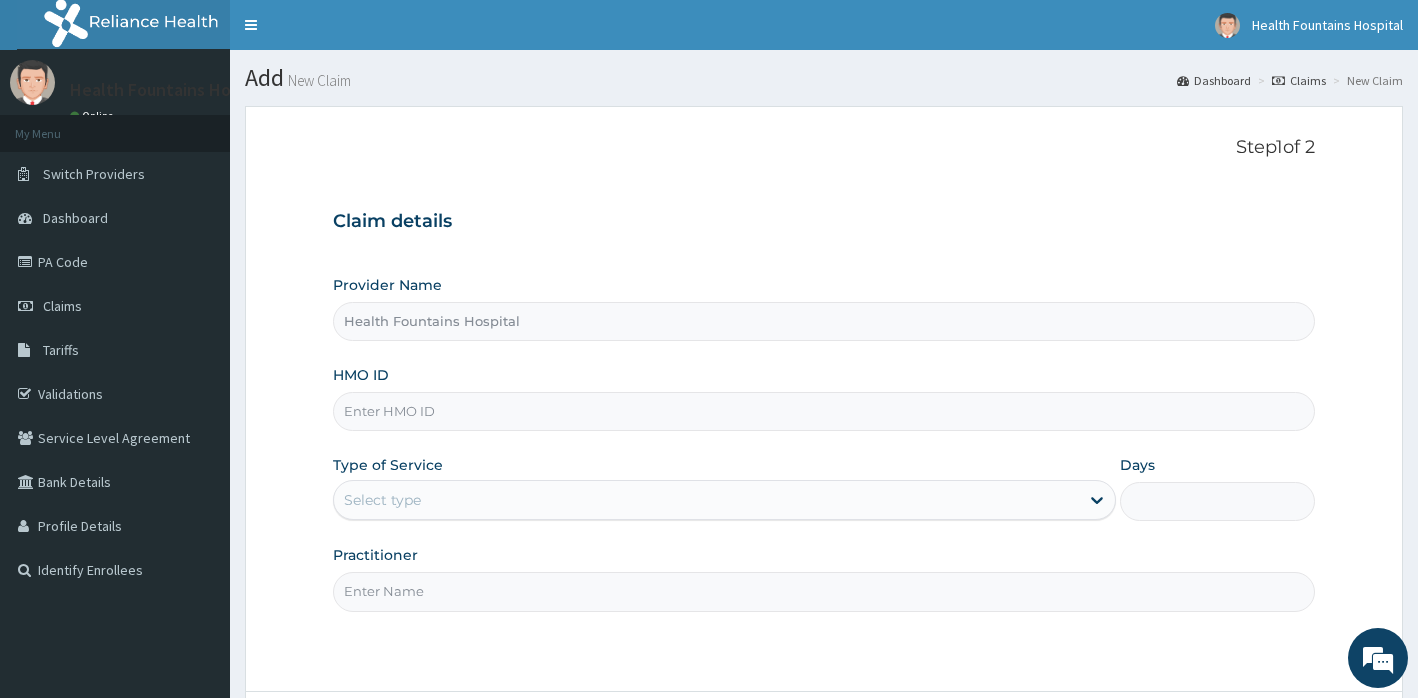 paste on "mnl/10509/b" 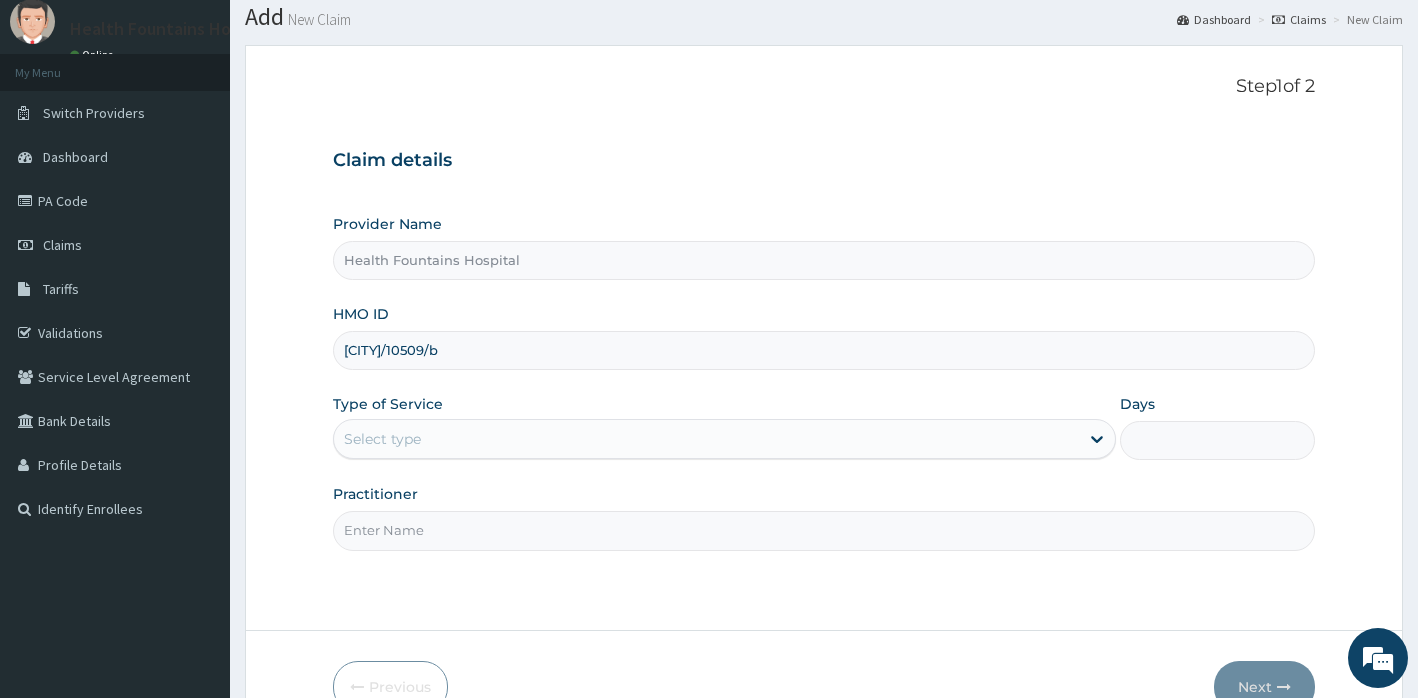 scroll, scrollTop: 67, scrollLeft: 0, axis: vertical 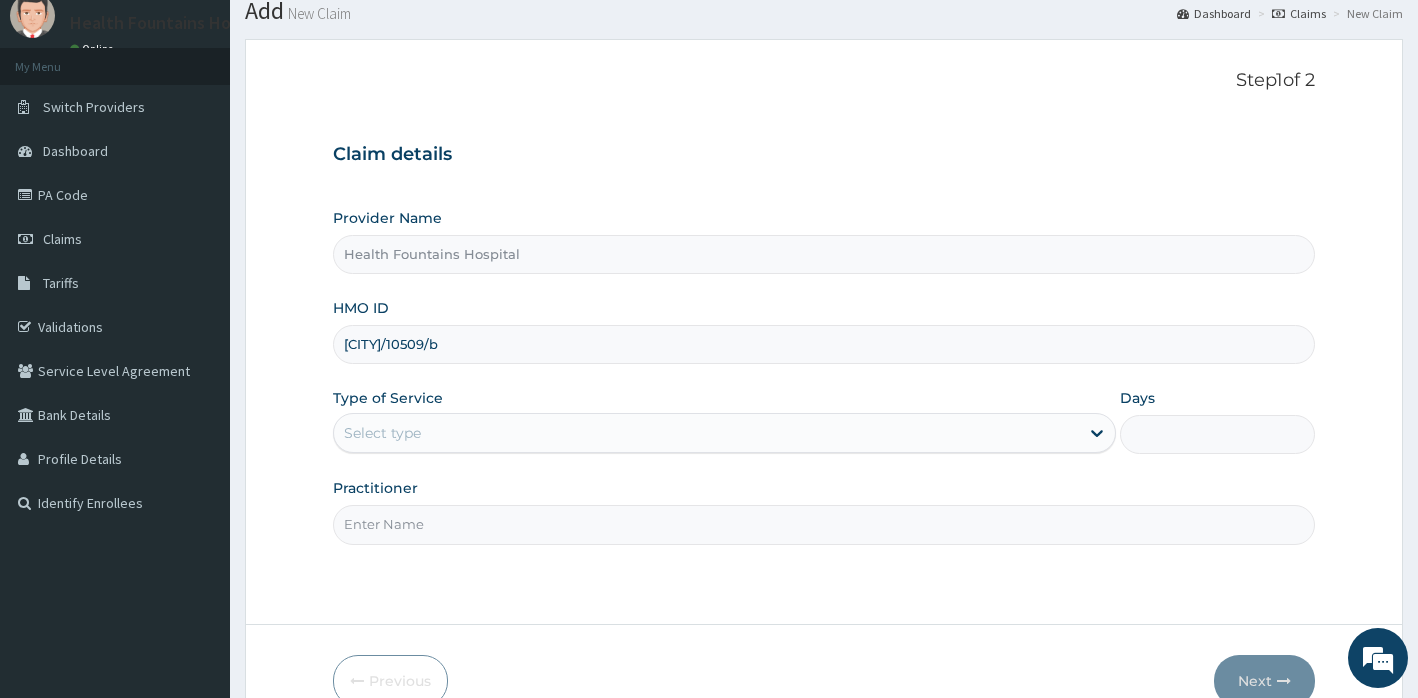 type on "mnl/10509/b" 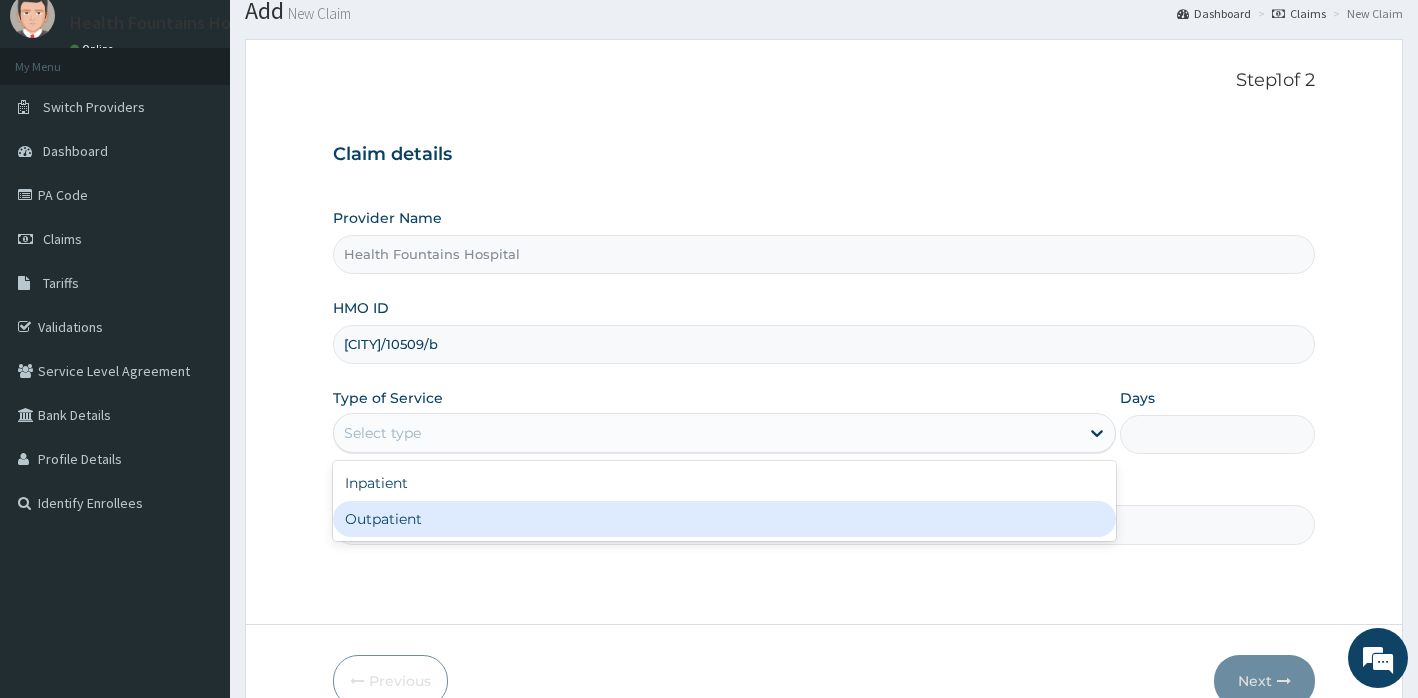 click on "Outpatient" at bounding box center (724, 519) 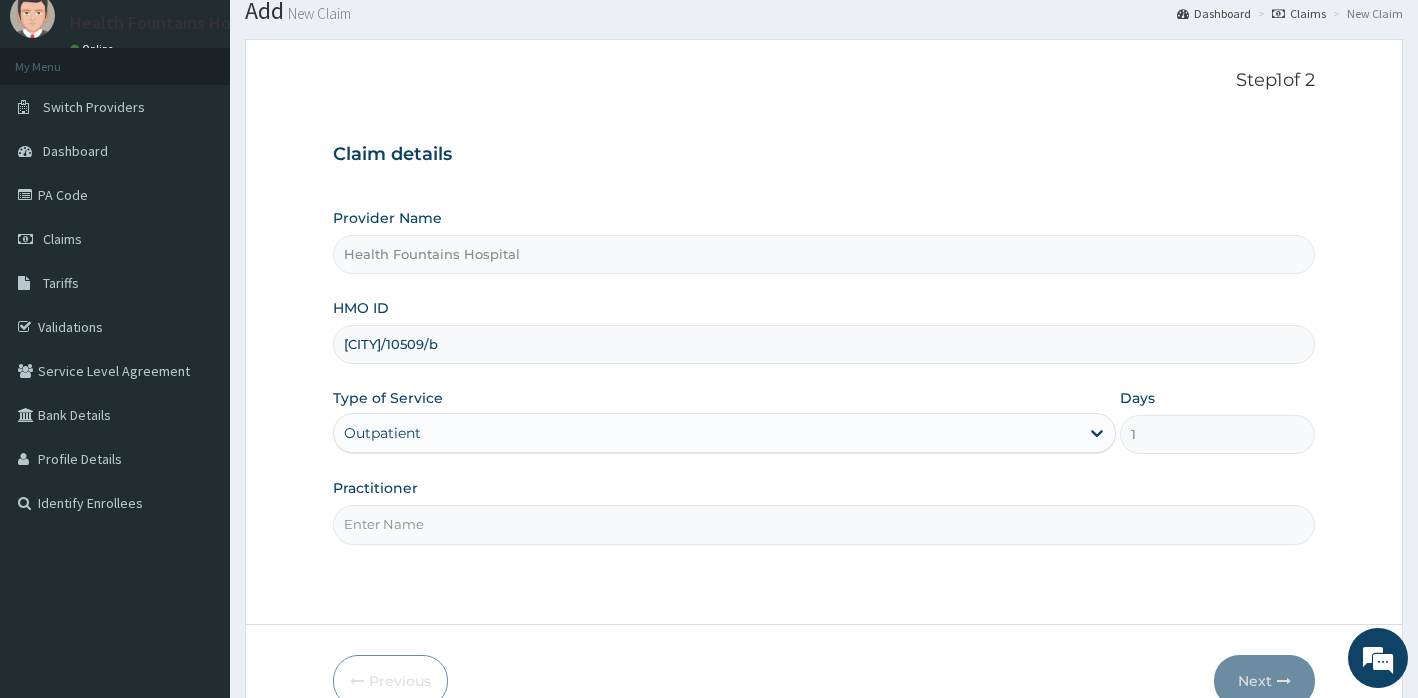 click on "Practitioner" at bounding box center [824, 524] 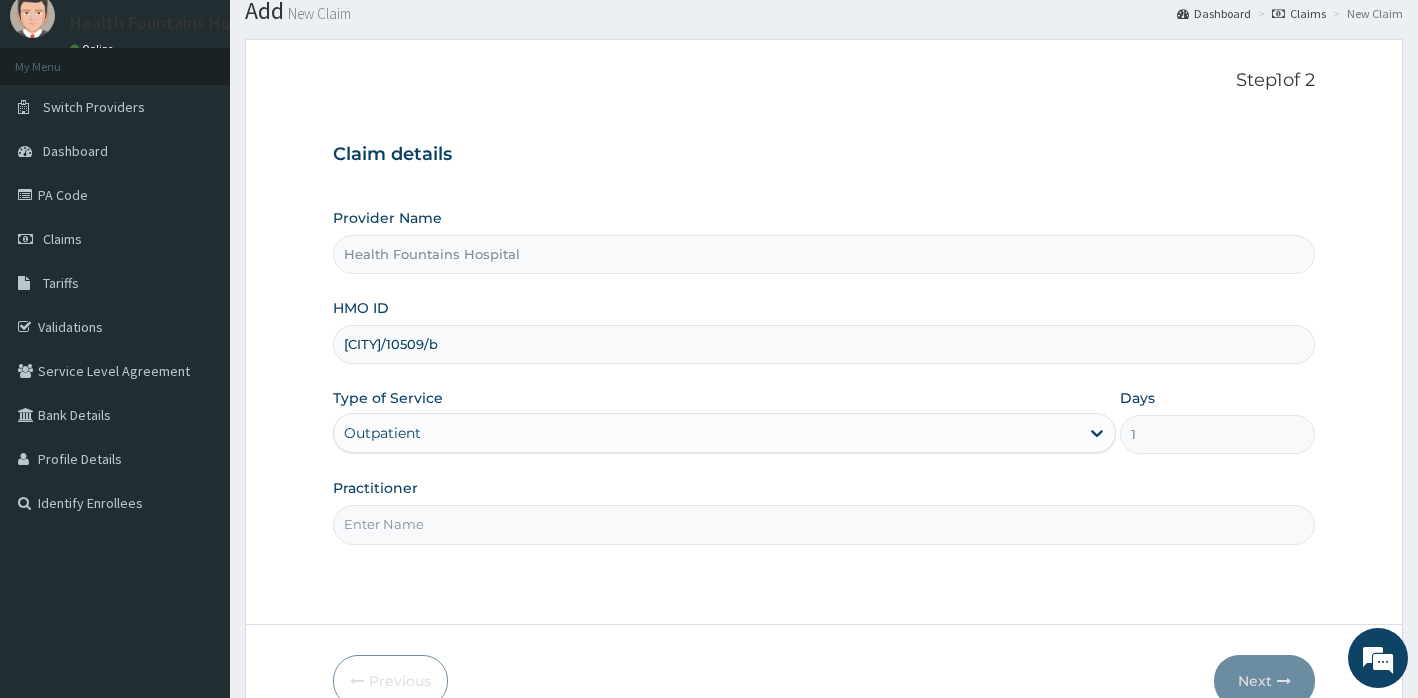 type on "Dr Victor" 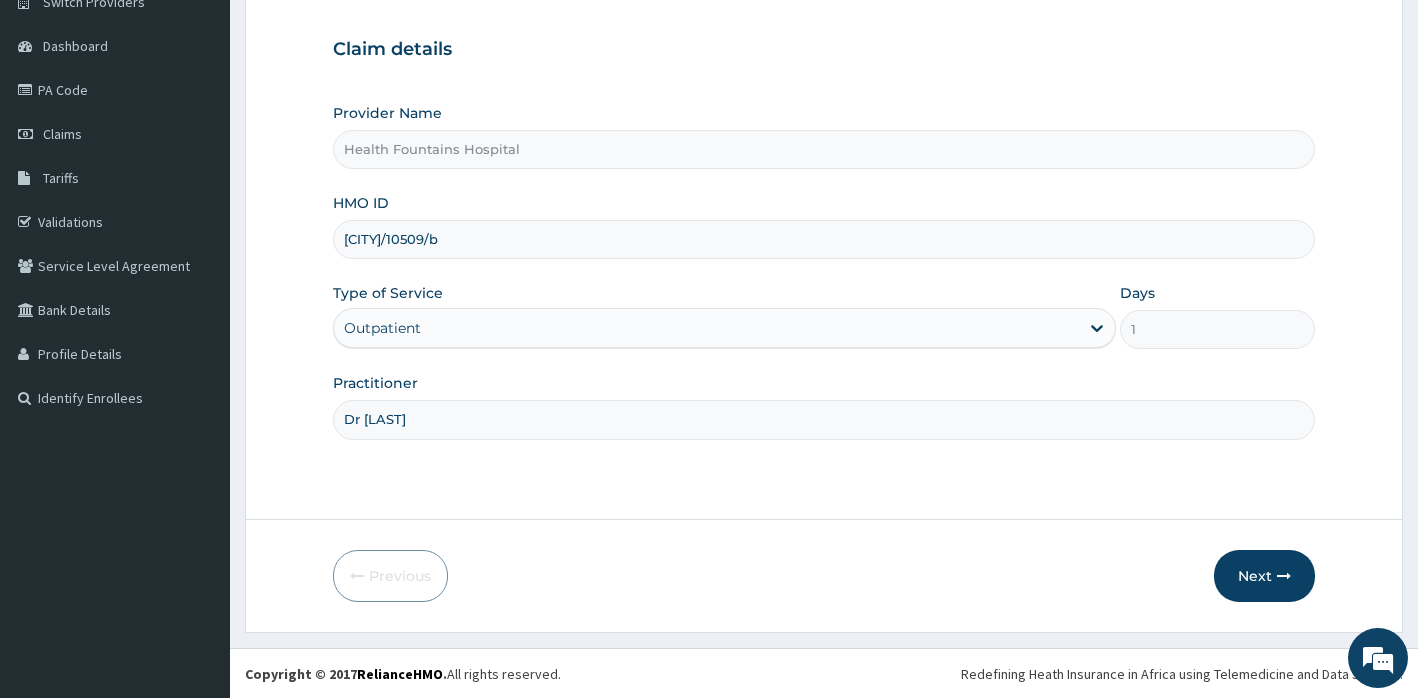 scroll, scrollTop: 173, scrollLeft: 0, axis: vertical 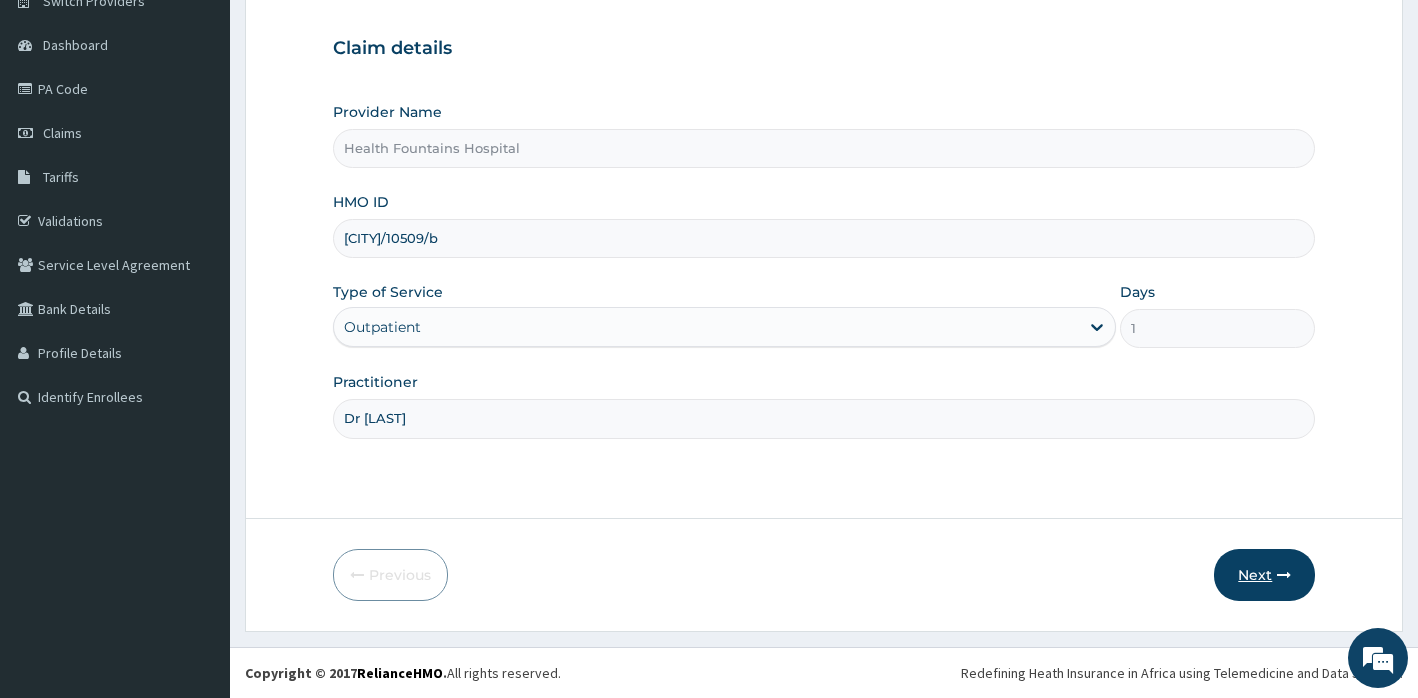 click on "Next" at bounding box center [1264, 575] 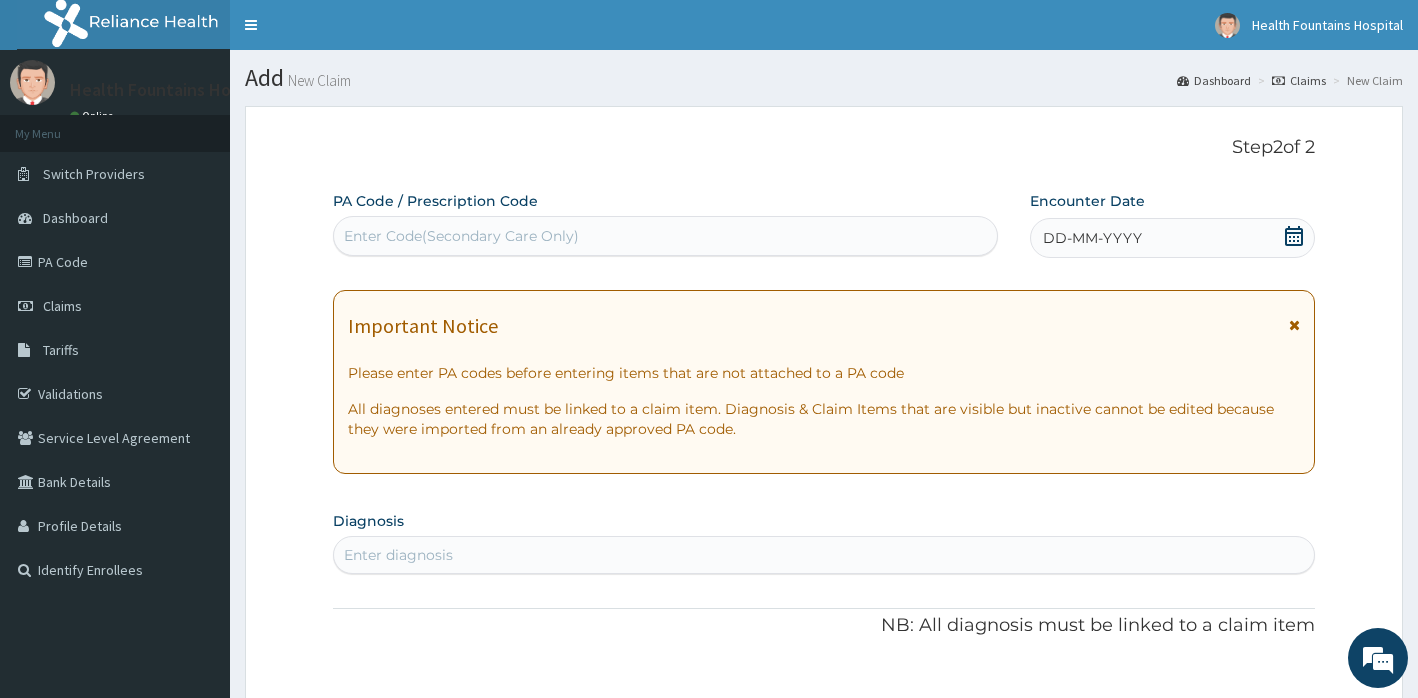 scroll, scrollTop: 11, scrollLeft: 0, axis: vertical 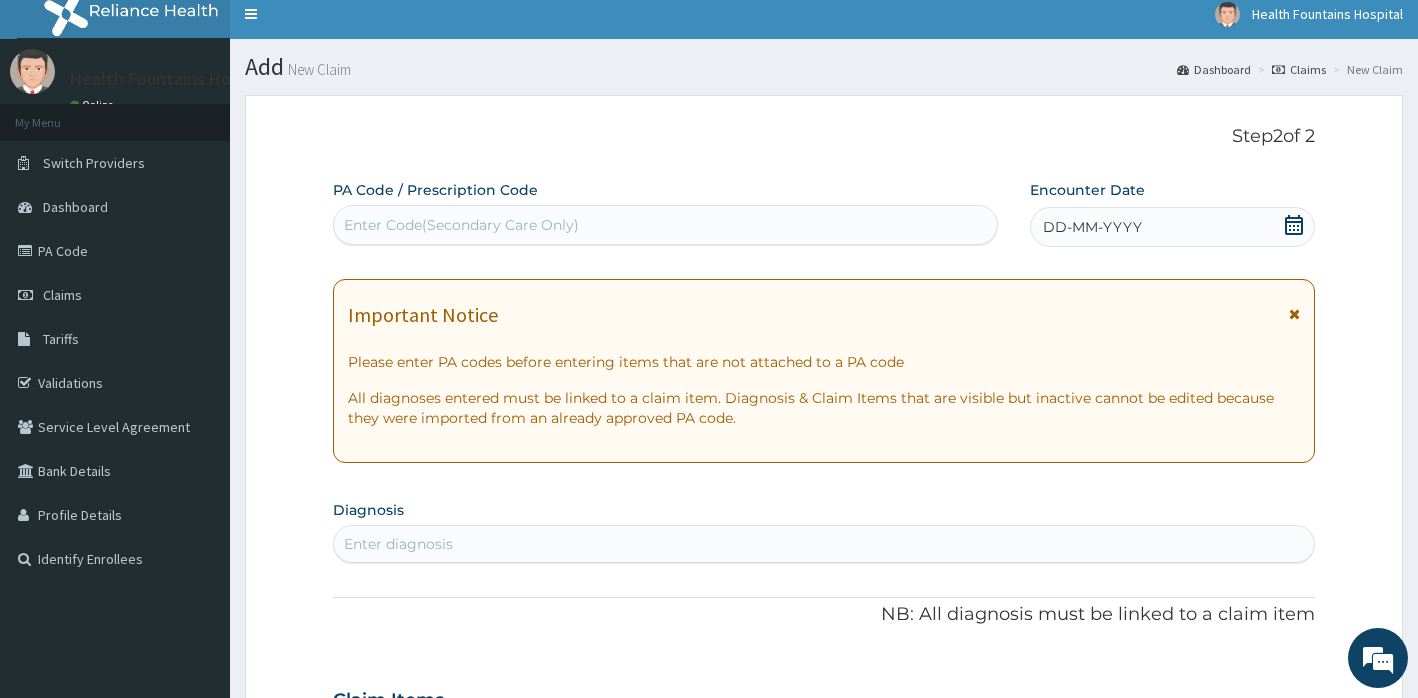 click on "Enter Code(Secondary Care Only)" at bounding box center [461, 225] 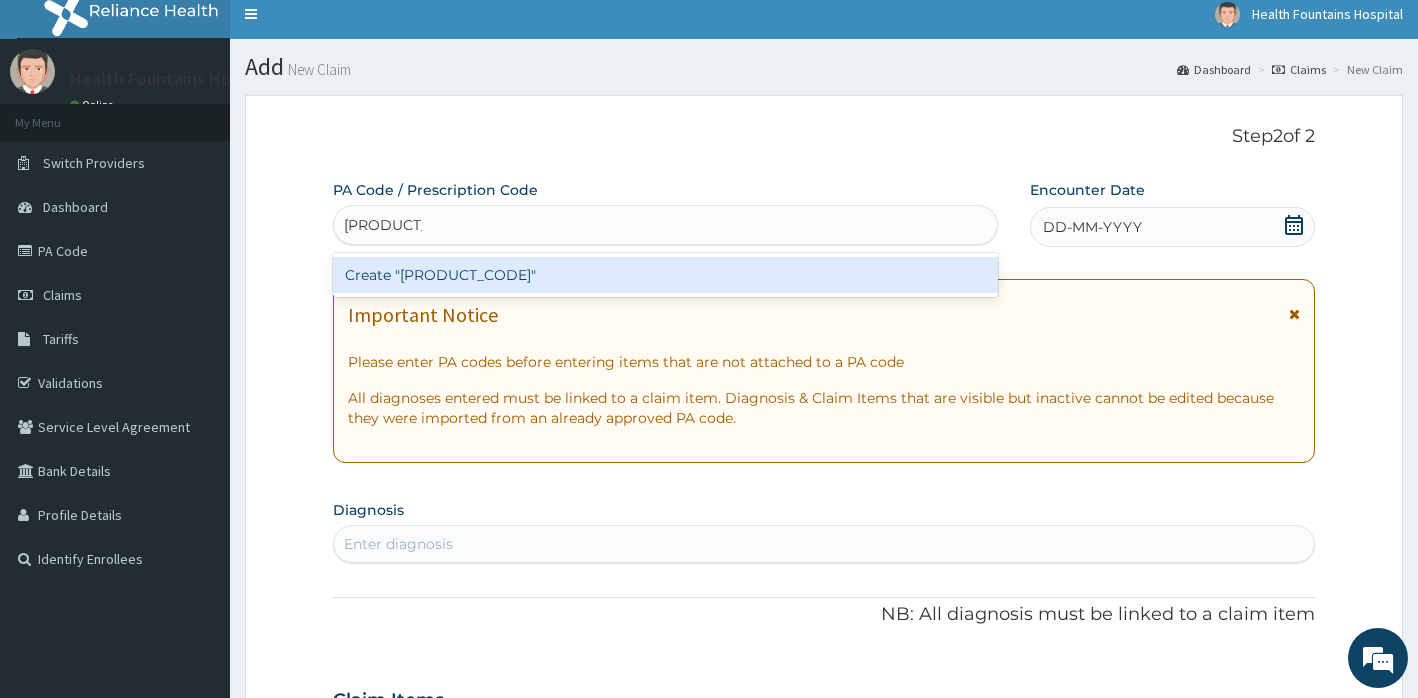 click on "Create "PA/3362A4"" at bounding box center (665, 275) 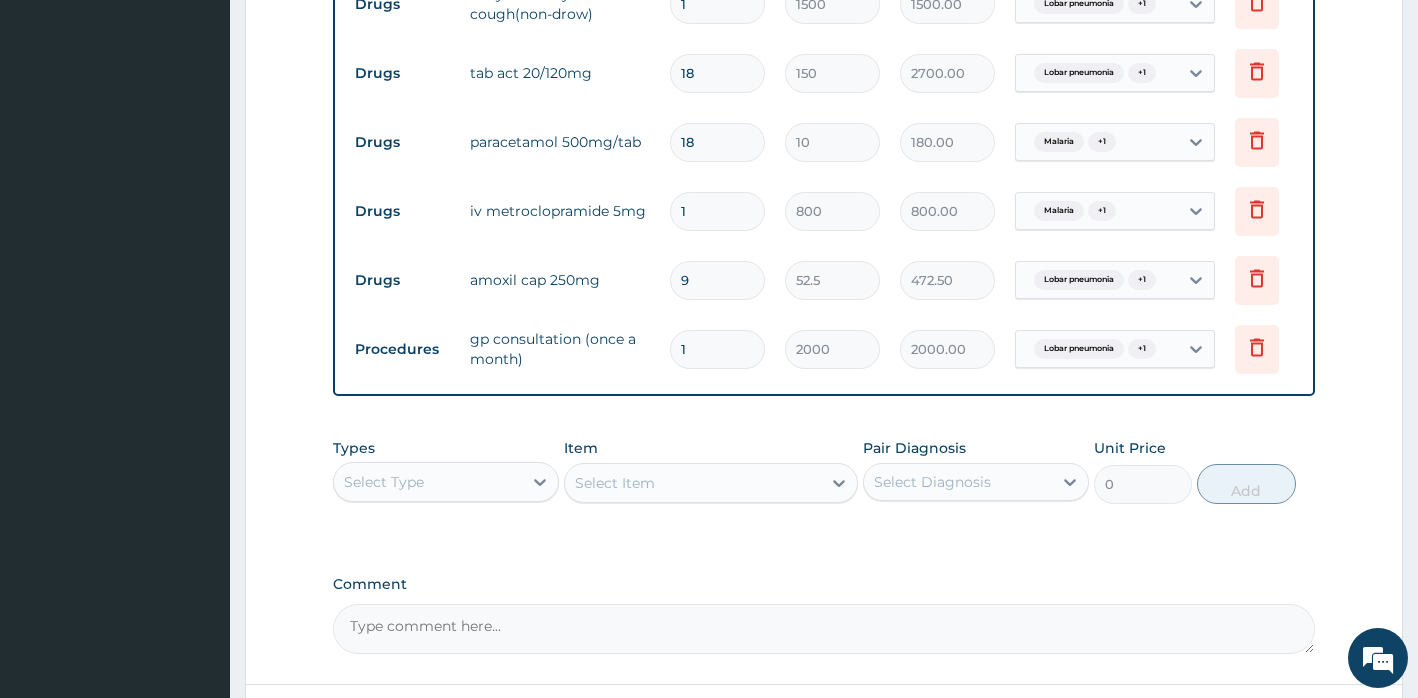 scroll, scrollTop: 724, scrollLeft: 0, axis: vertical 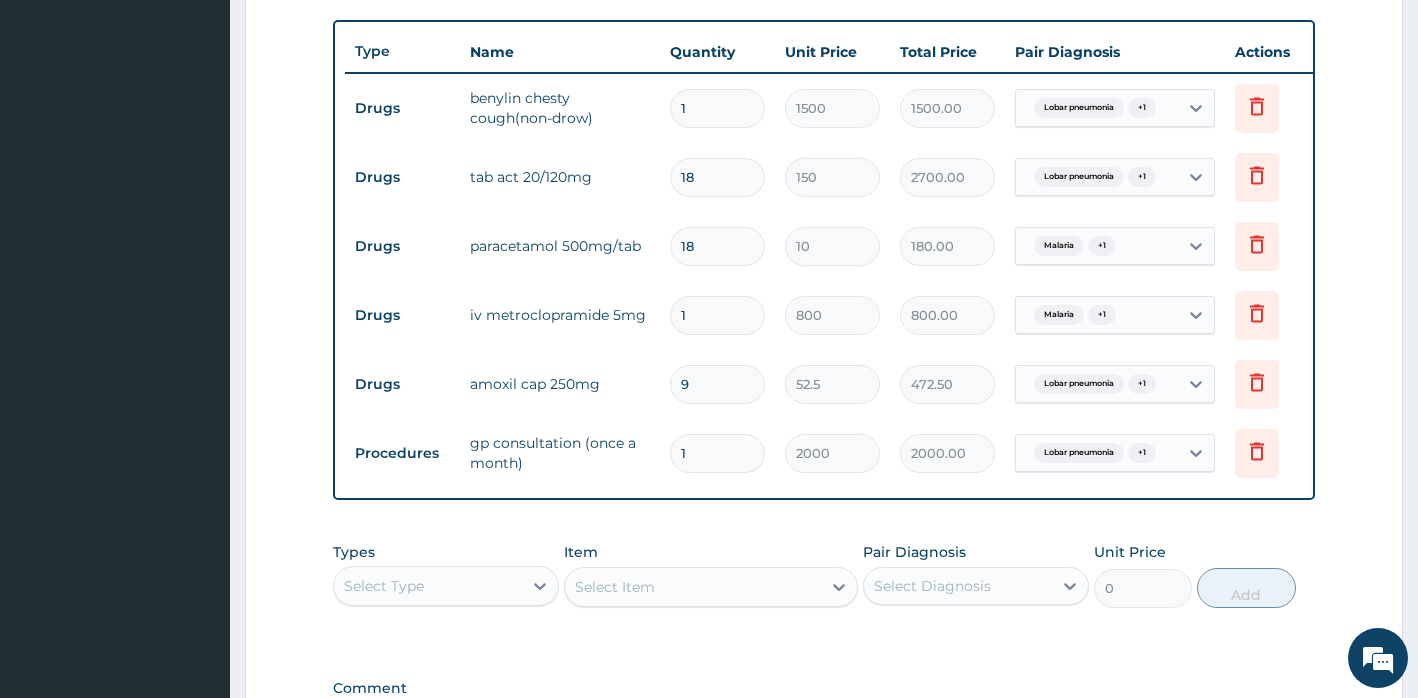 click on "1" at bounding box center (717, 315) 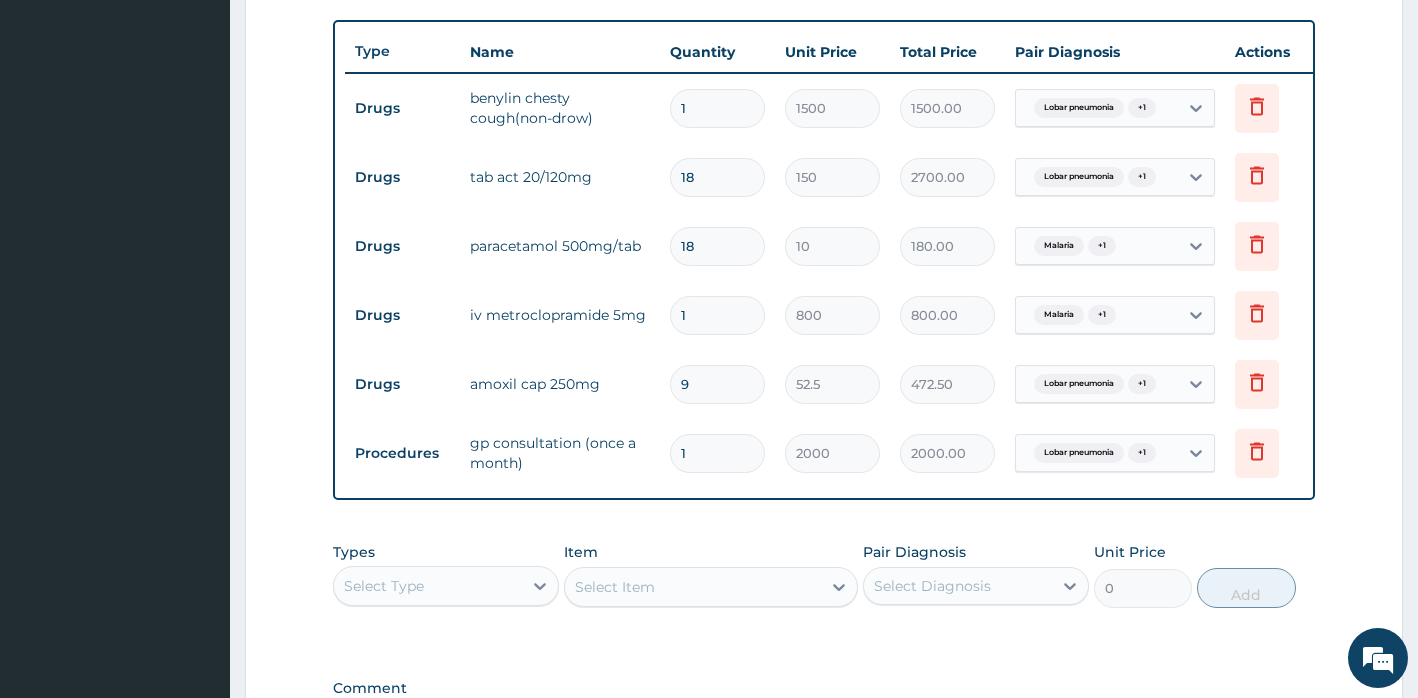type 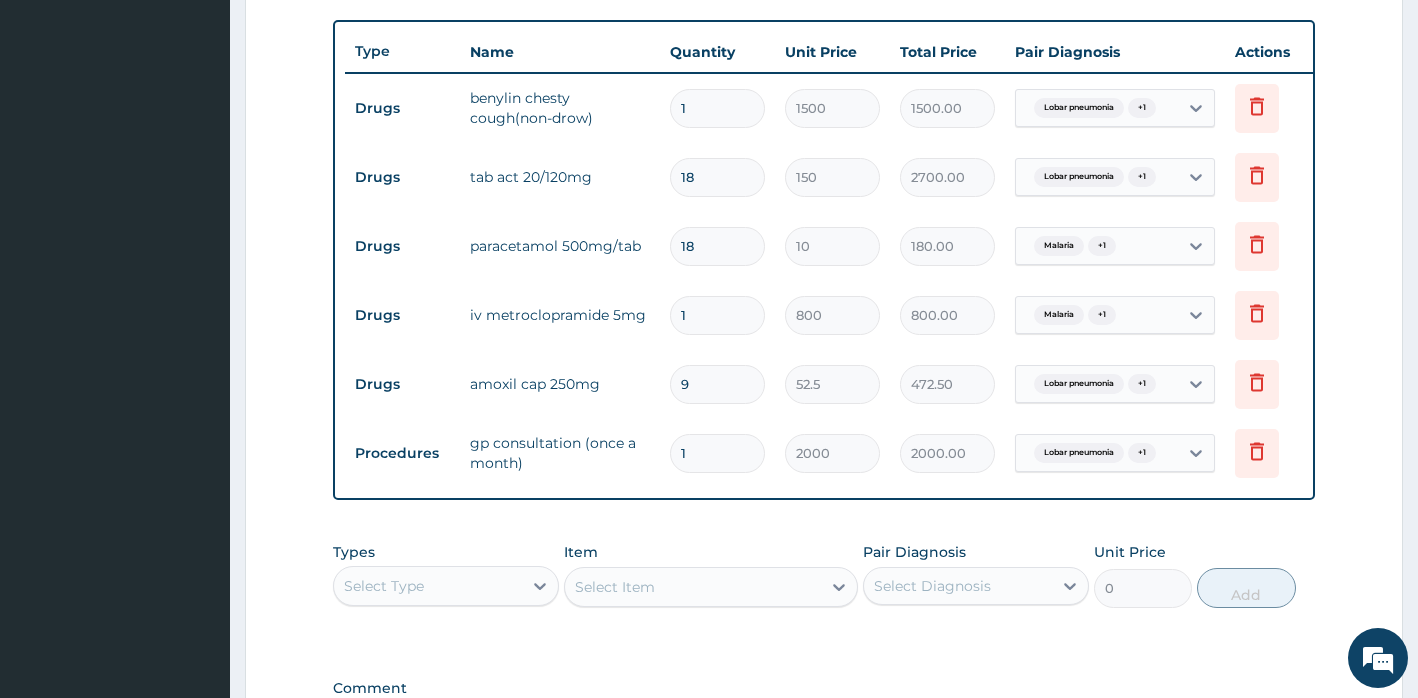 type on "0.00" 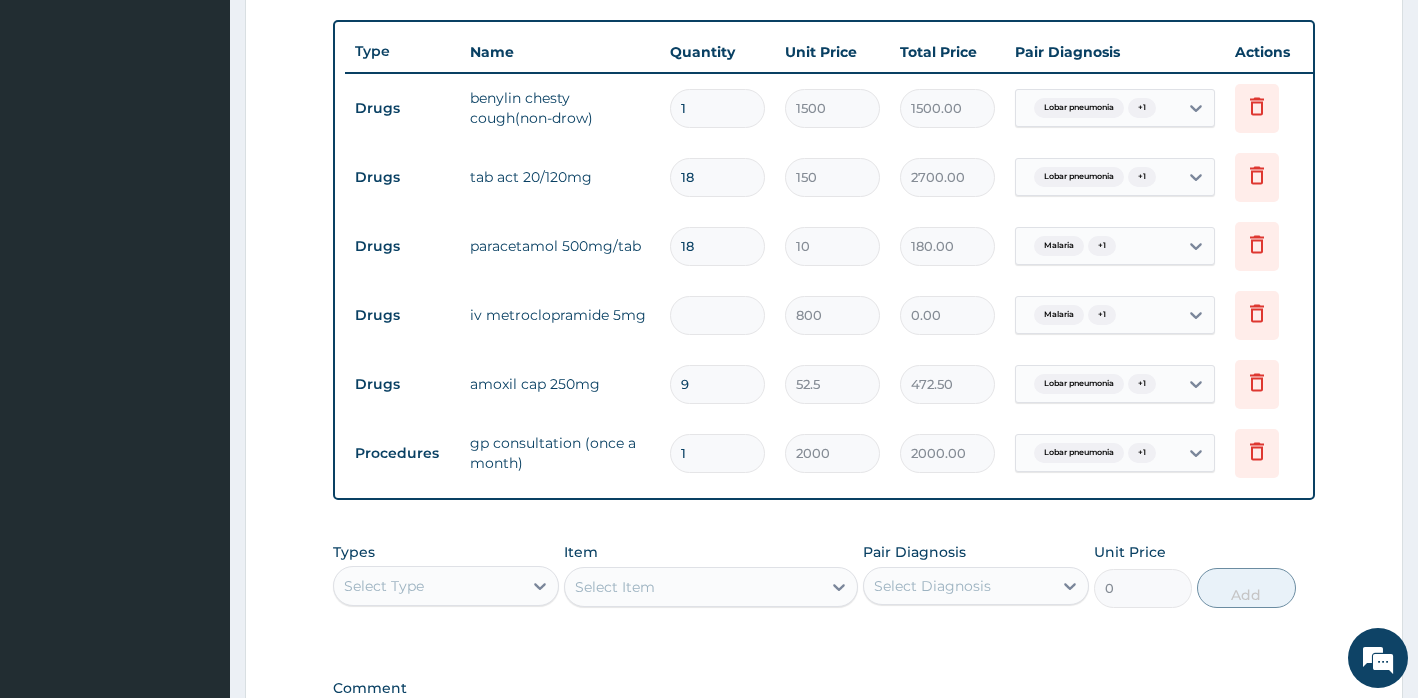 type on "2" 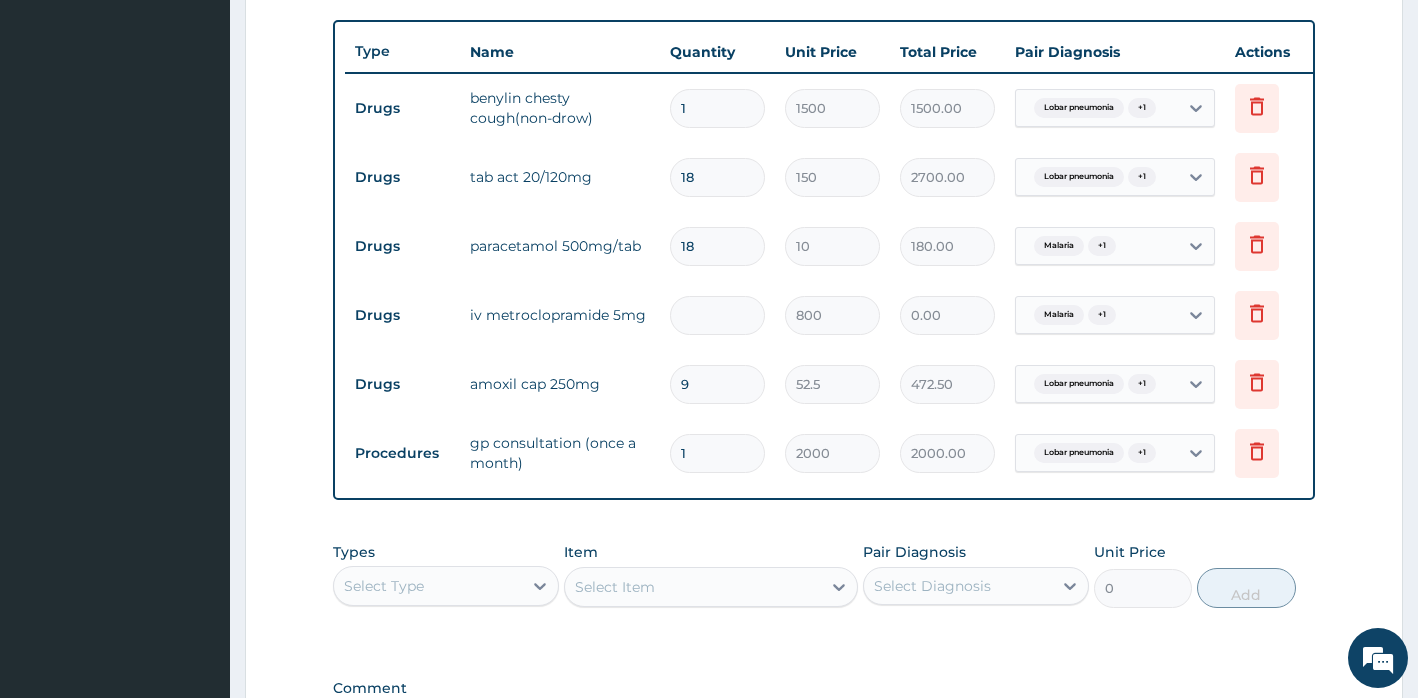 type on "1600.00" 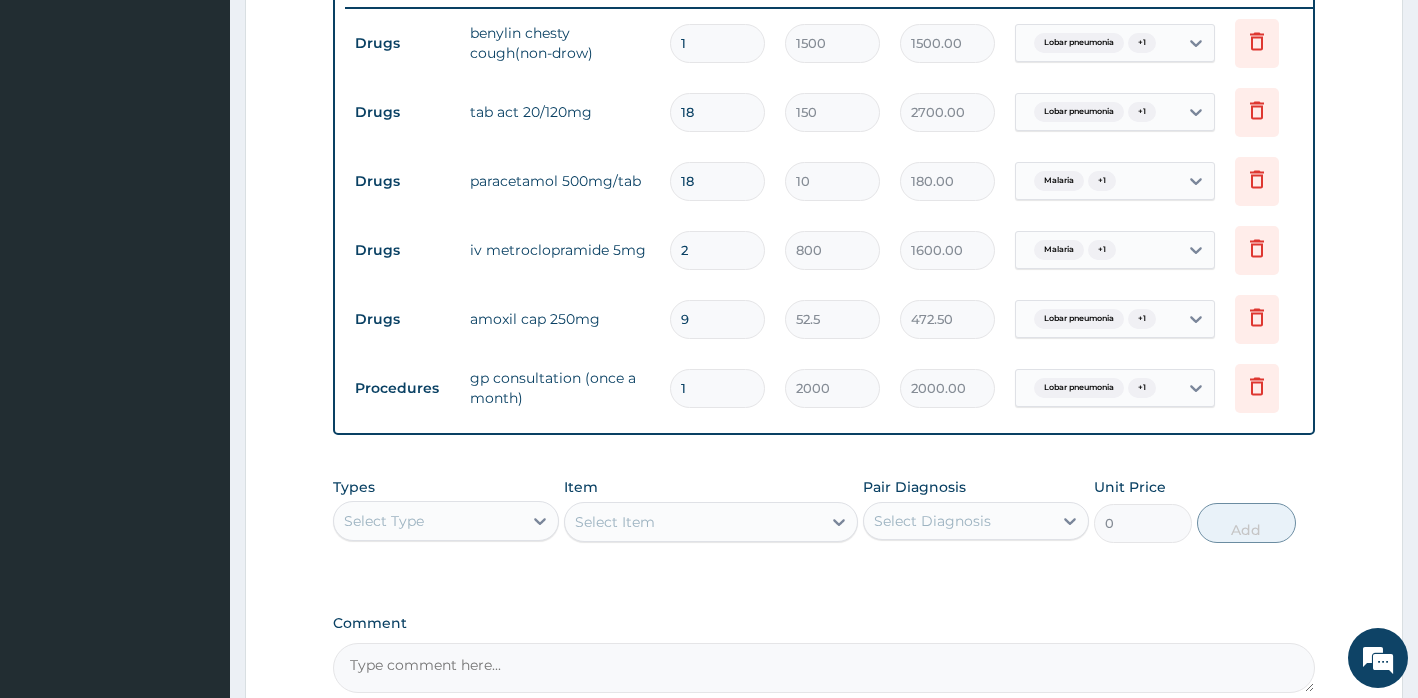 scroll, scrollTop: 782, scrollLeft: 0, axis: vertical 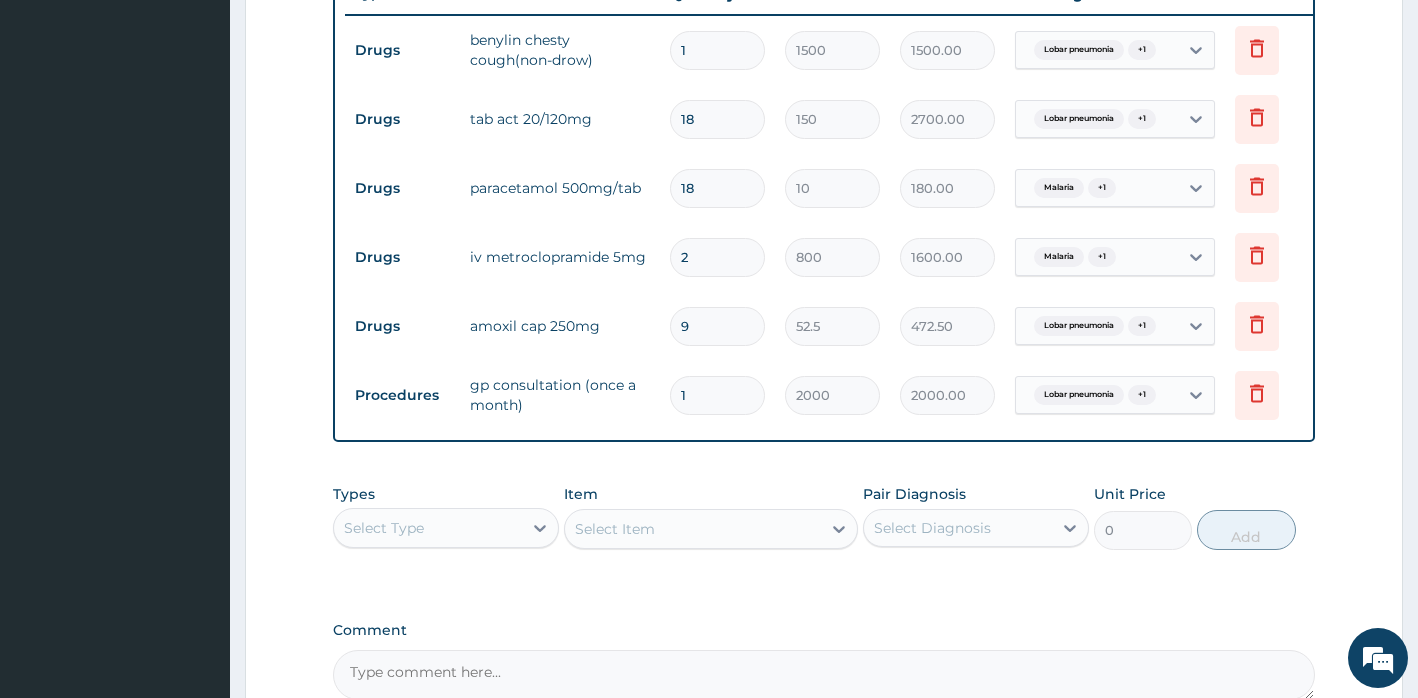 type 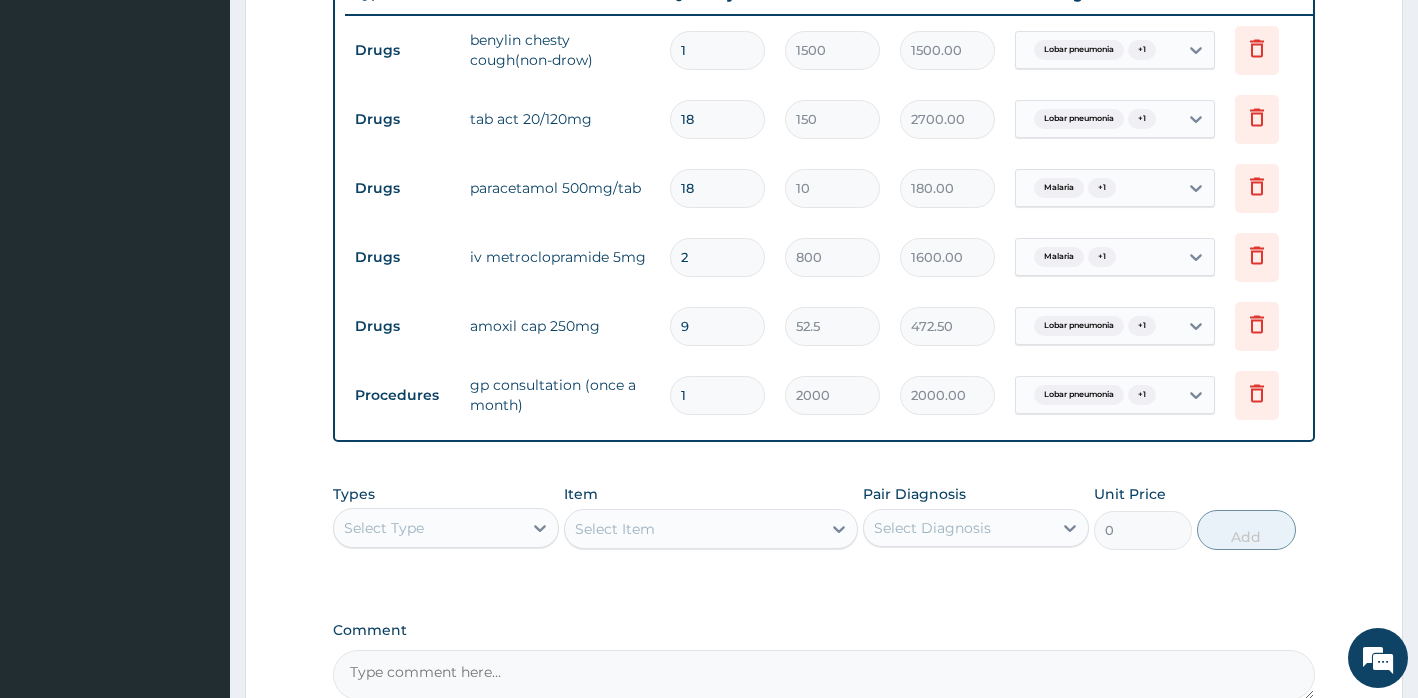 type on "0.00" 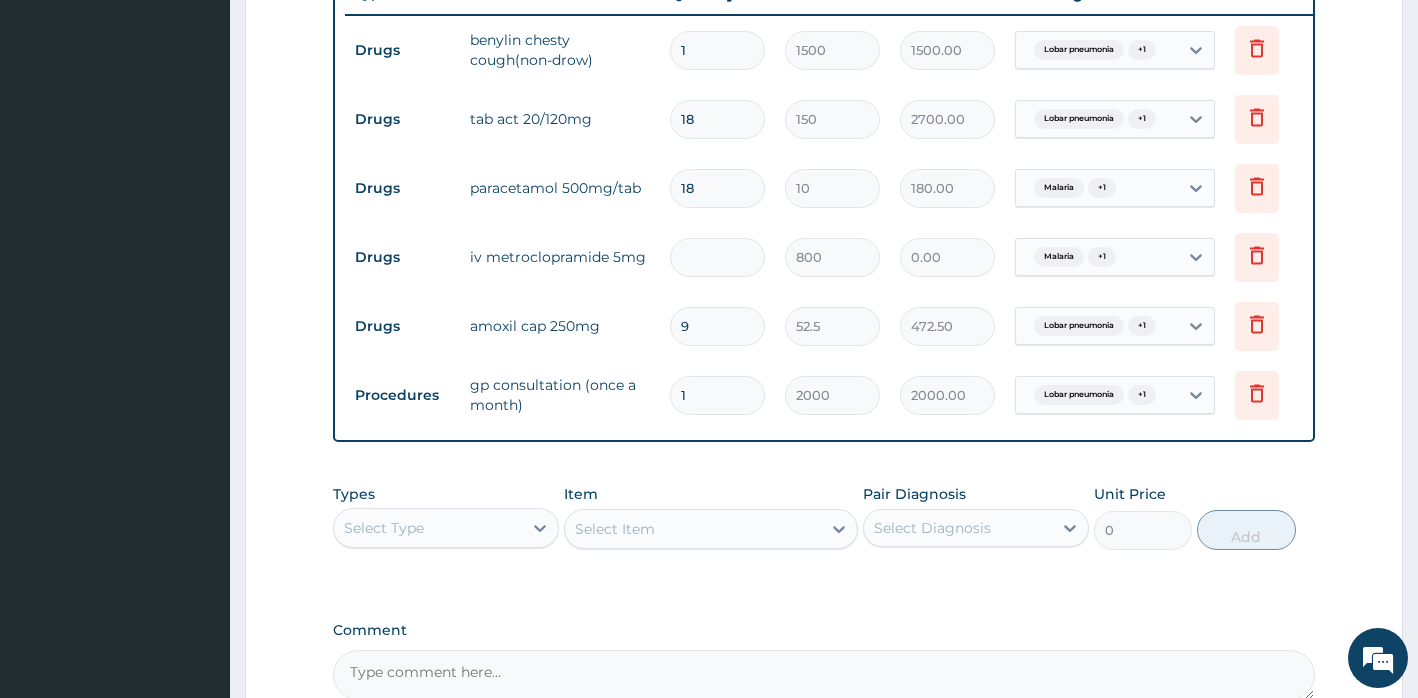 type on "1" 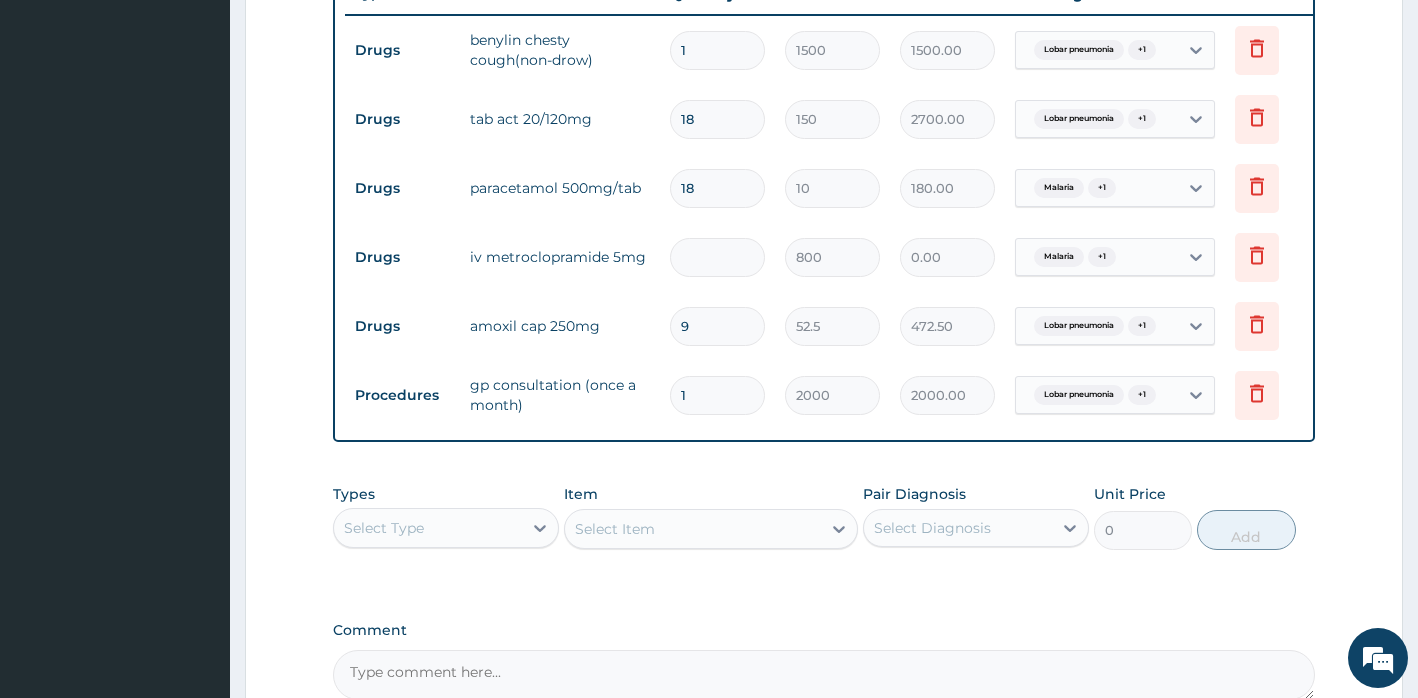 type on "800.00" 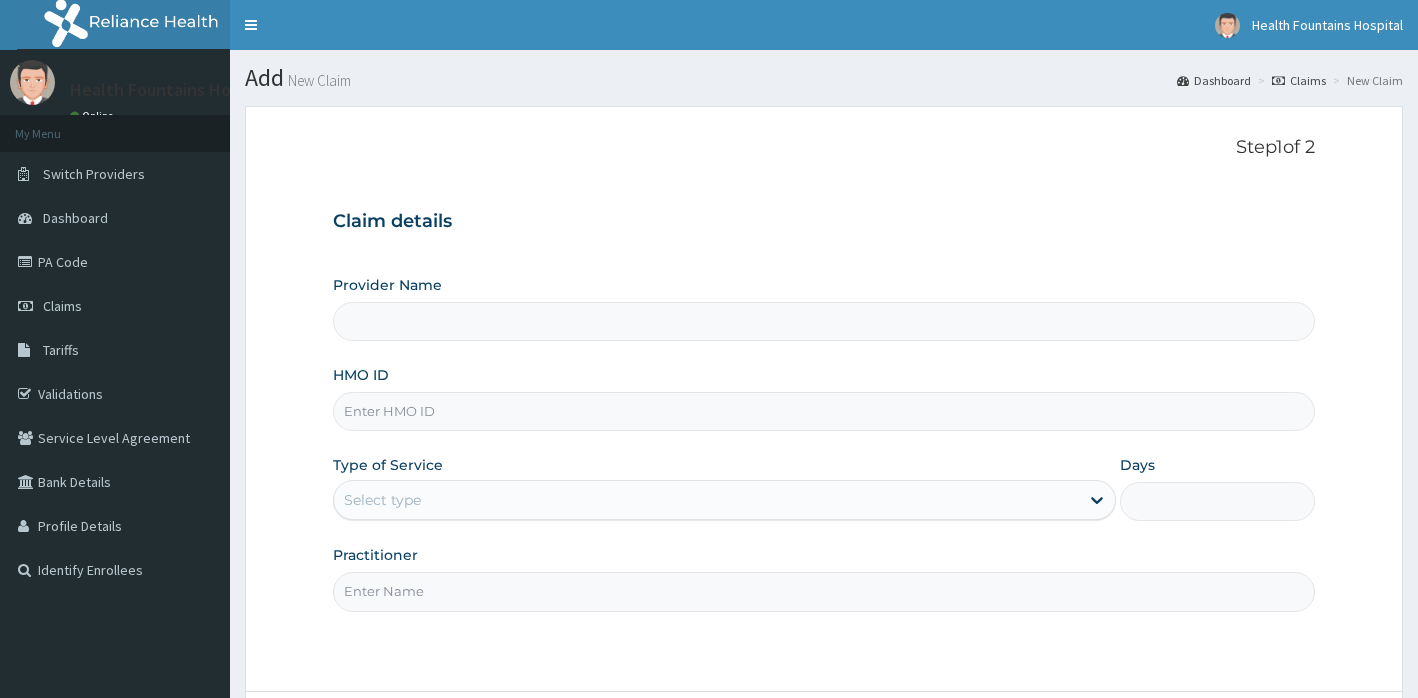 scroll, scrollTop: 0, scrollLeft: 0, axis: both 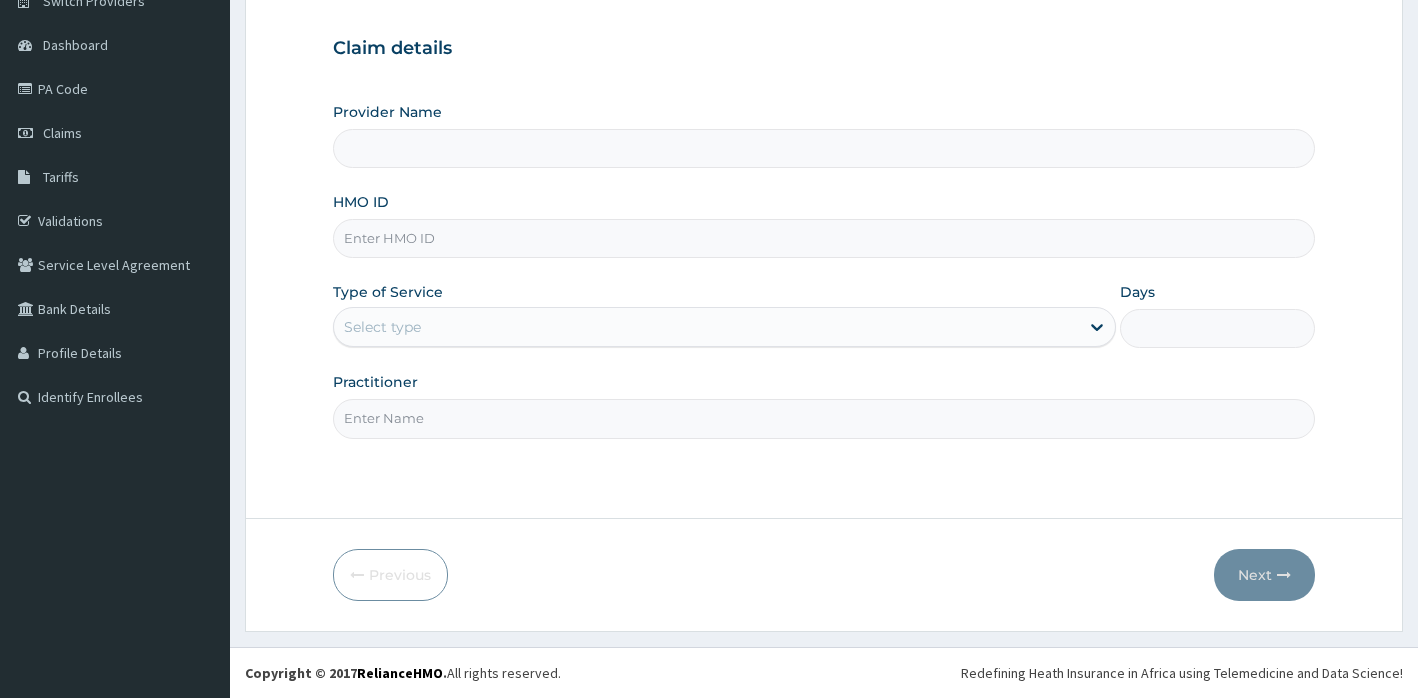 type on "Health Fountains Hospital" 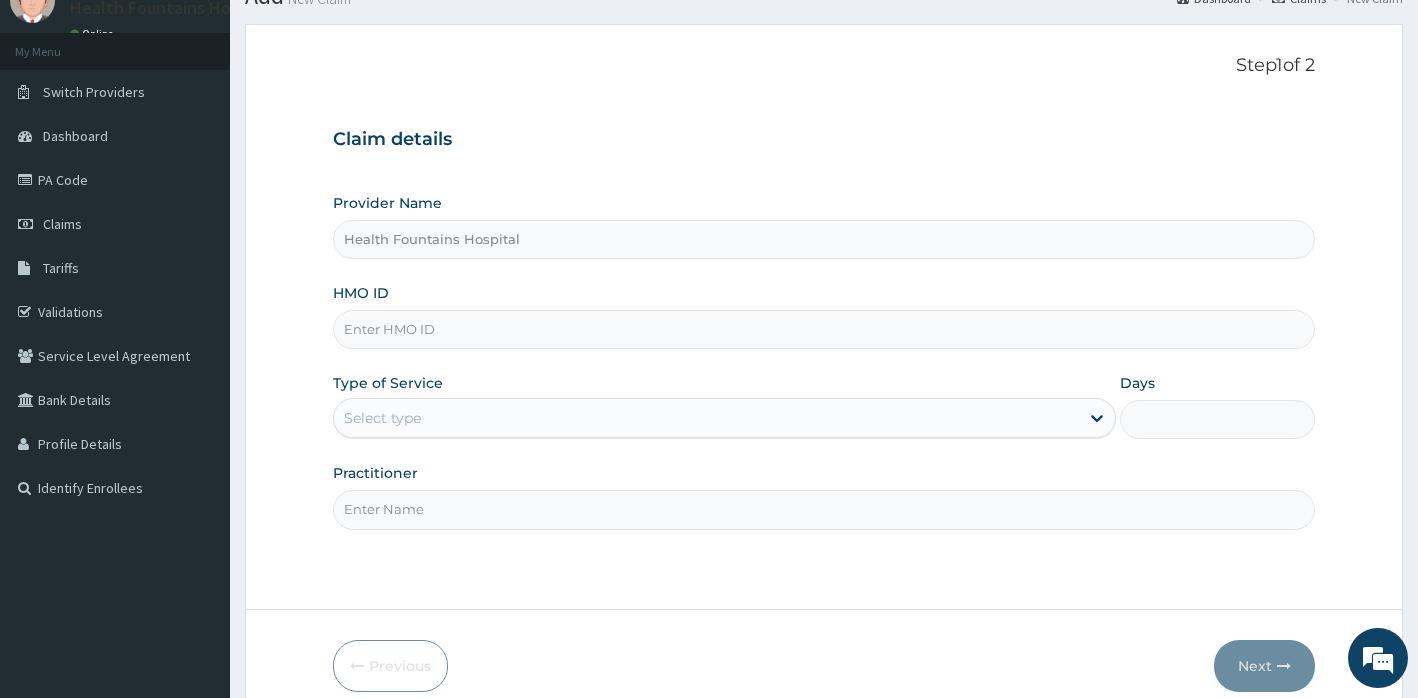 scroll, scrollTop: 0, scrollLeft: 0, axis: both 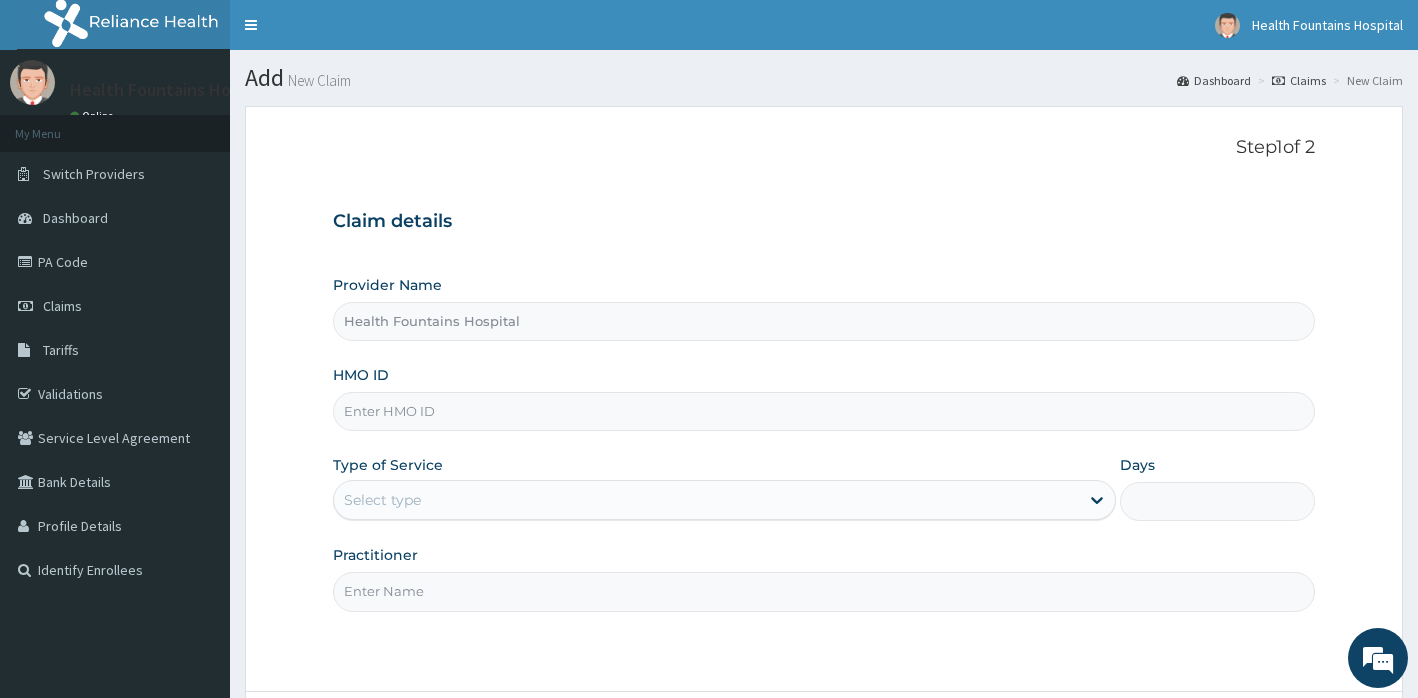 click on "HMO ID" at bounding box center (824, 411) 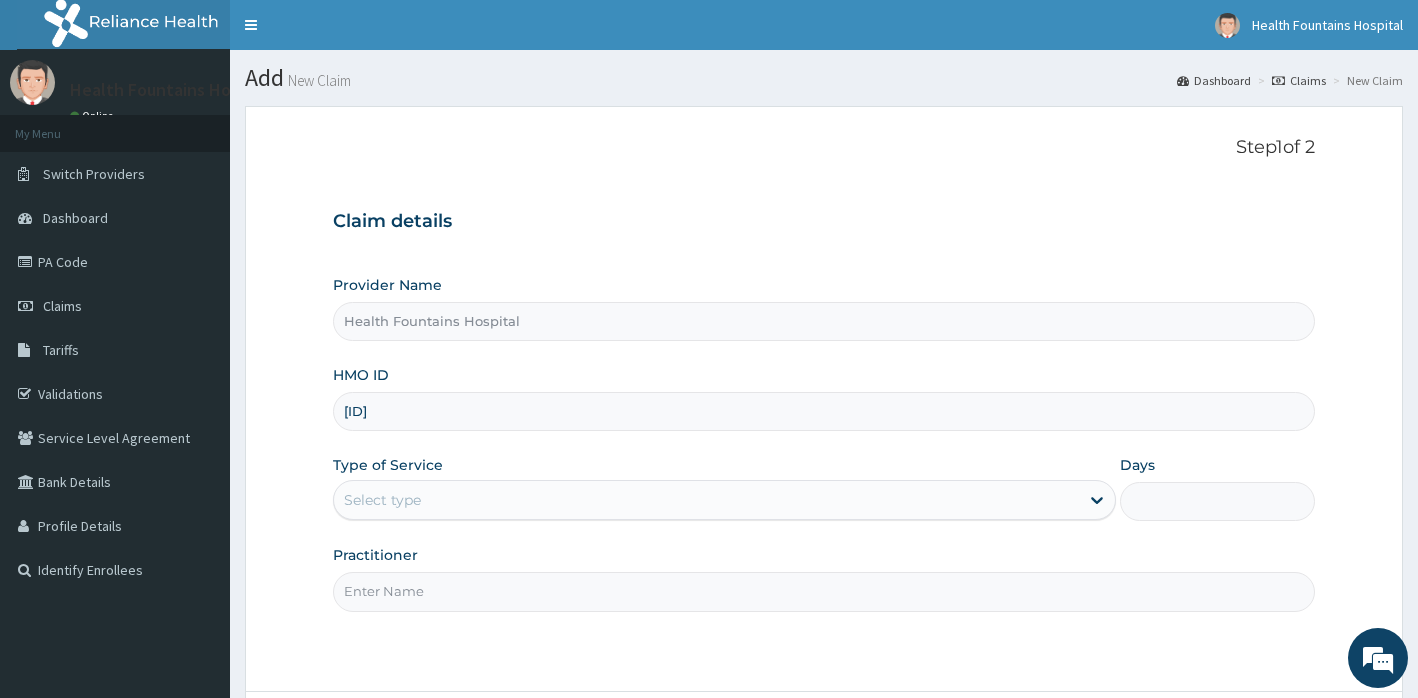 type on "mnl/10509/b" 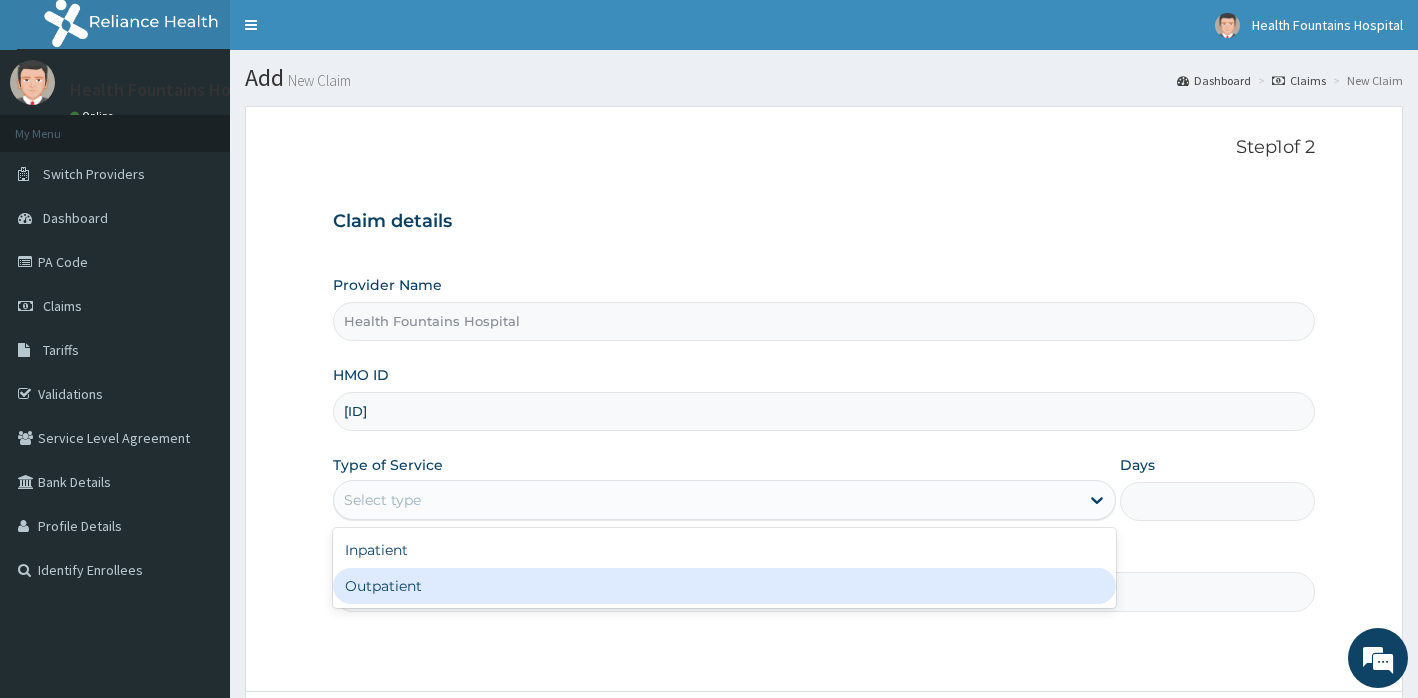 click on "Outpatient" at bounding box center (724, 586) 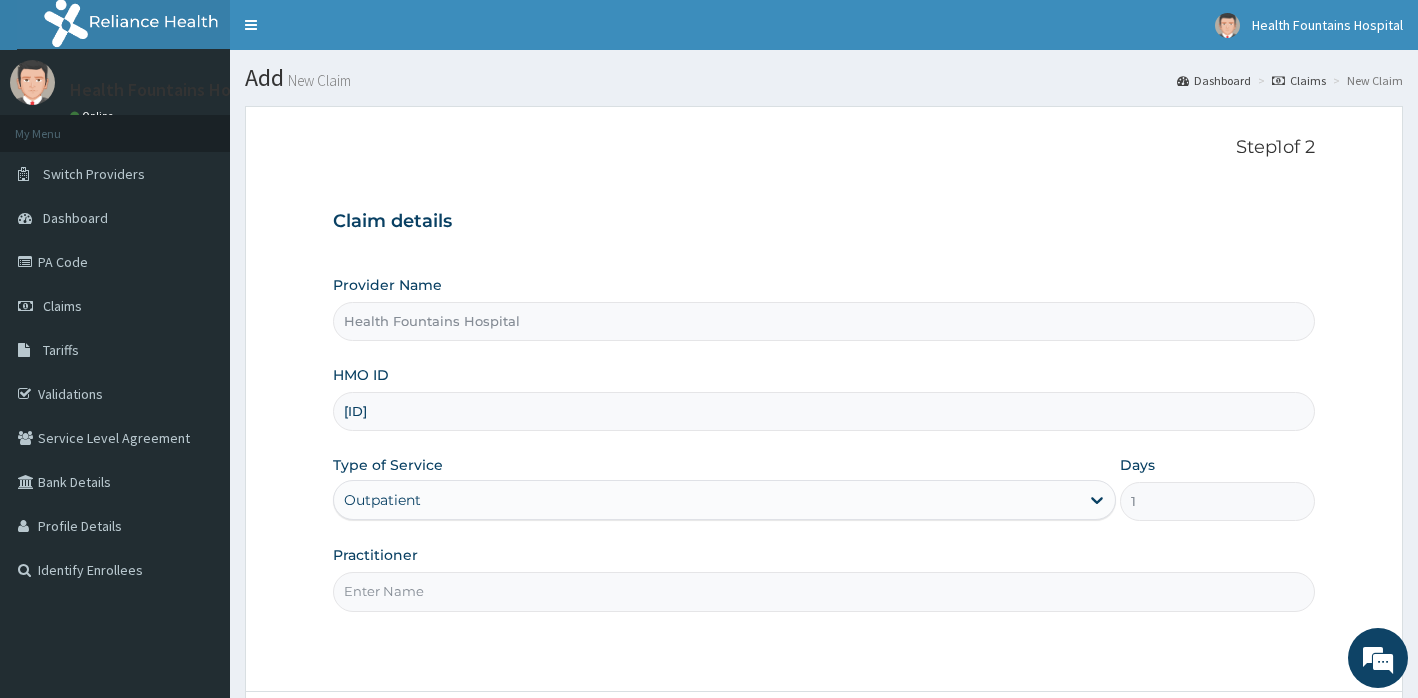 scroll, scrollTop: 65, scrollLeft: 0, axis: vertical 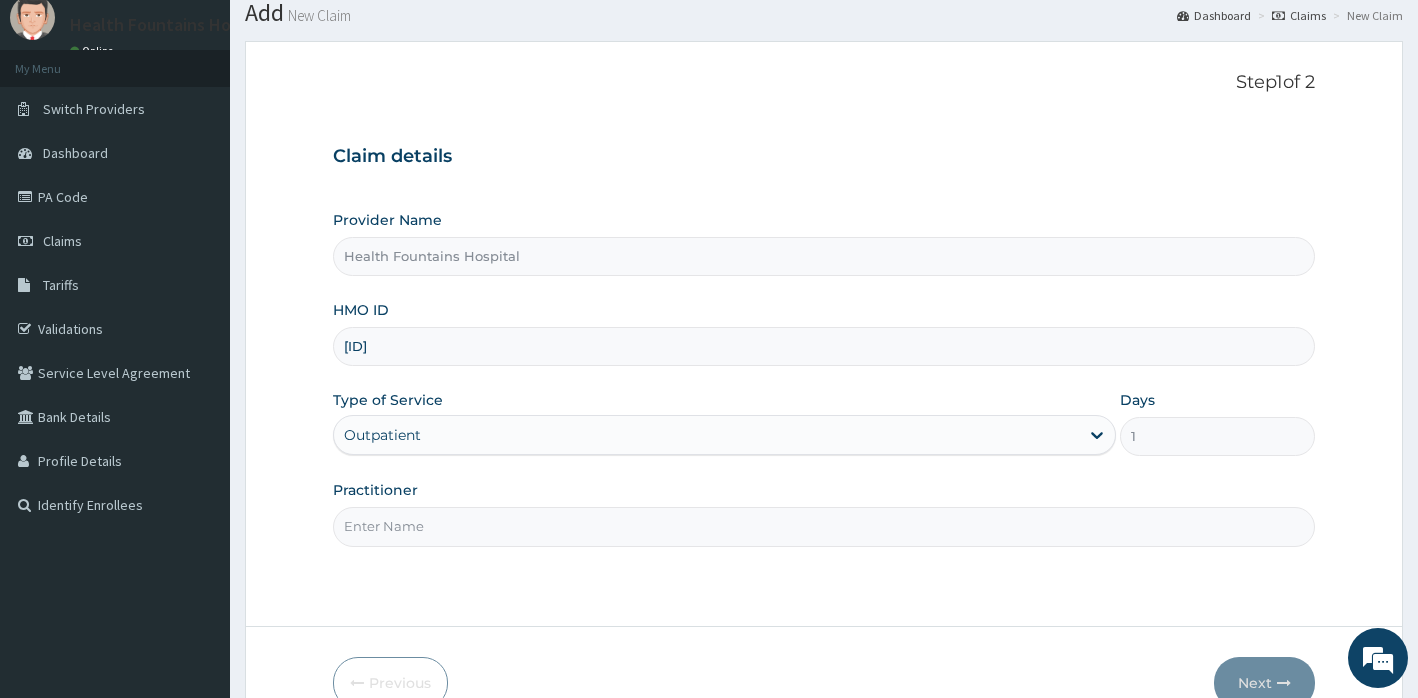 click on "Practitioner" at bounding box center [824, 526] 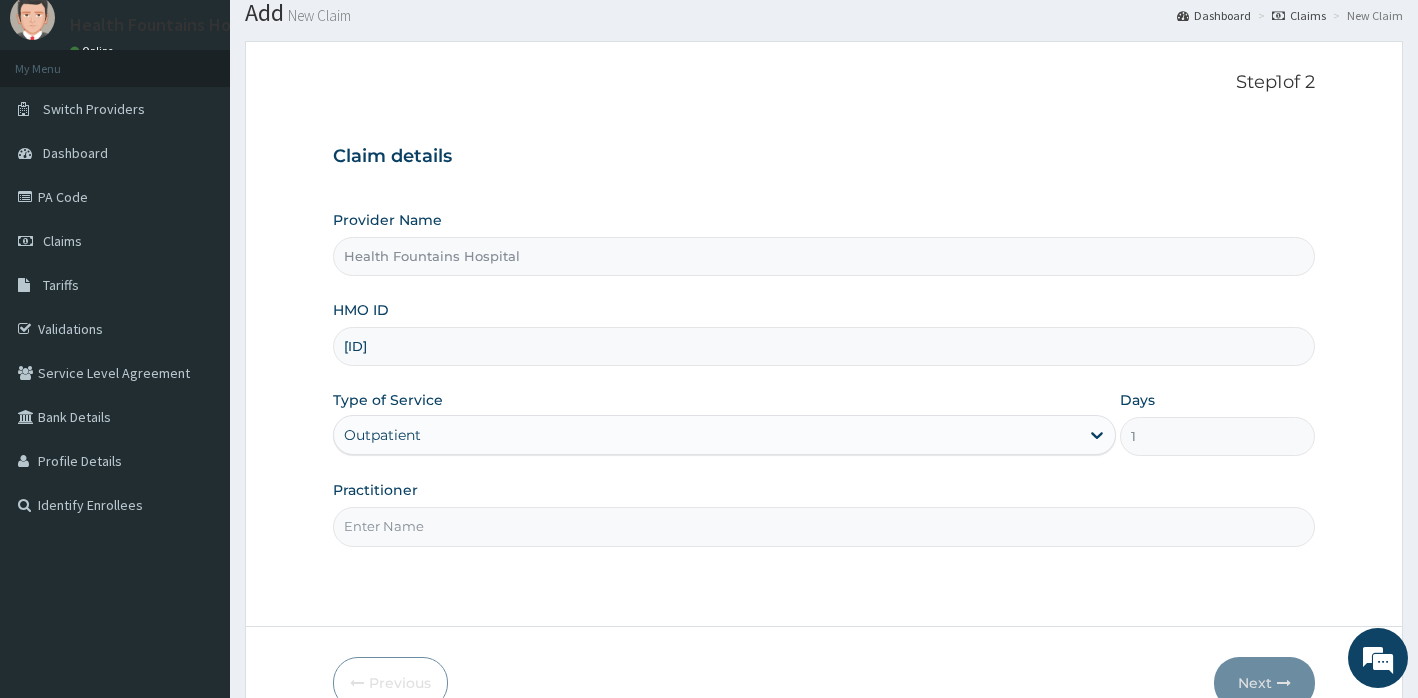 type on "Dr Victor" 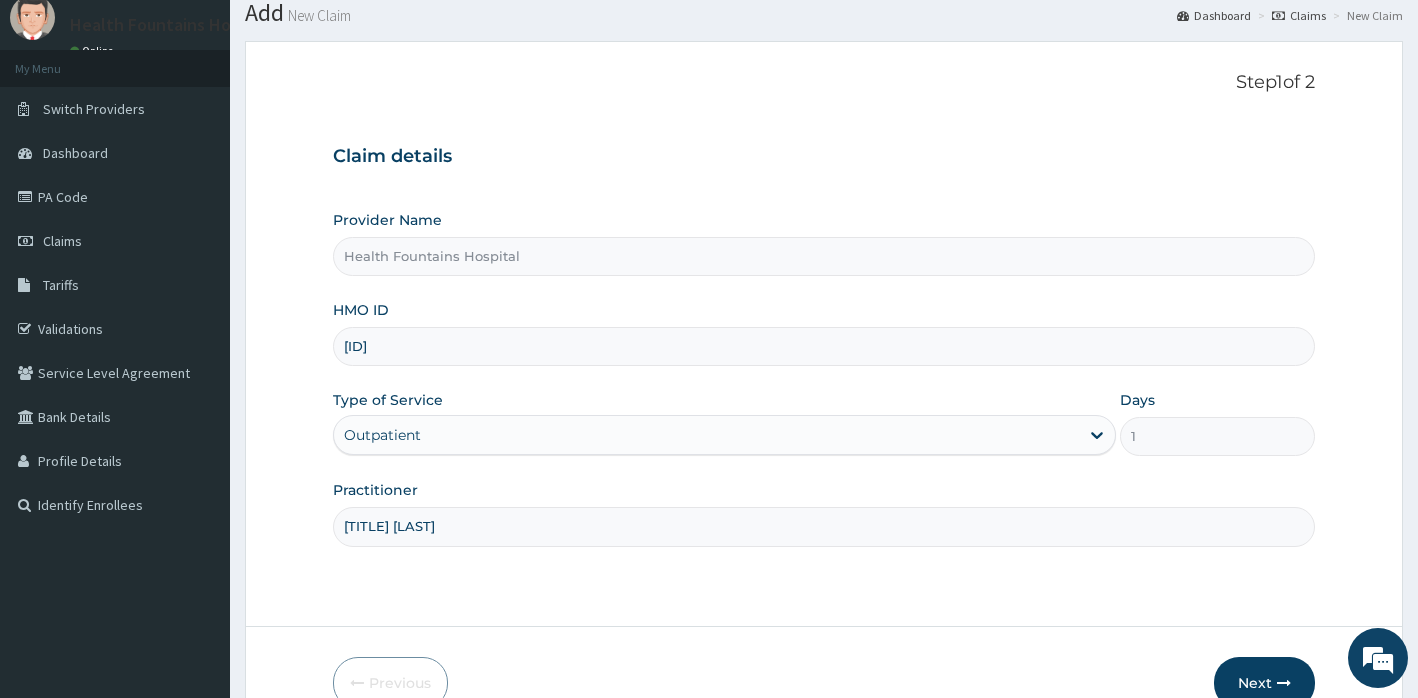 scroll, scrollTop: 173, scrollLeft: 0, axis: vertical 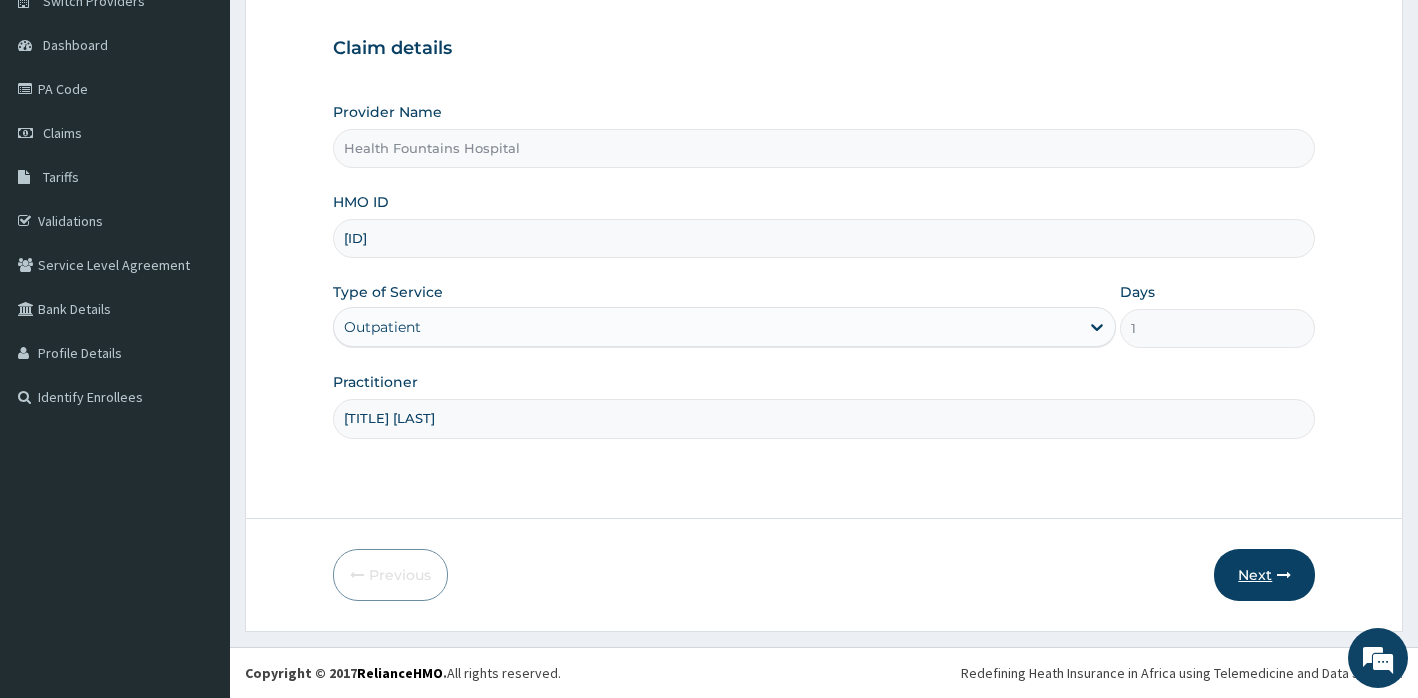 click on "Next" at bounding box center (1264, 575) 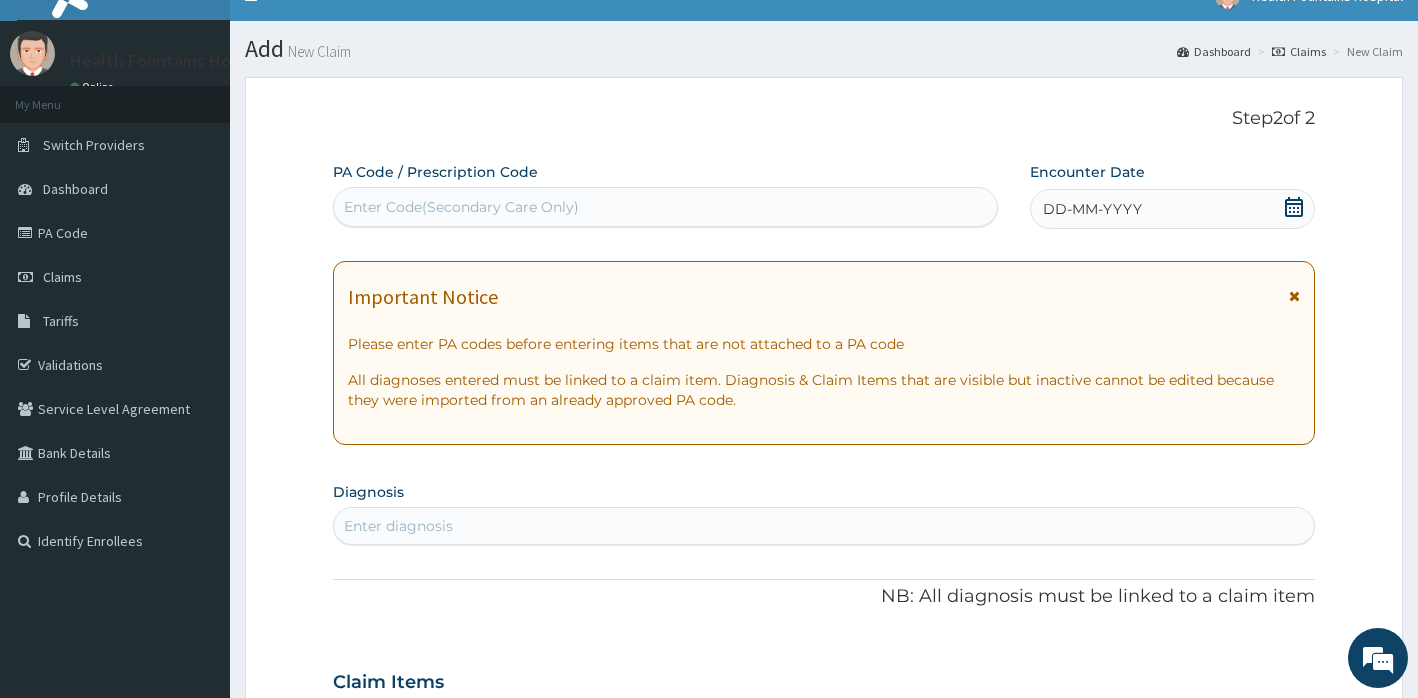 scroll, scrollTop: 0, scrollLeft: 0, axis: both 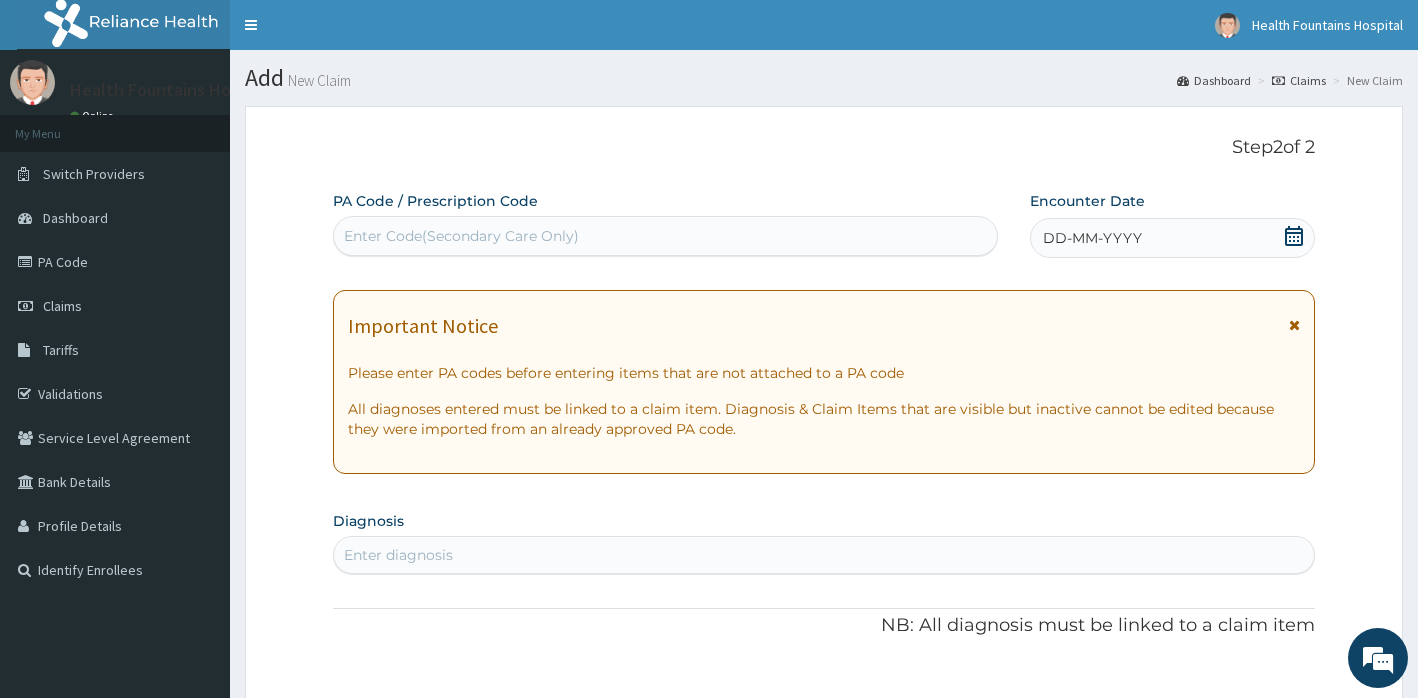 click on "Enter Code(Secondary Care Only)" at bounding box center [665, 236] 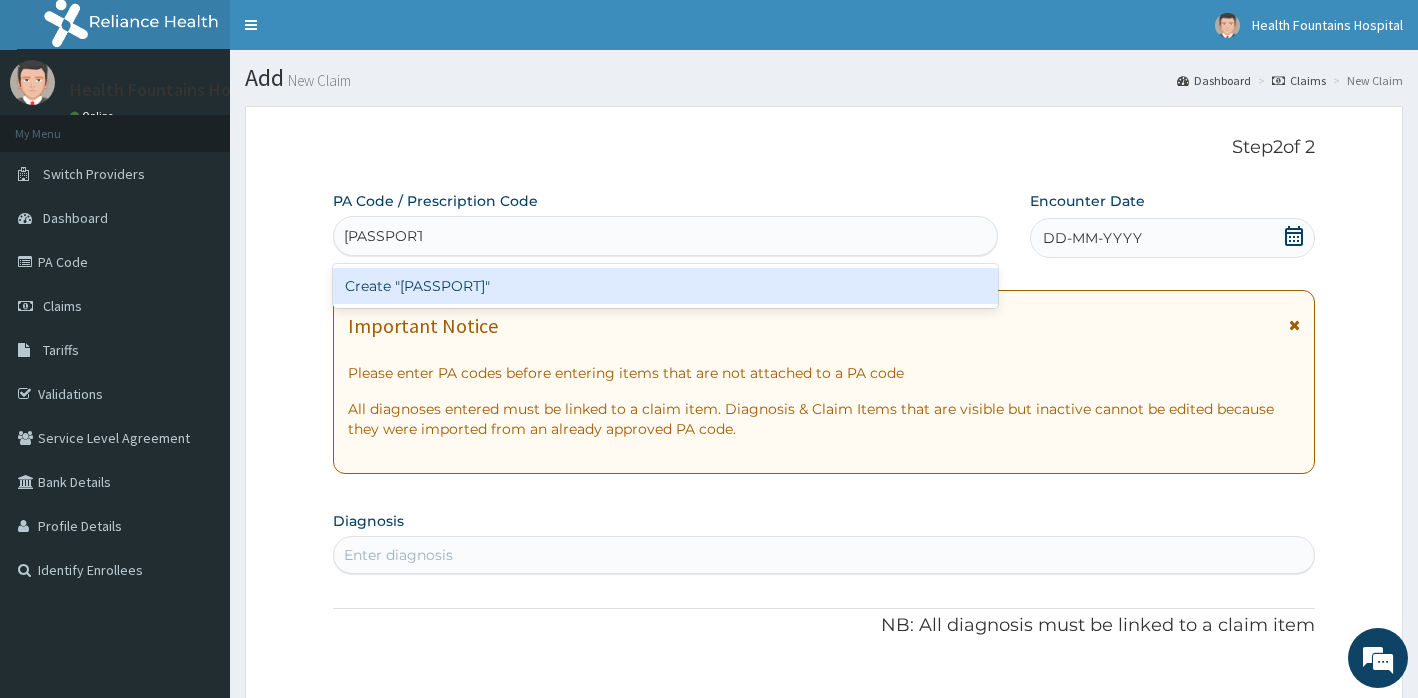click on "Create "PA/3362A4"" at bounding box center (665, 286) 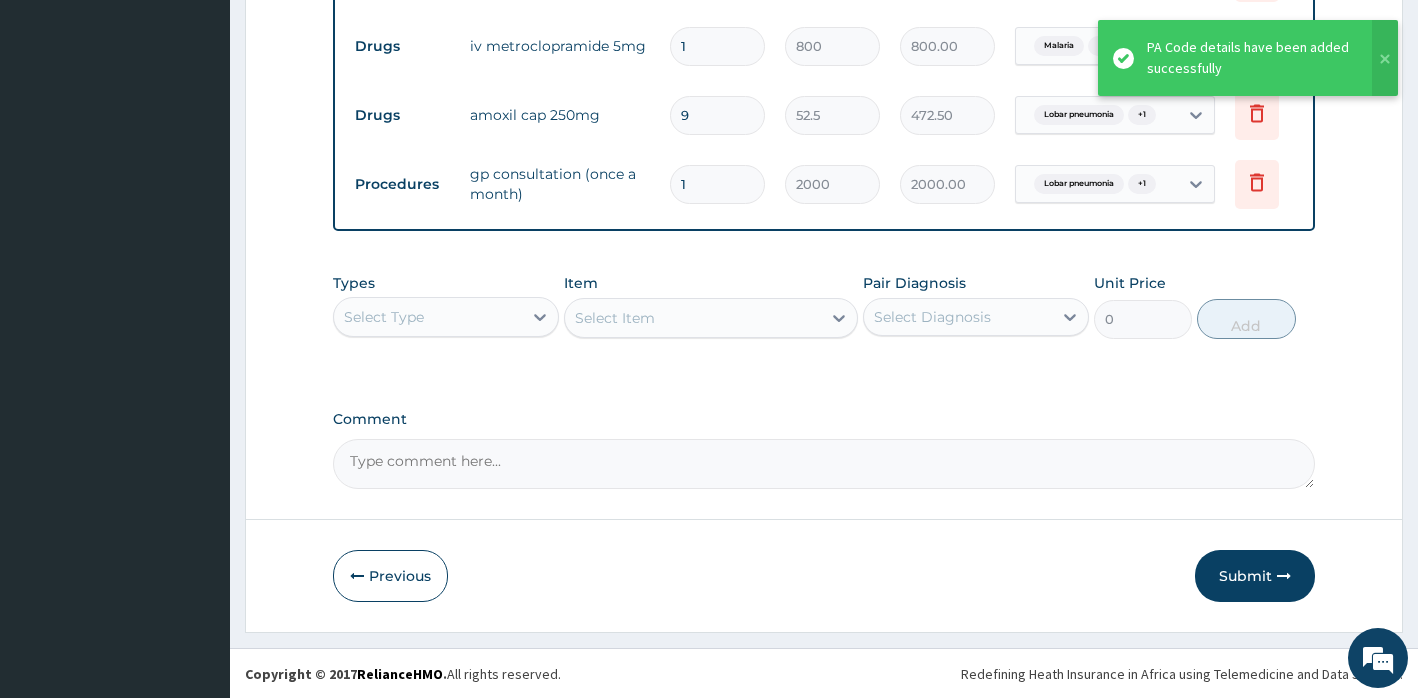 scroll, scrollTop: 1028, scrollLeft: 0, axis: vertical 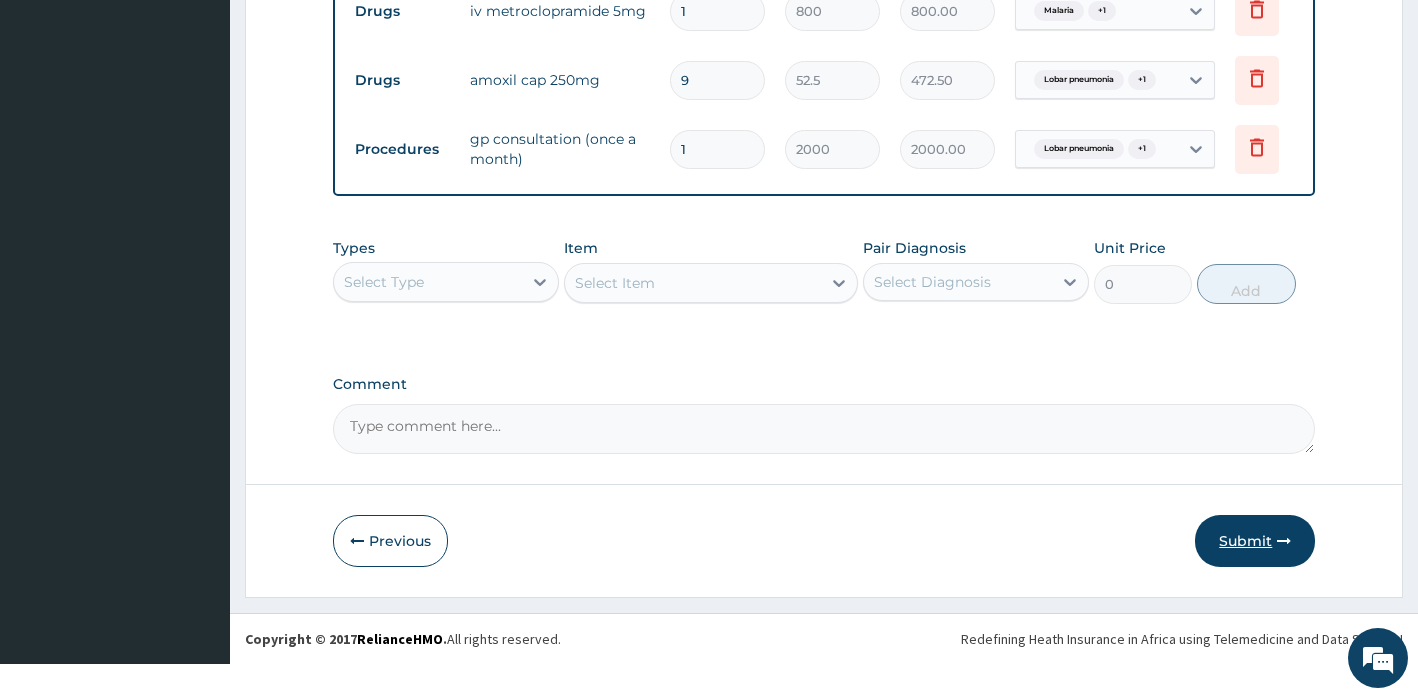 click on "Submit" at bounding box center (1255, 541) 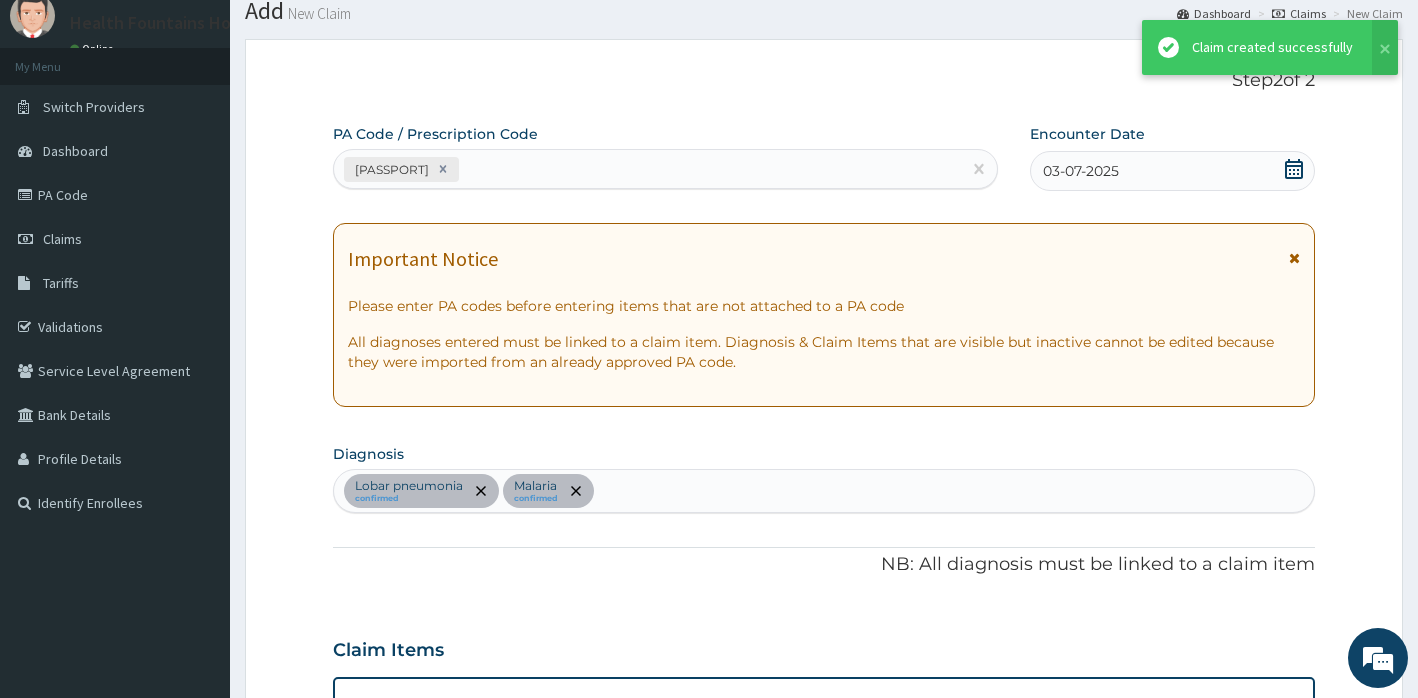 scroll, scrollTop: 1028, scrollLeft: 0, axis: vertical 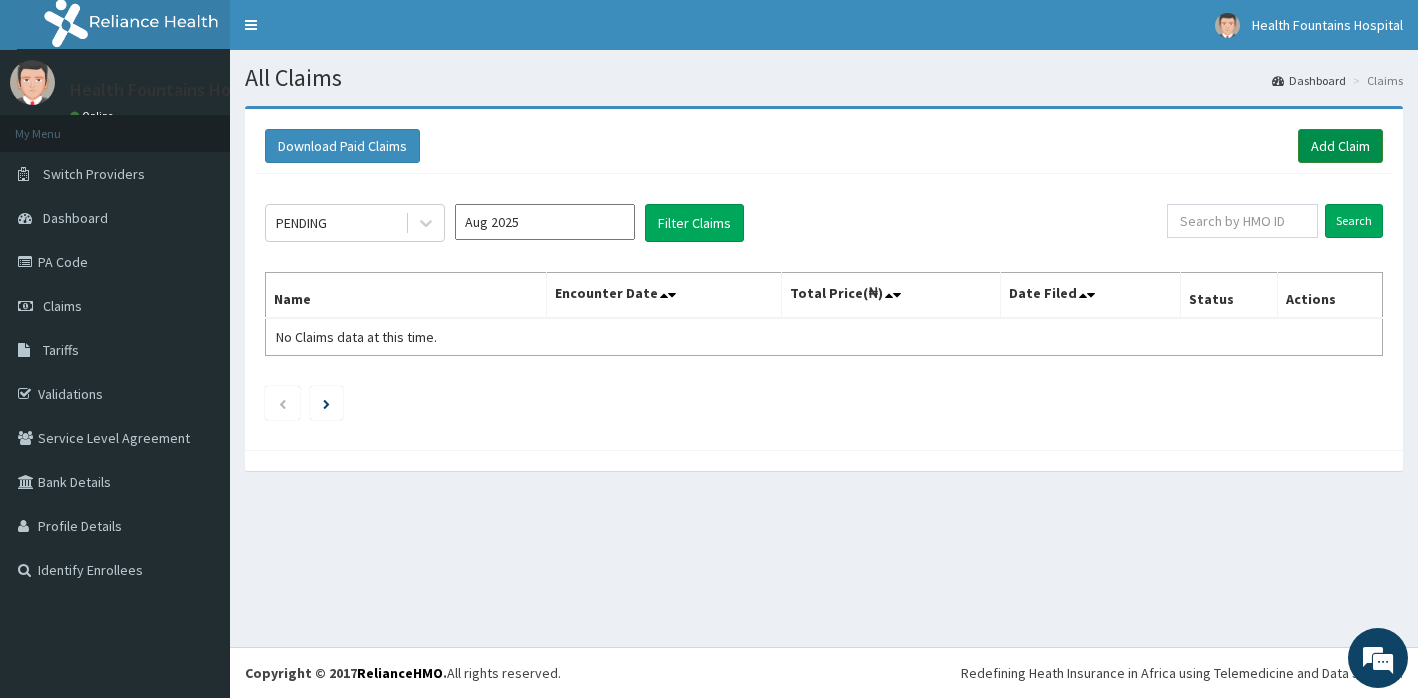 click on "Add Claim" at bounding box center (1340, 146) 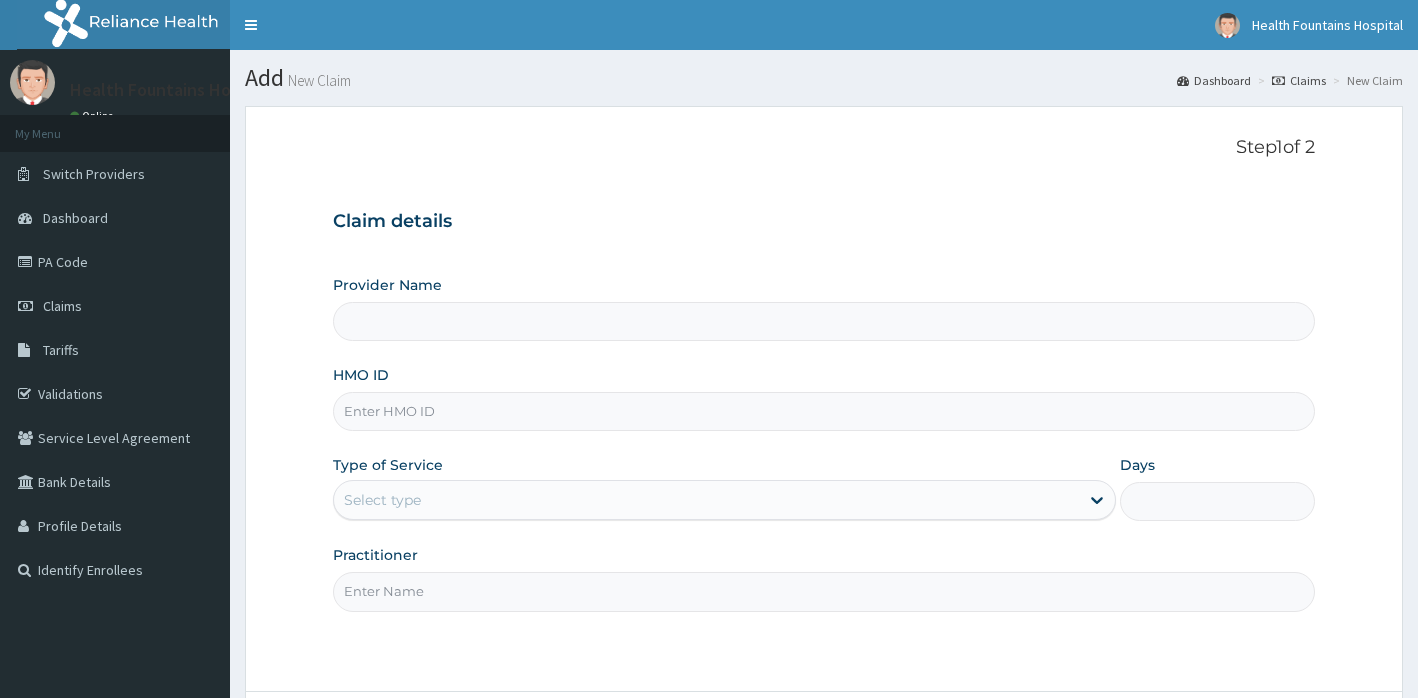 scroll, scrollTop: 0, scrollLeft: 0, axis: both 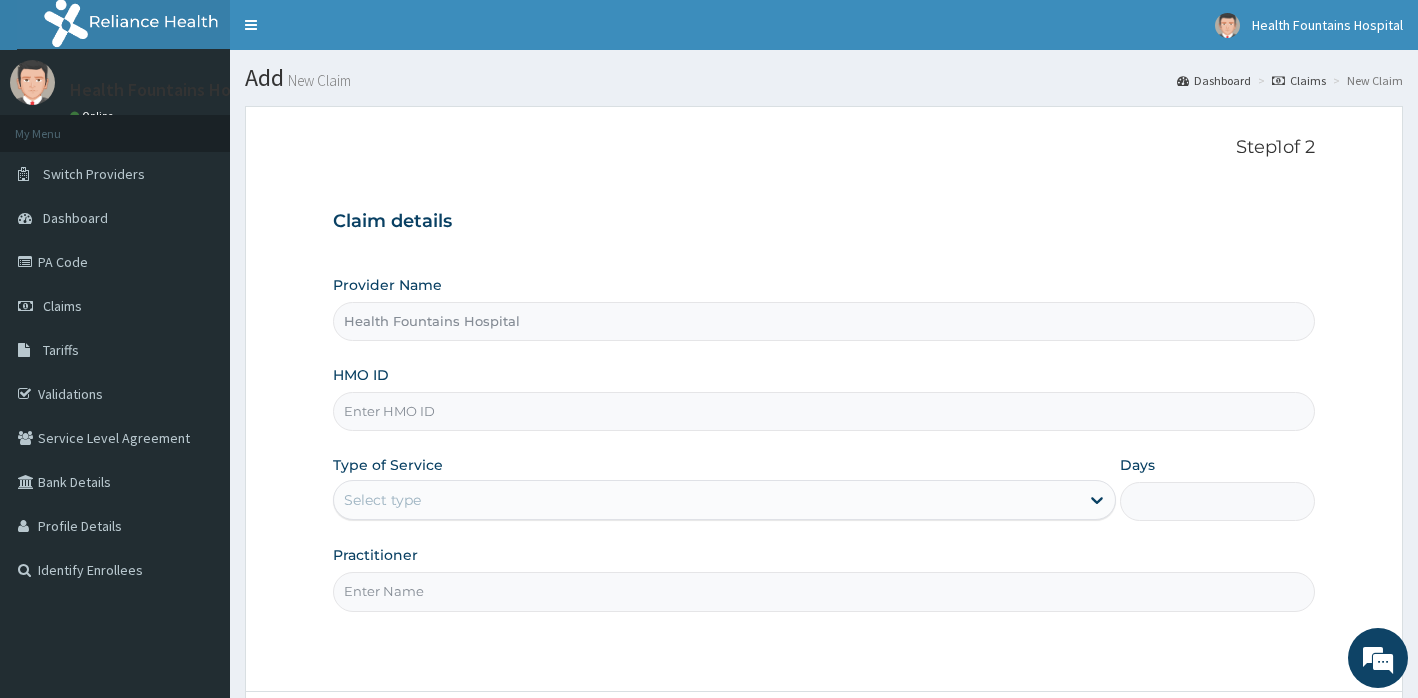 click on "HMO ID" at bounding box center (824, 411) 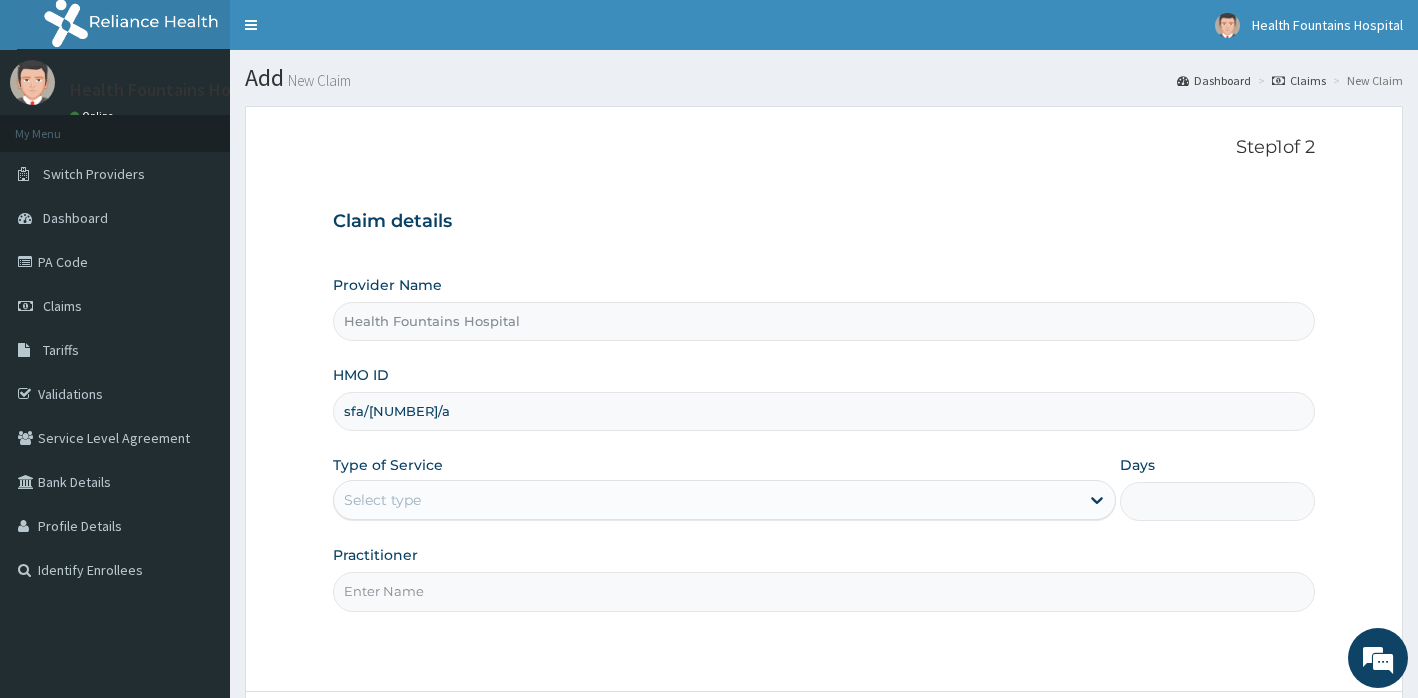 scroll, scrollTop: 173, scrollLeft: 0, axis: vertical 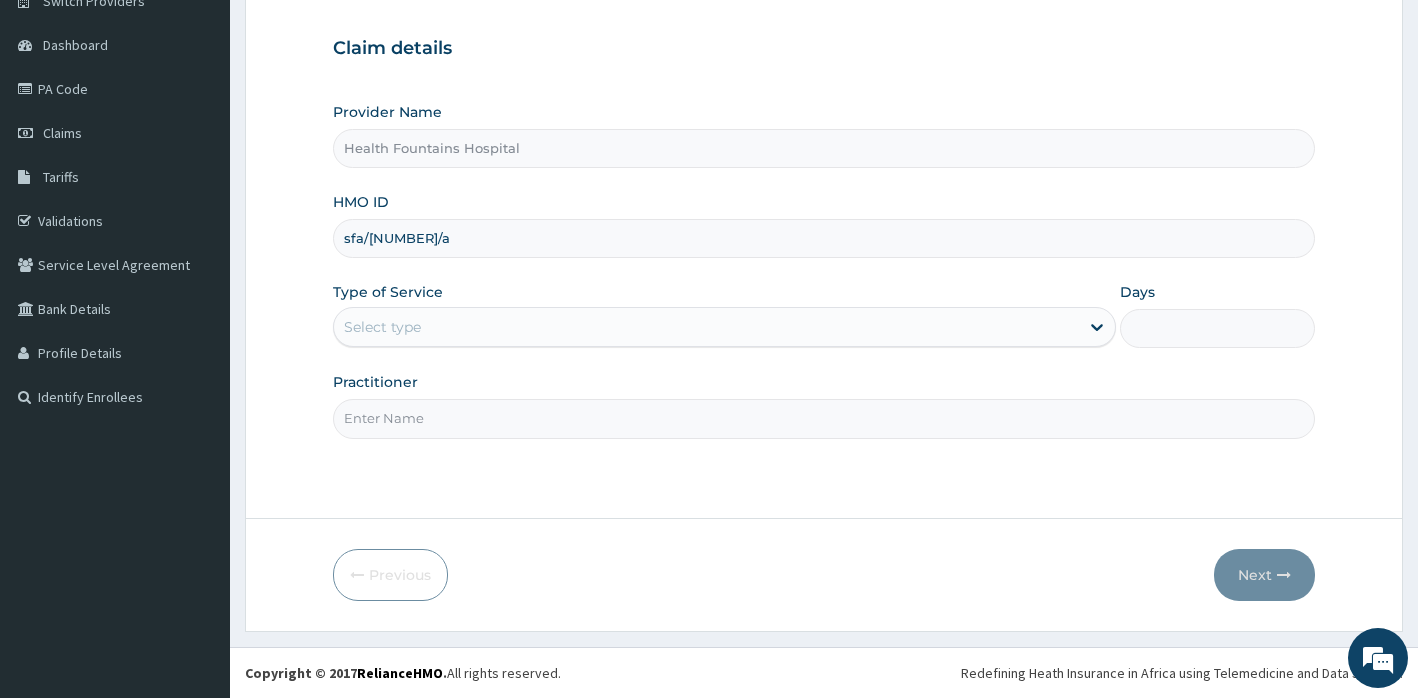 type on "sfa/[NUMBER]/a" 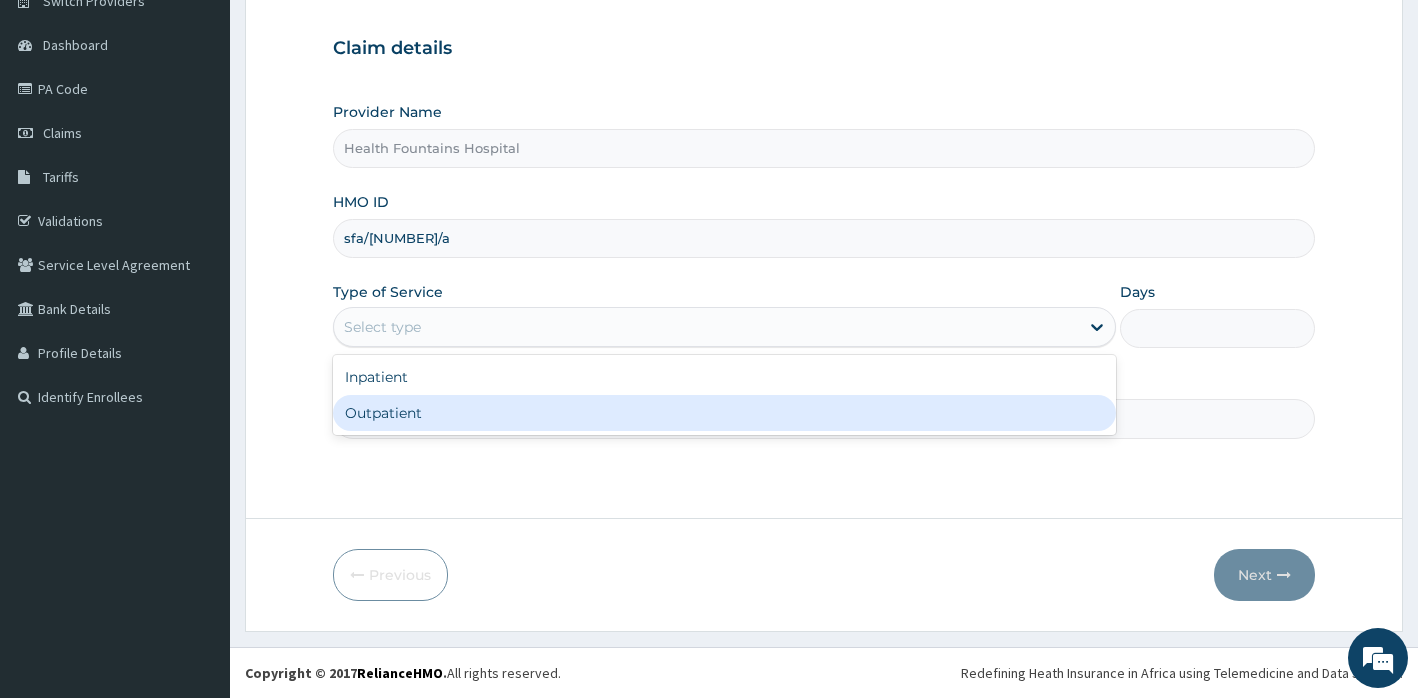 click on "Outpatient" at bounding box center (724, 413) 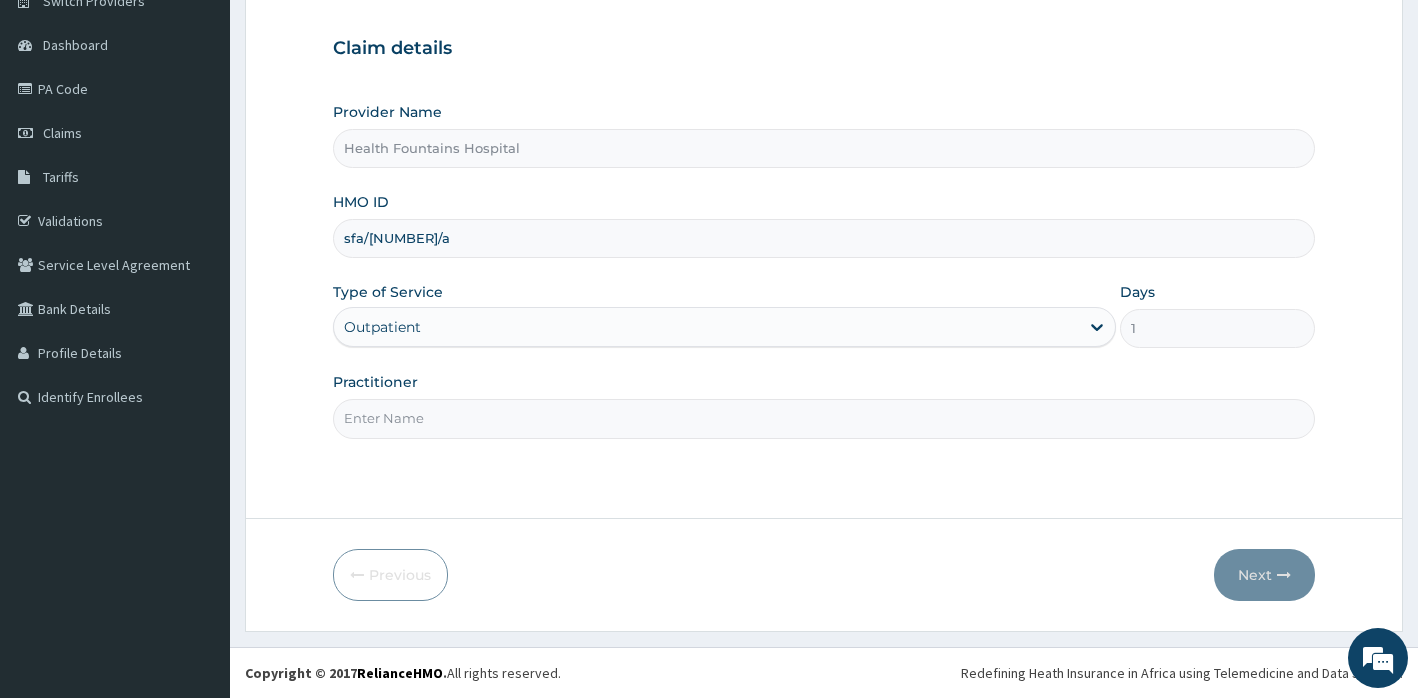 click on "Practitioner" at bounding box center (824, 418) 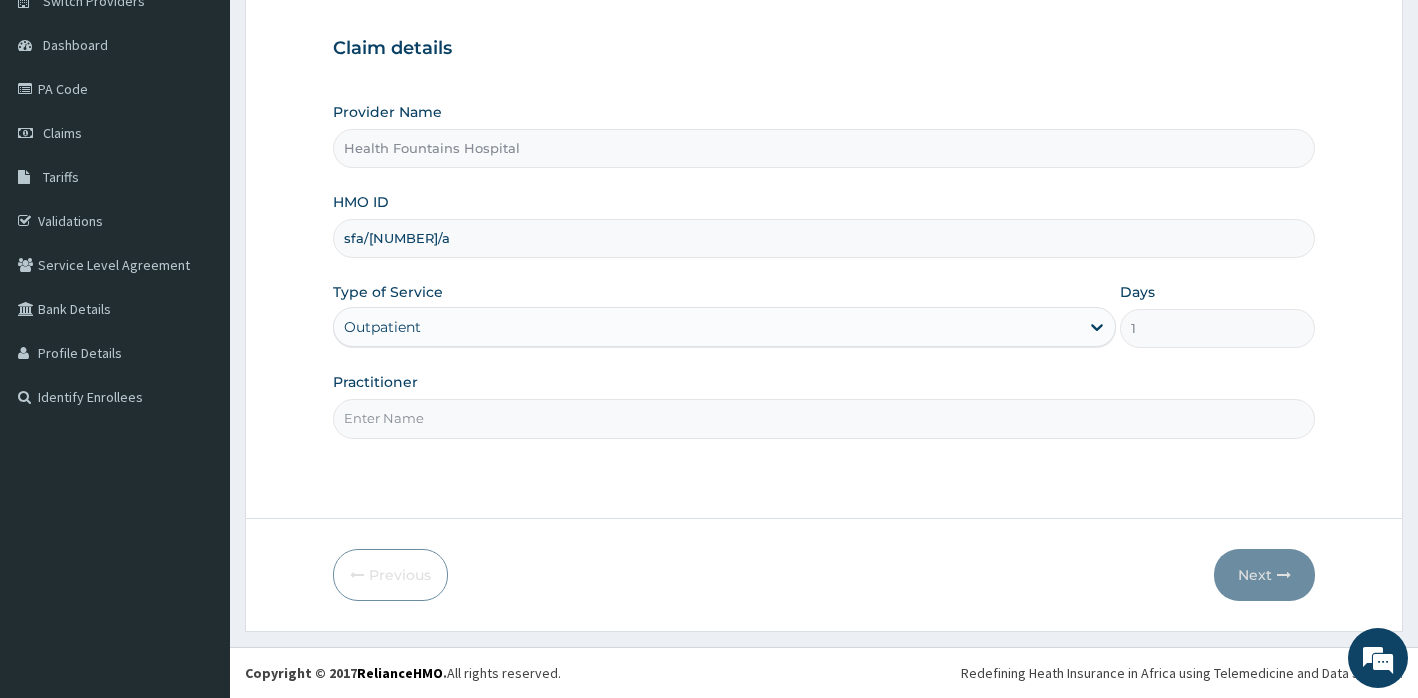type on "[TITLE] [LAST]" 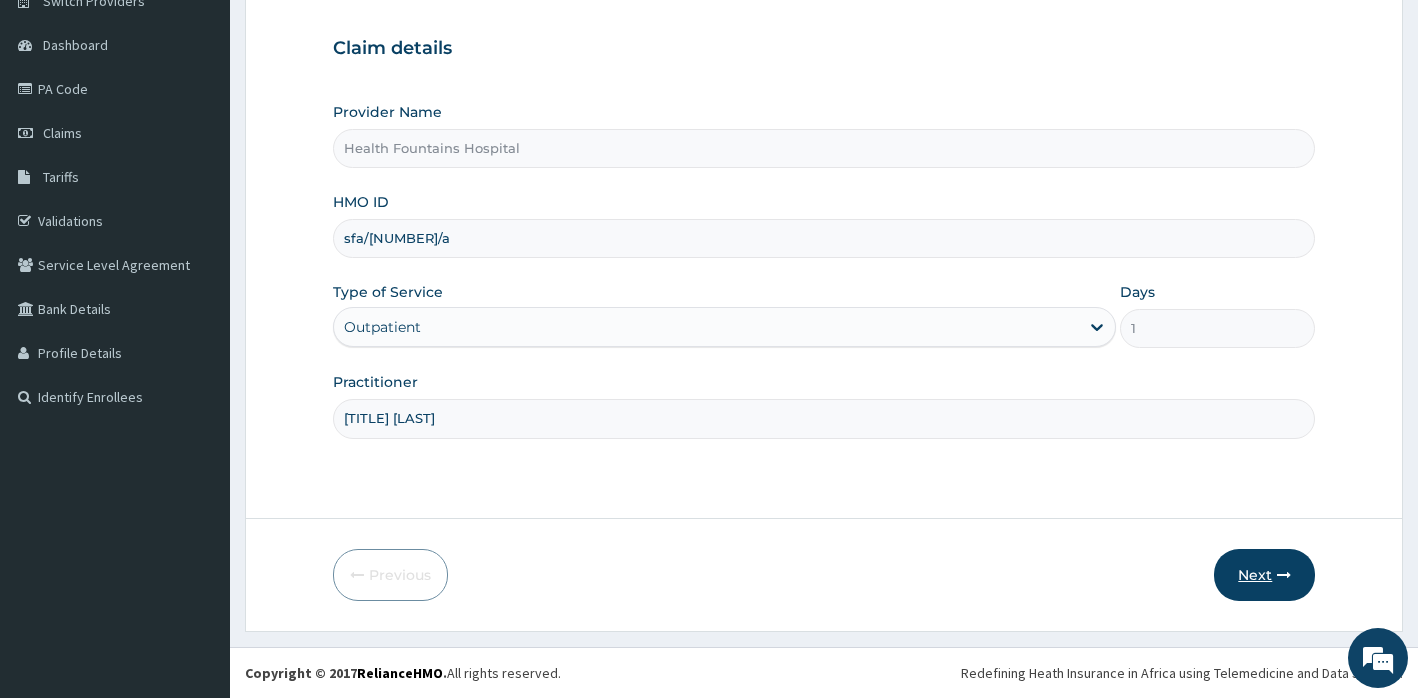 click on "Next" at bounding box center (1264, 575) 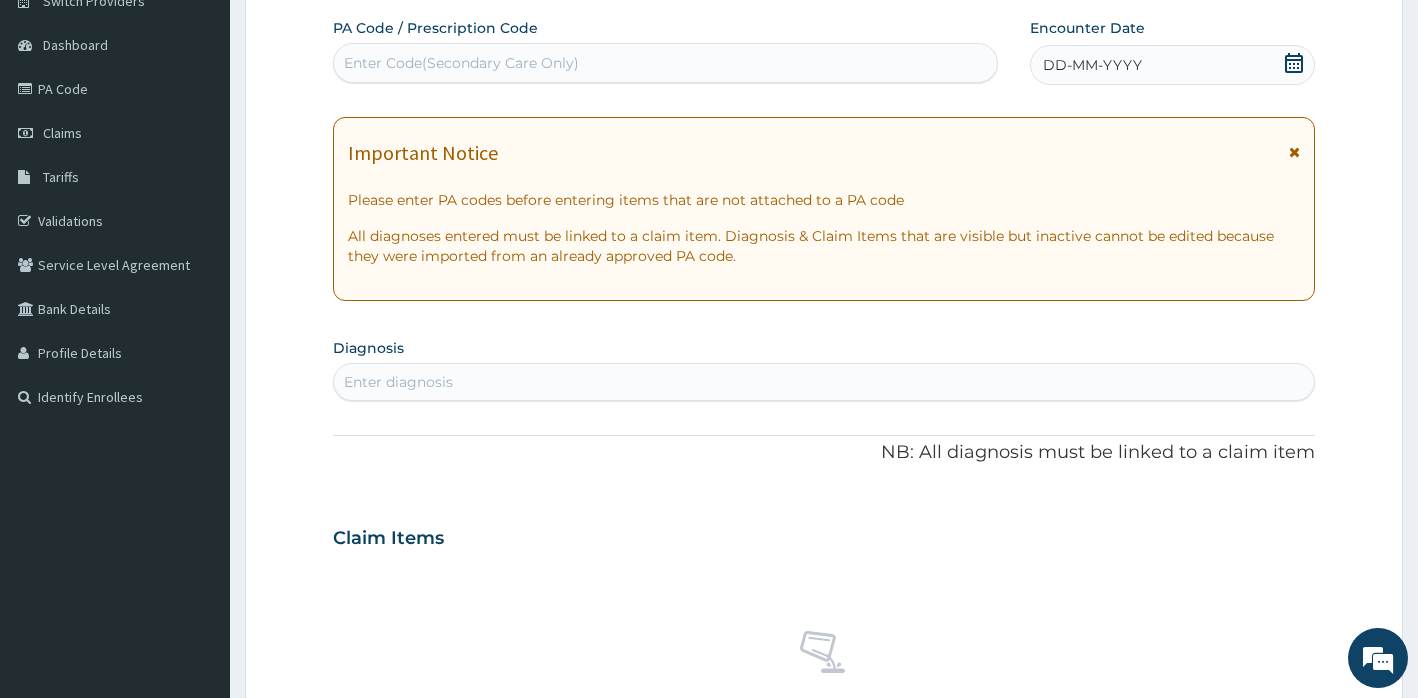 scroll, scrollTop: 0, scrollLeft: 0, axis: both 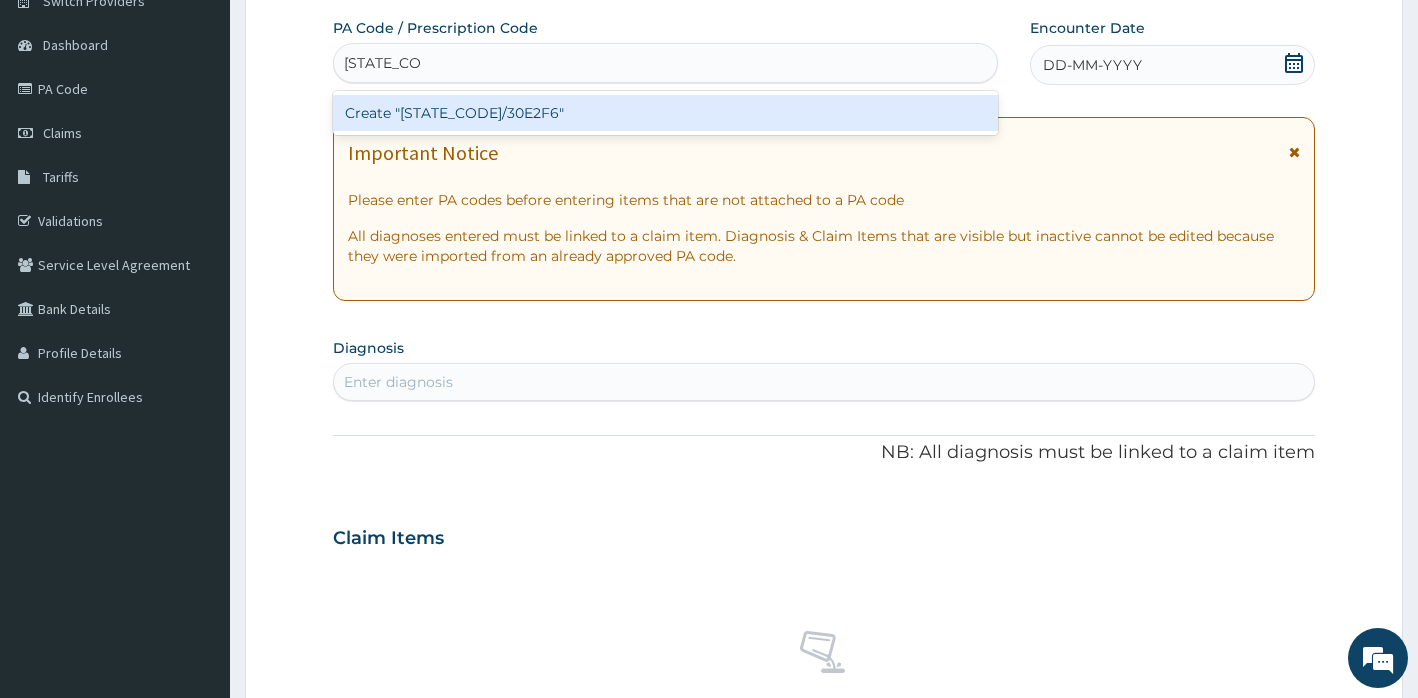 click on "Create "[STATE_CODE]/30E2F6"" at bounding box center (665, 113) 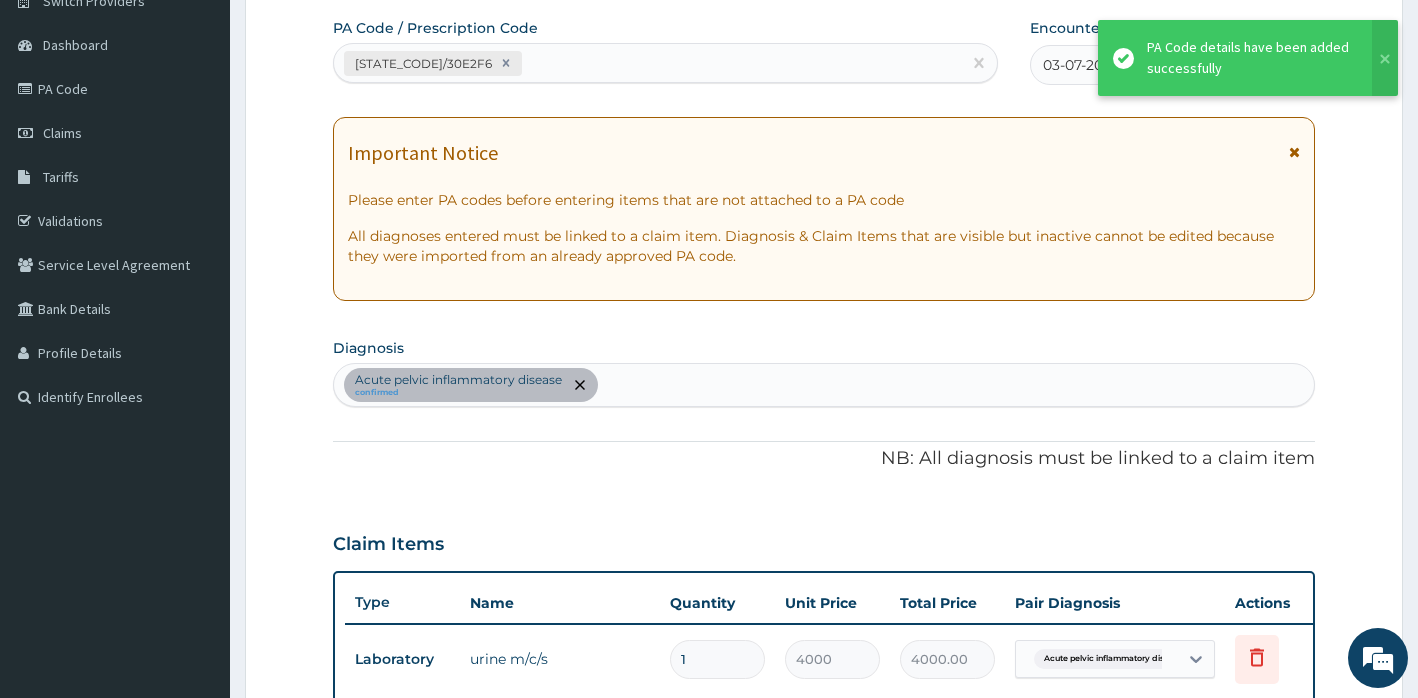 scroll, scrollTop: 621, scrollLeft: 0, axis: vertical 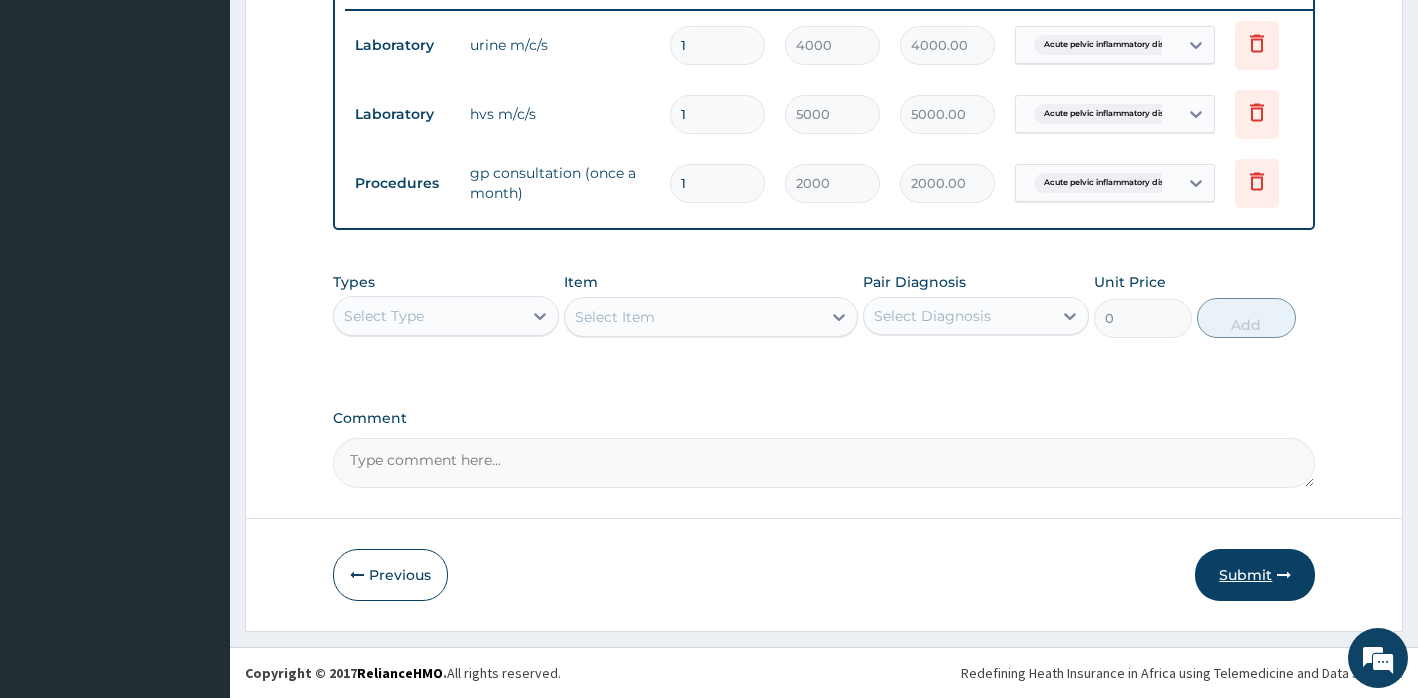 click on "Submit" at bounding box center [1255, 575] 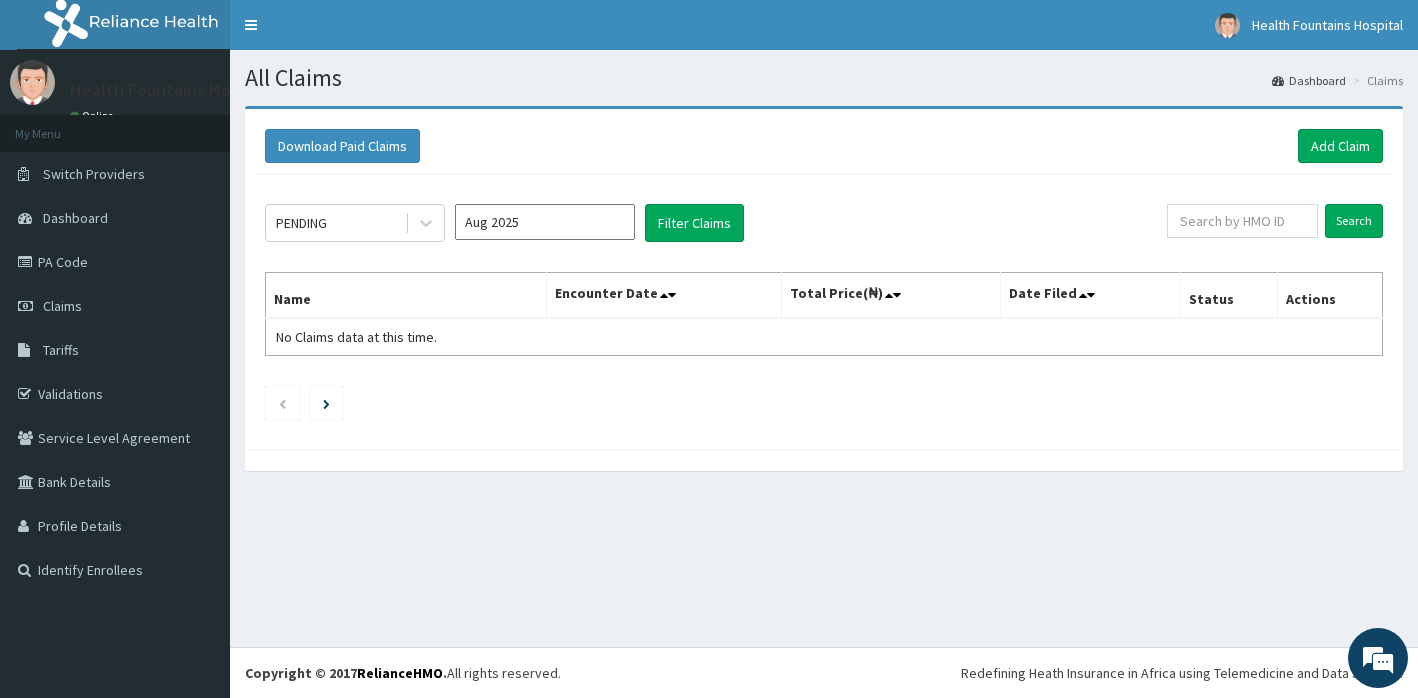 scroll, scrollTop: 0, scrollLeft: 0, axis: both 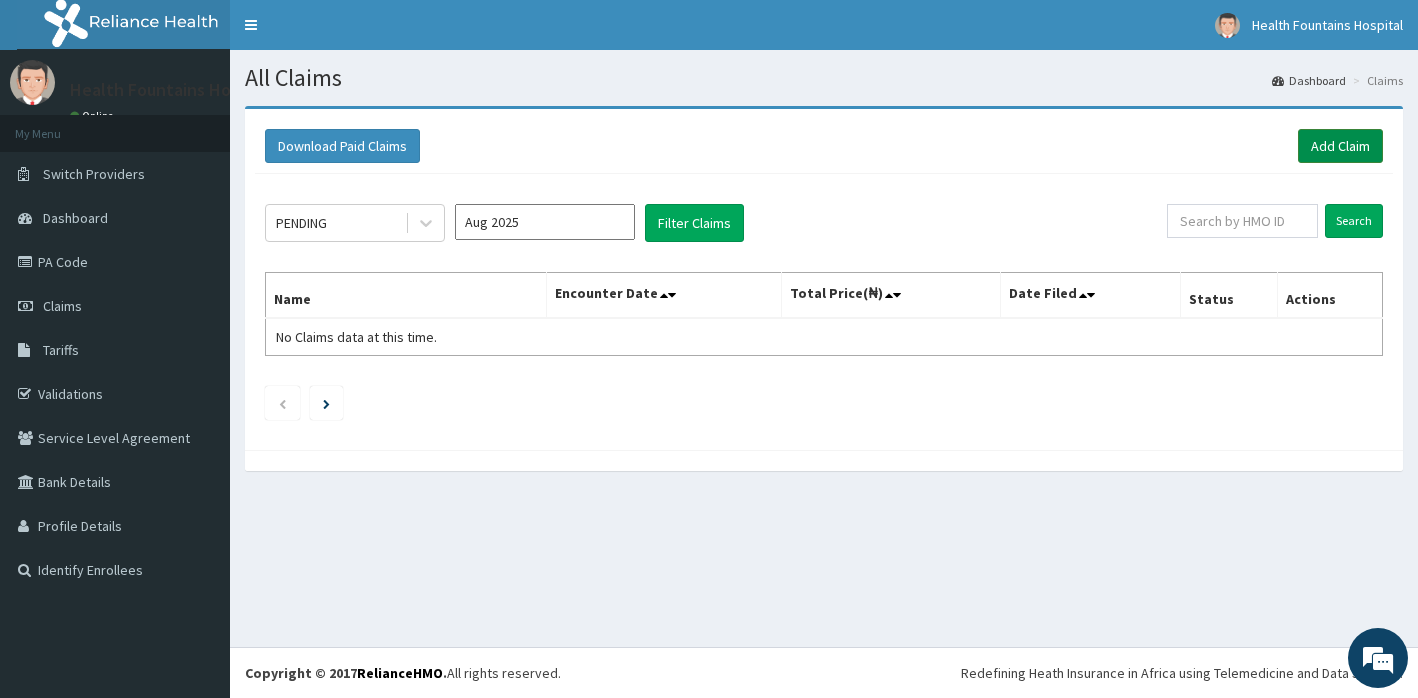 click on "Add Claim" at bounding box center [1340, 146] 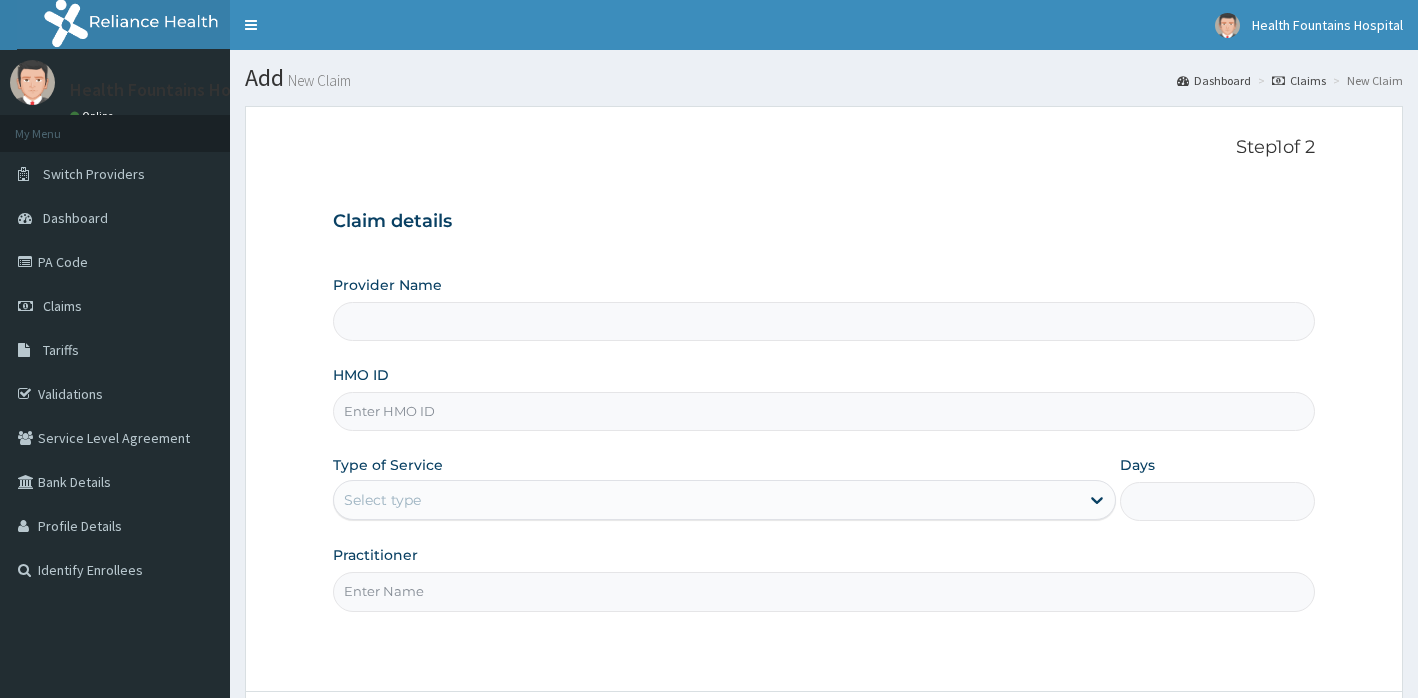 scroll, scrollTop: 0, scrollLeft: 0, axis: both 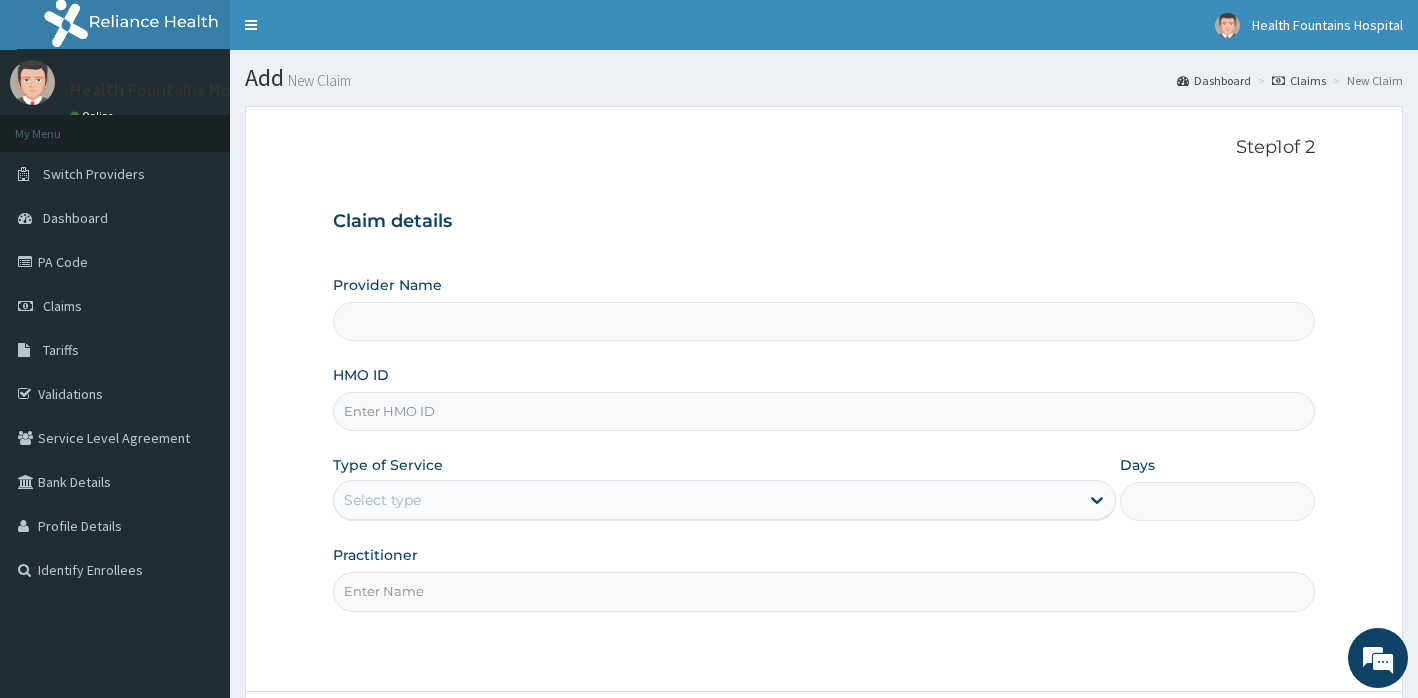 click on "HMO ID" at bounding box center [824, 411] 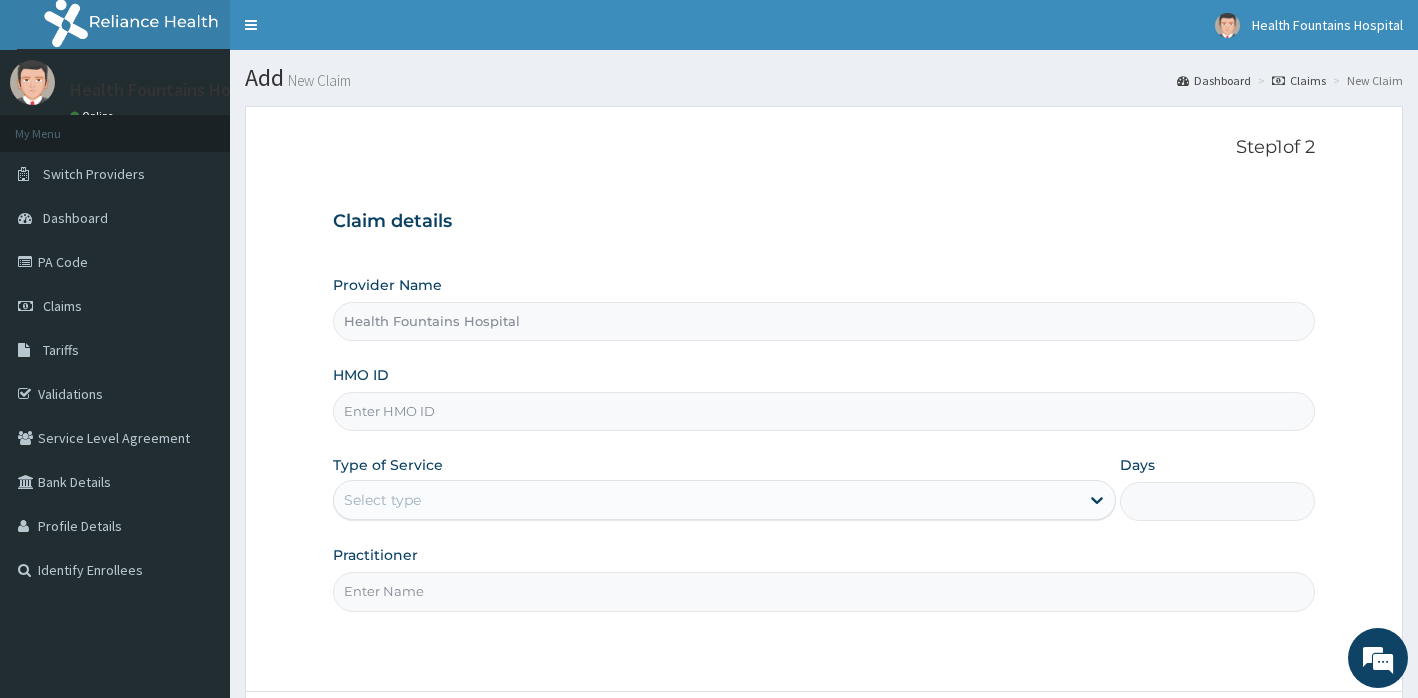 paste on "sfa/10170/a" 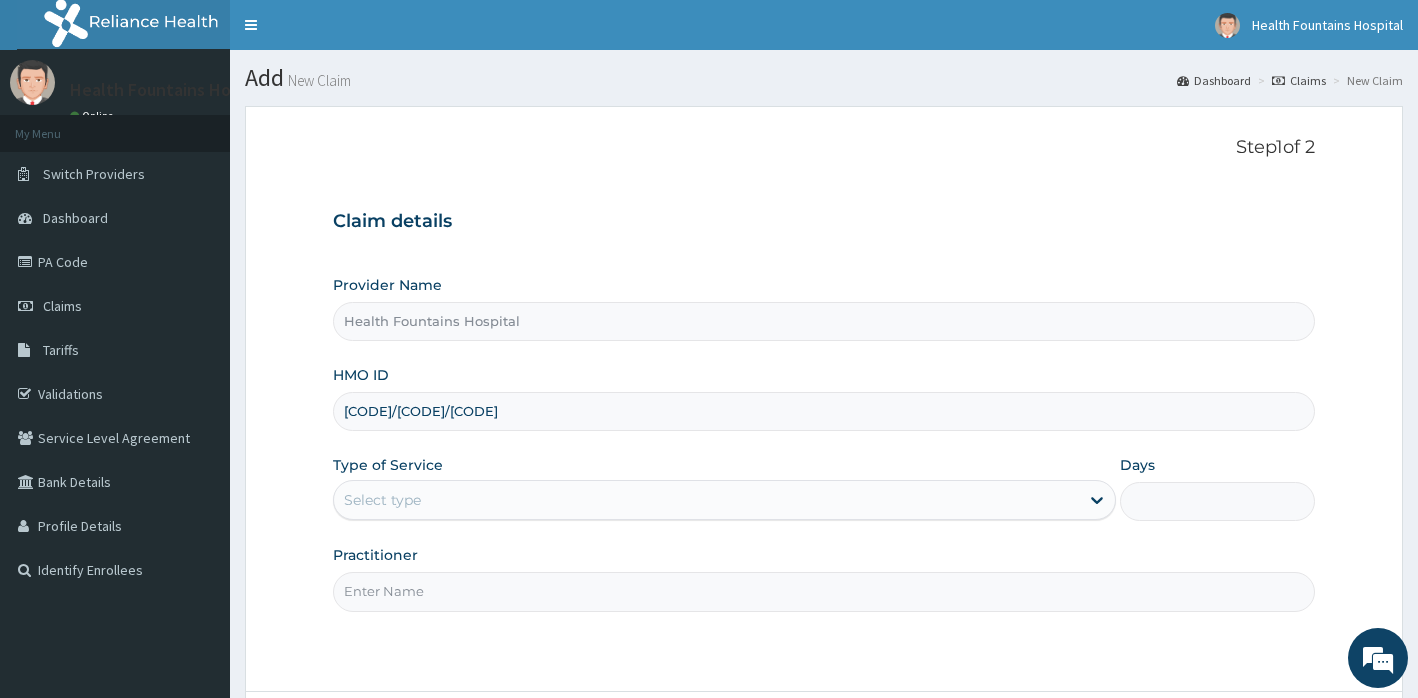 type on "sfa/10170/a" 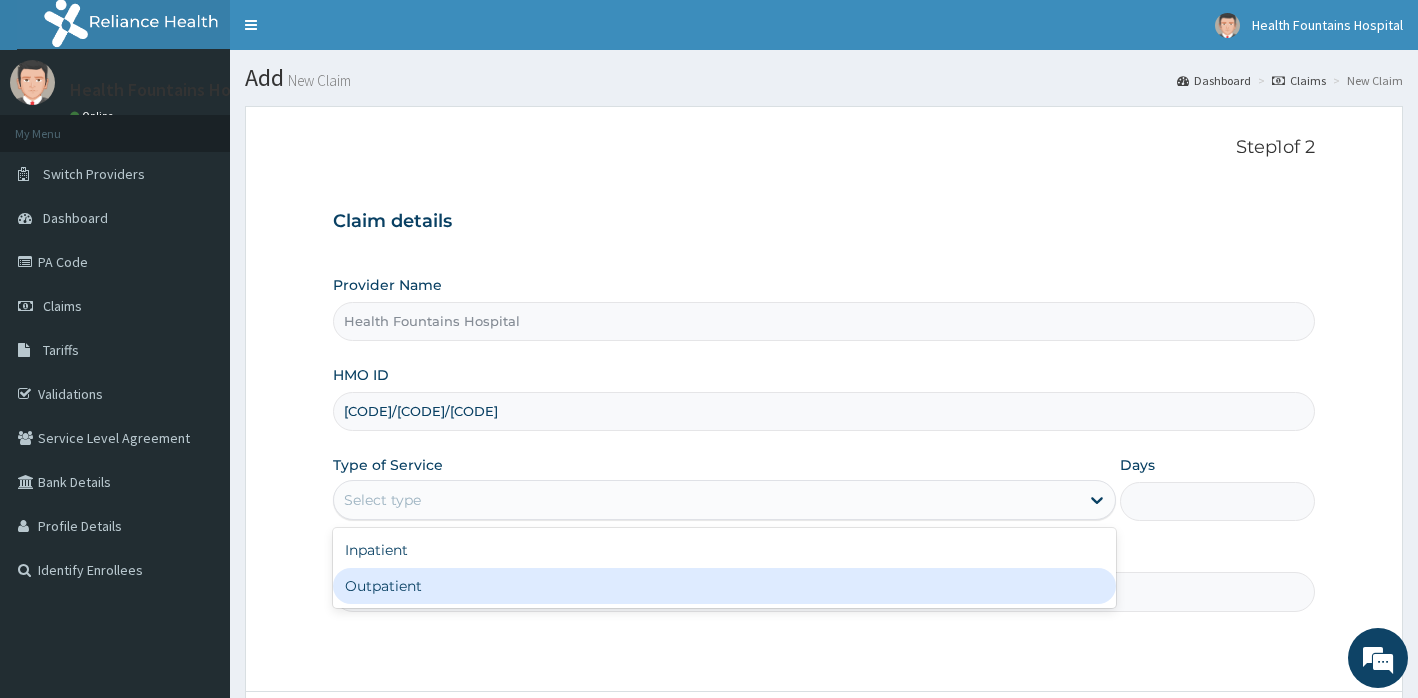 click on "Outpatient" at bounding box center [724, 586] 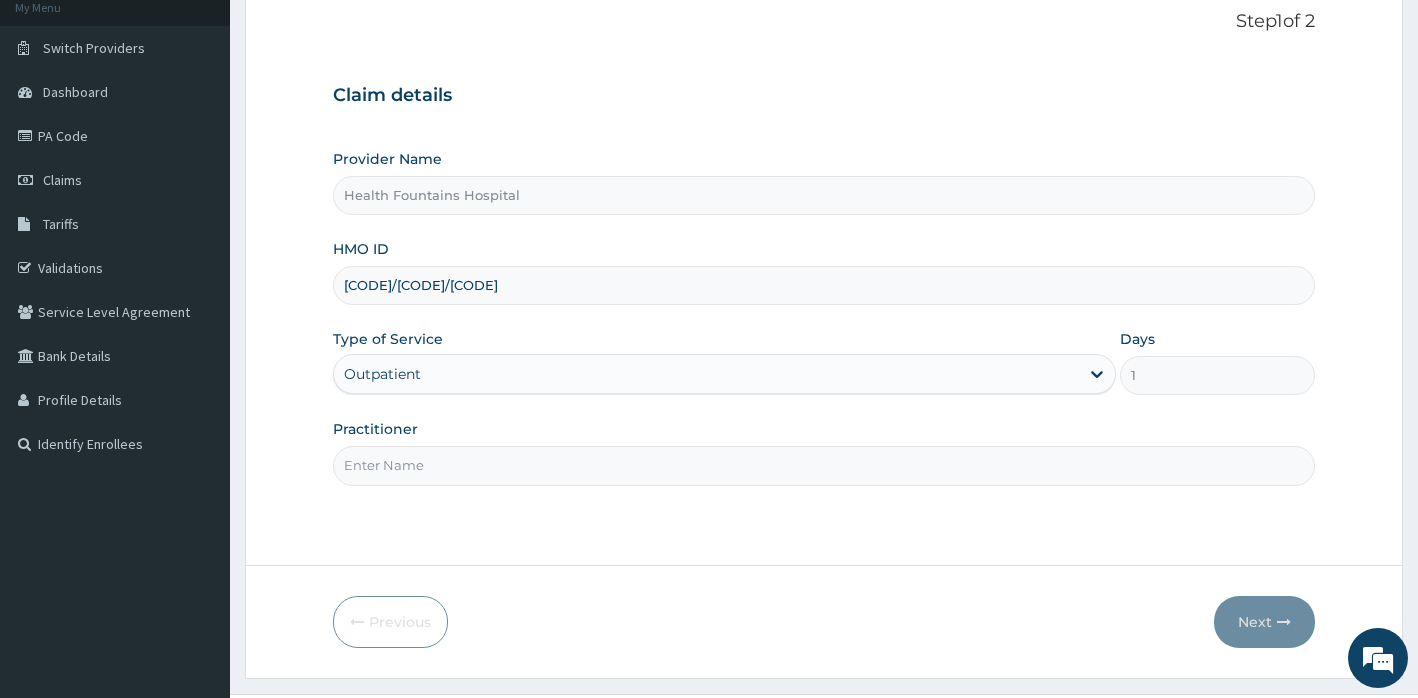 scroll, scrollTop: 173, scrollLeft: 0, axis: vertical 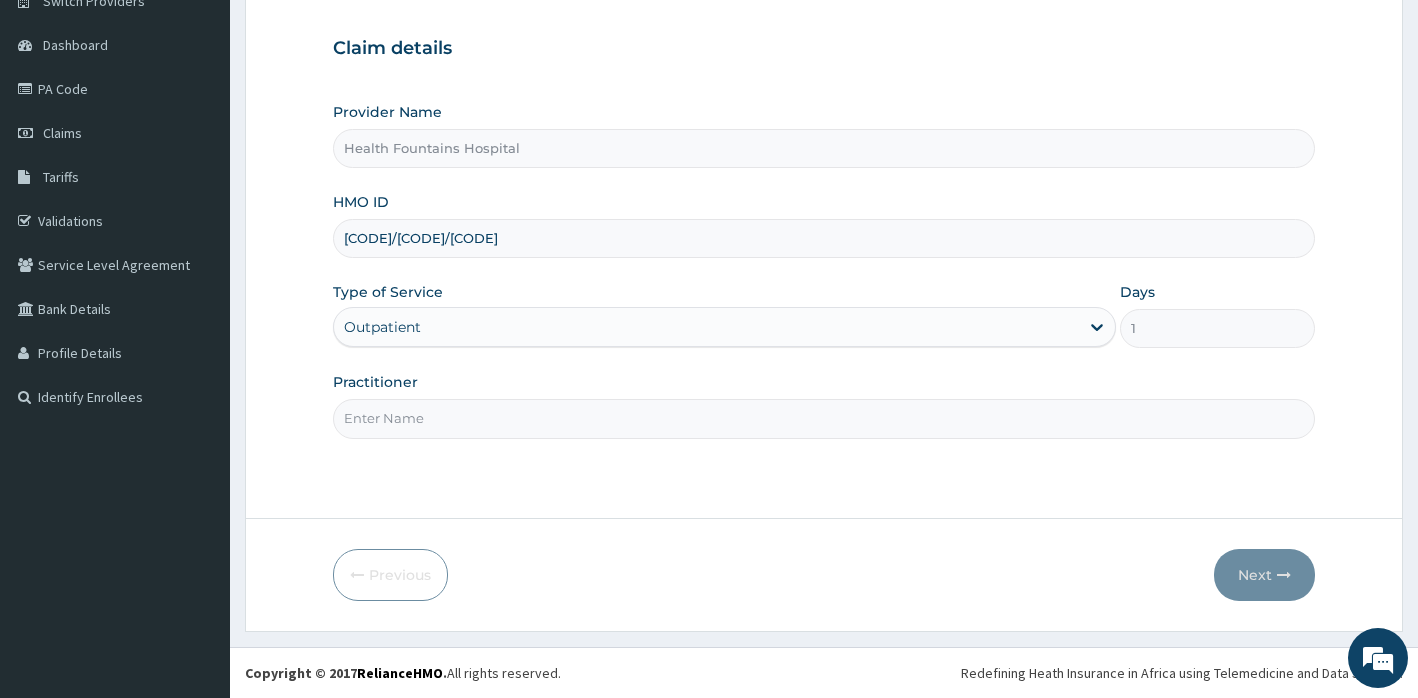 click on "Practitioner" at bounding box center (824, 418) 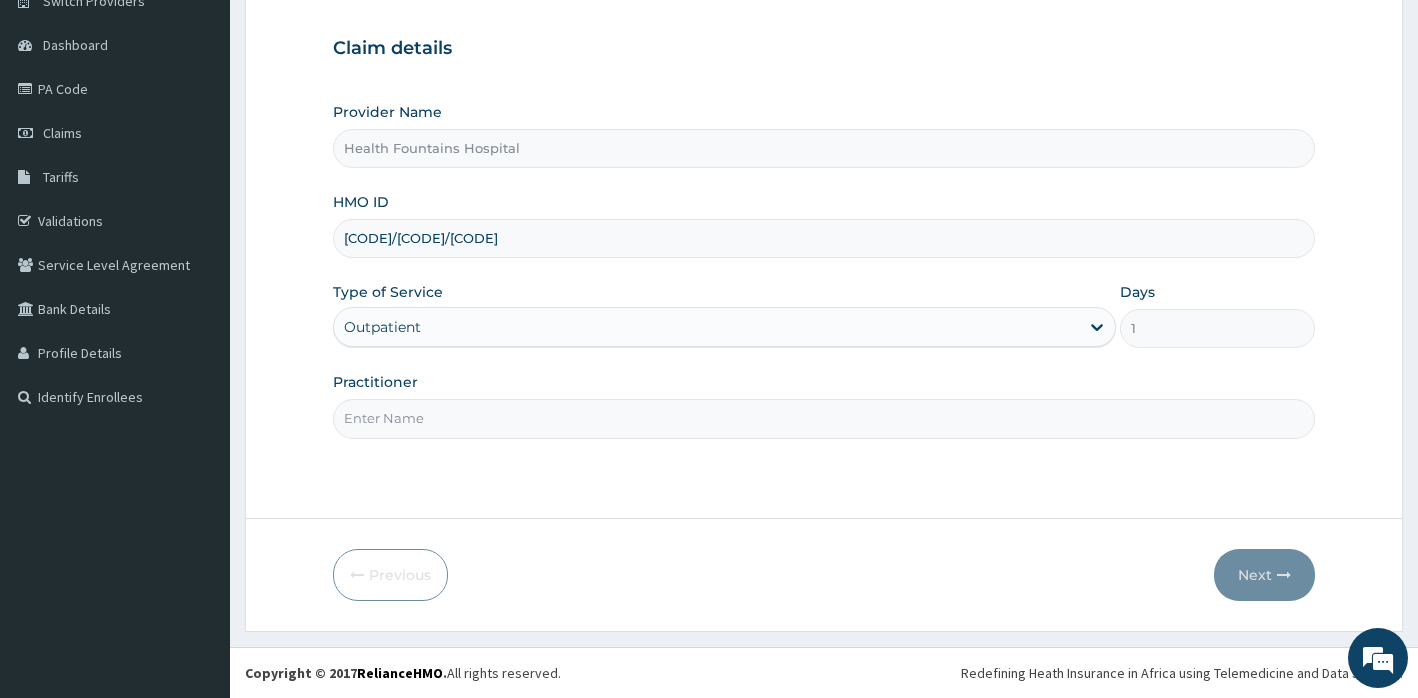 type on "Dr Victor" 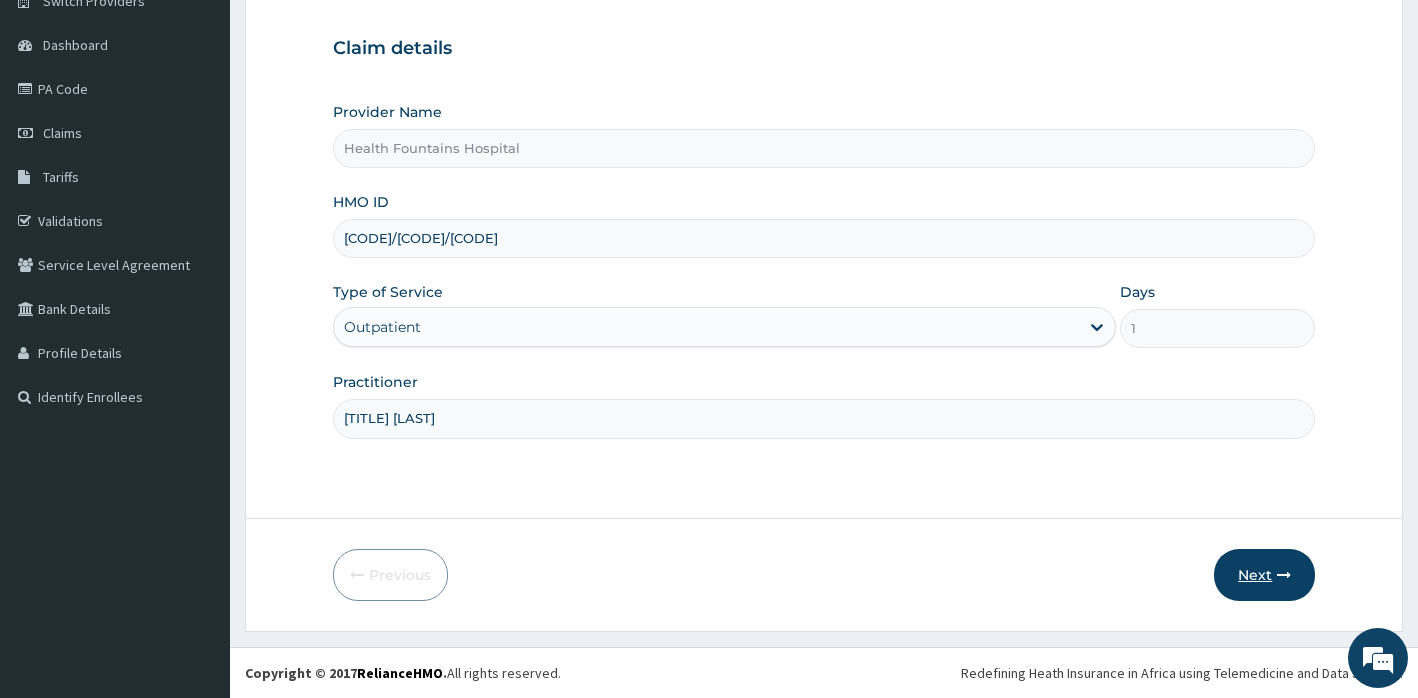 click on "Next" at bounding box center [1264, 575] 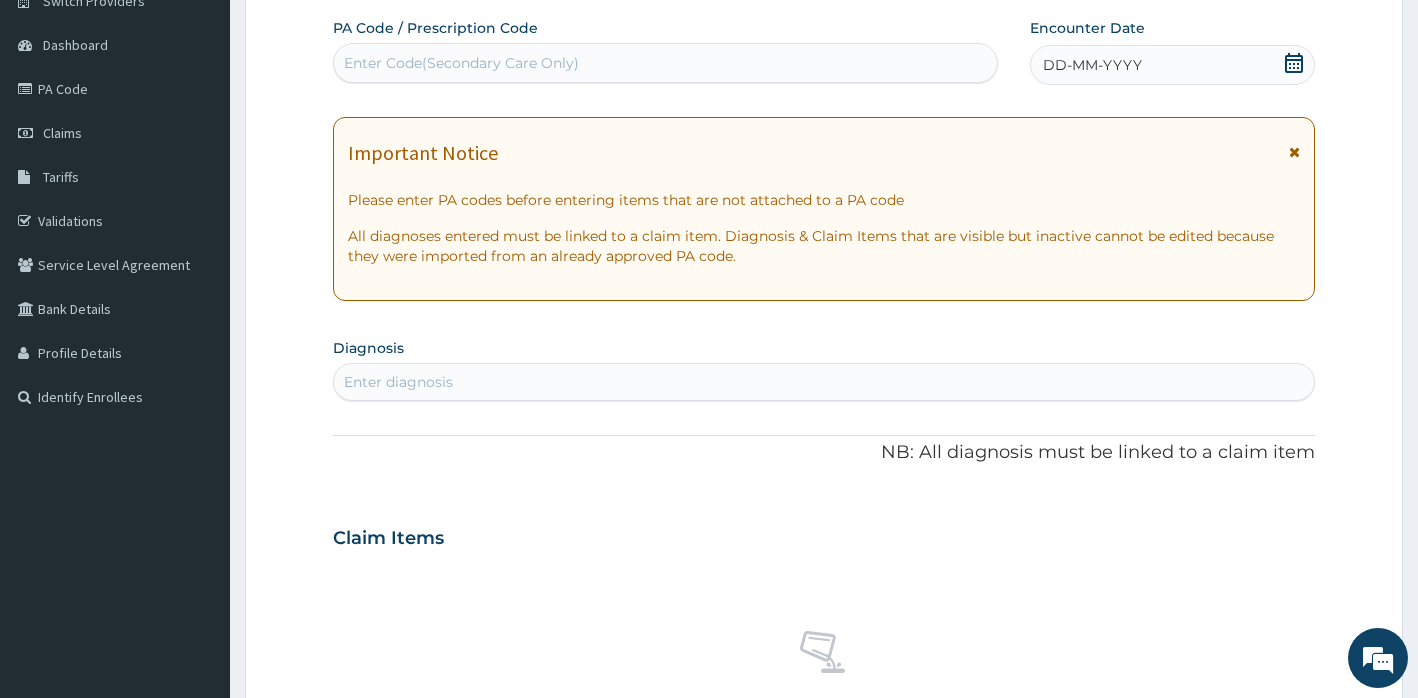 scroll, scrollTop: 0, scrollLeft: 0, axis: both 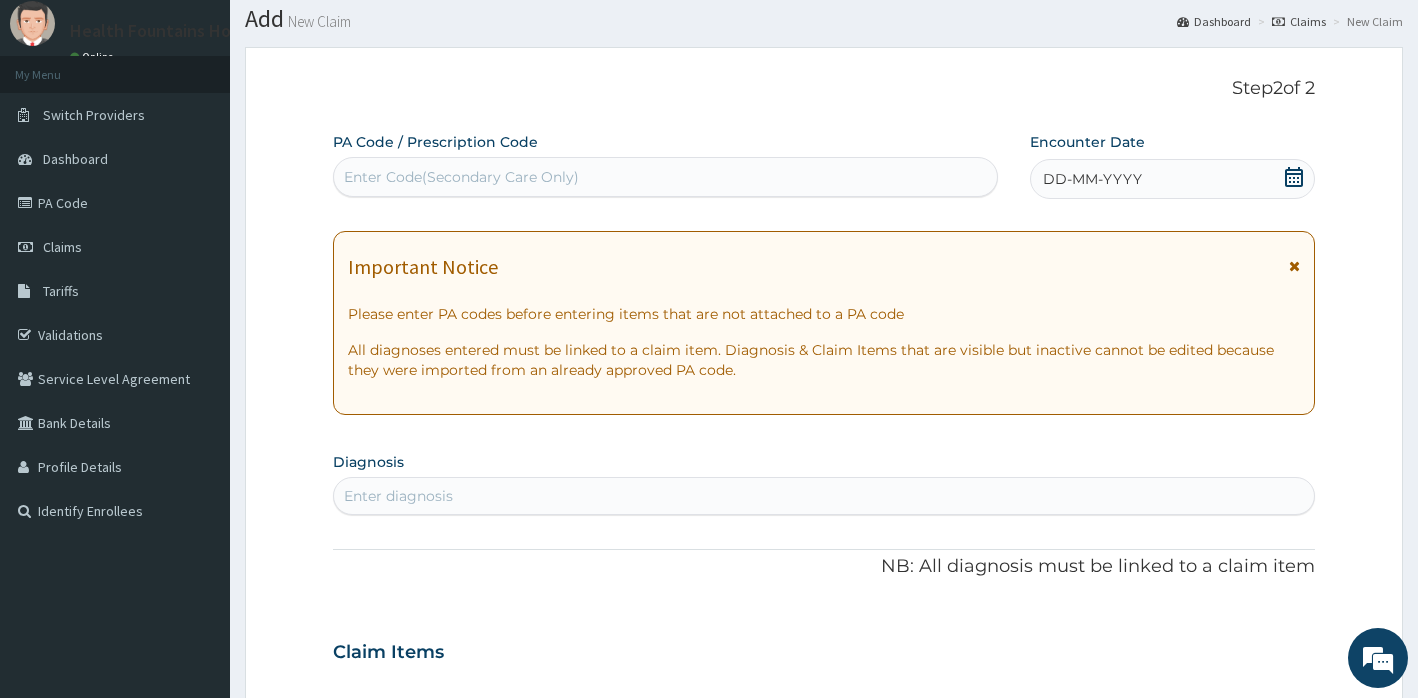 click on "Enter Code(Secondary Care Only)" at bounding box center (461, 177) 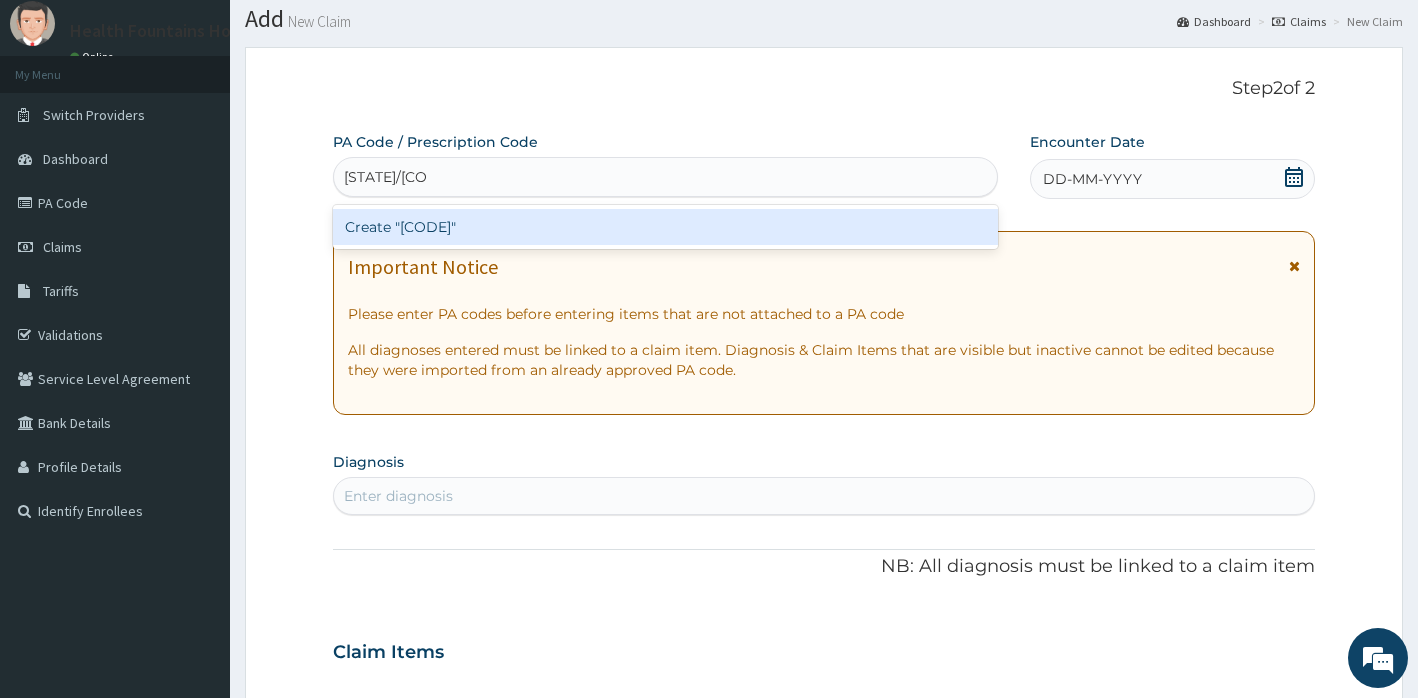 click on "Create "PA/CD7E97"" at bounding box center (665, 227) 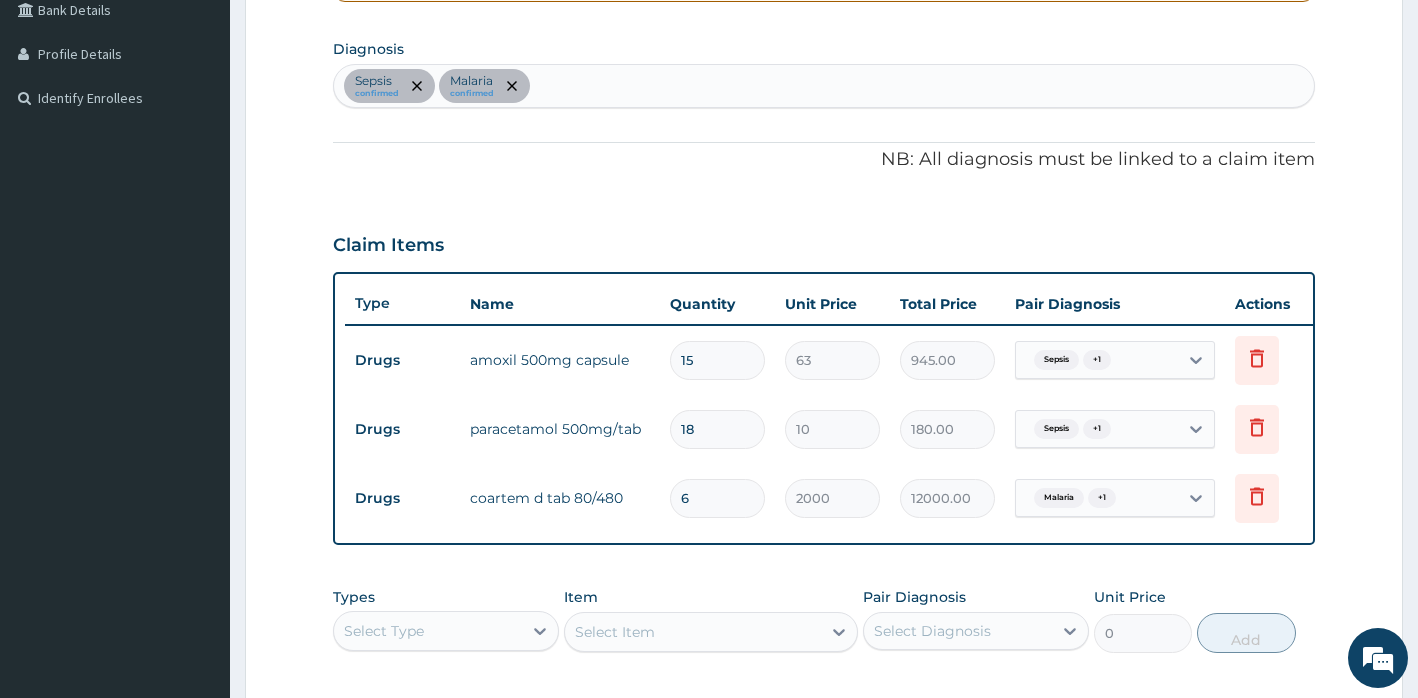scroll, scrollTop: 473, scrollLeft: 0, axis: vertical 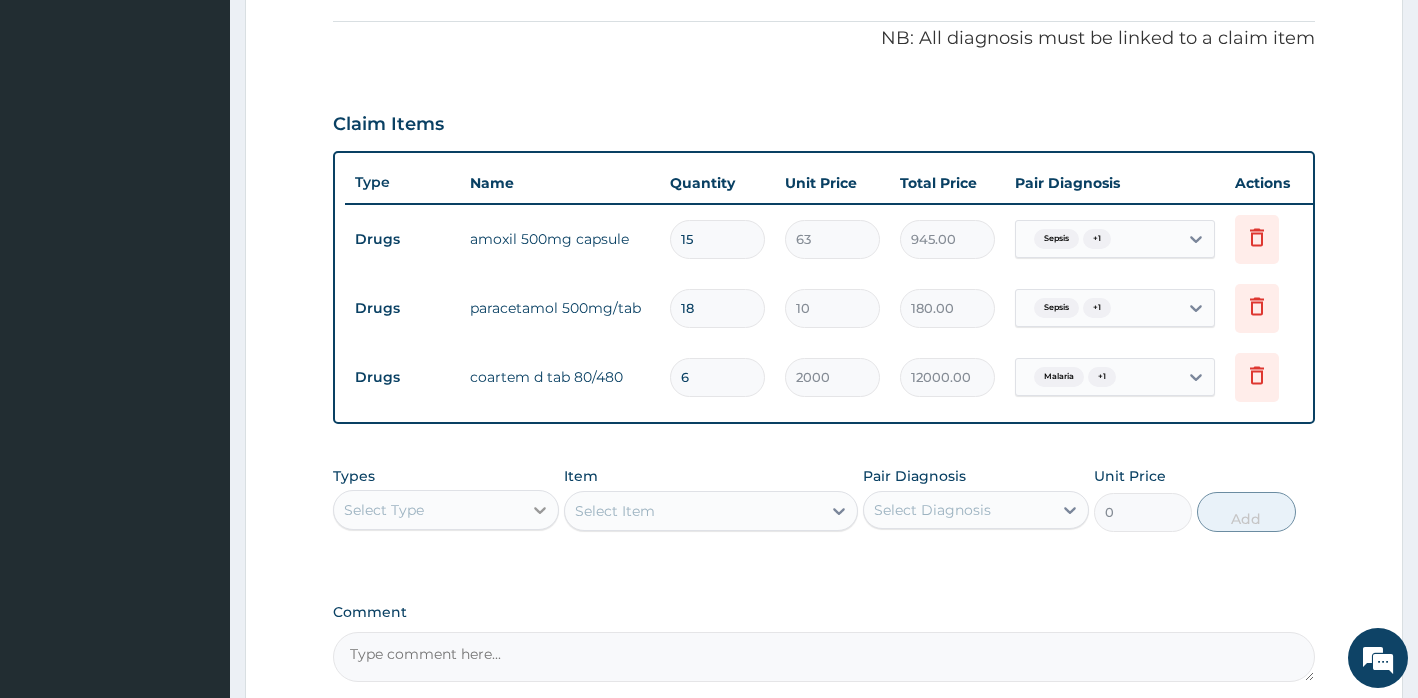 click at bounding box center [540, 510] 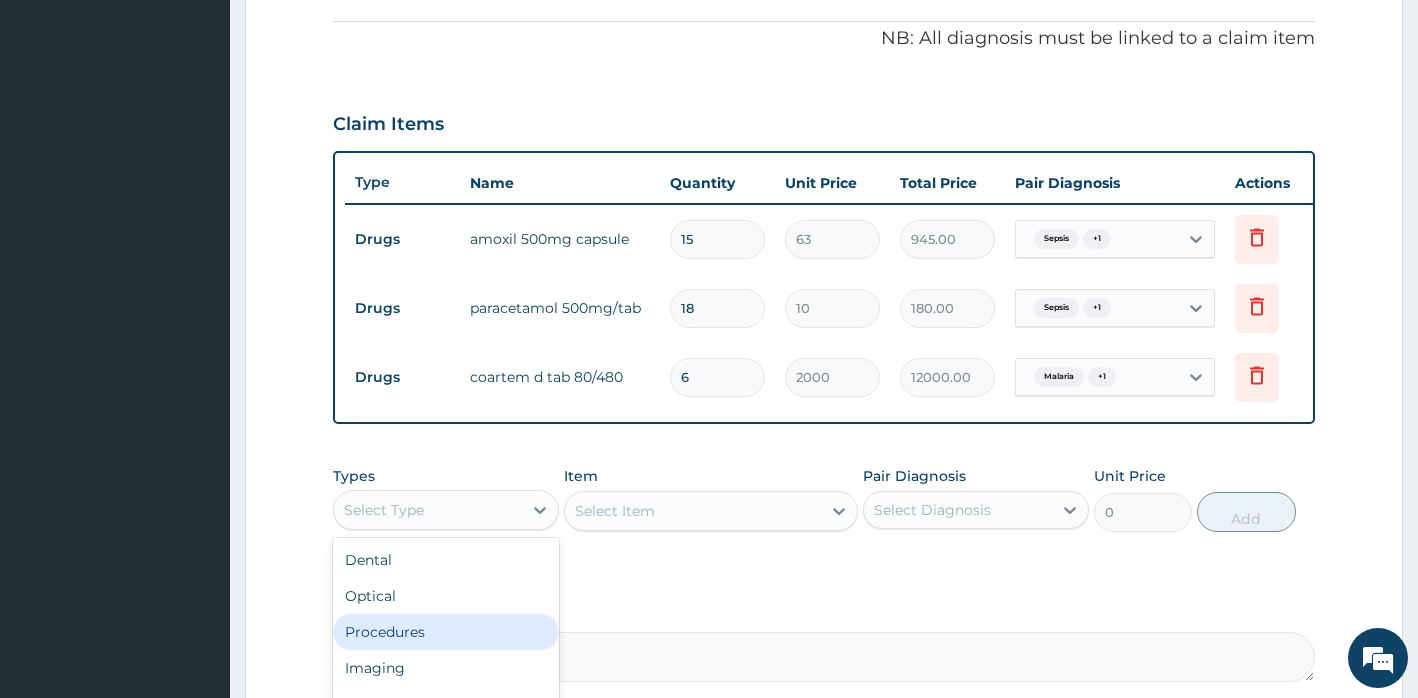 click on "Procedures" at bounding box center [446, 632] 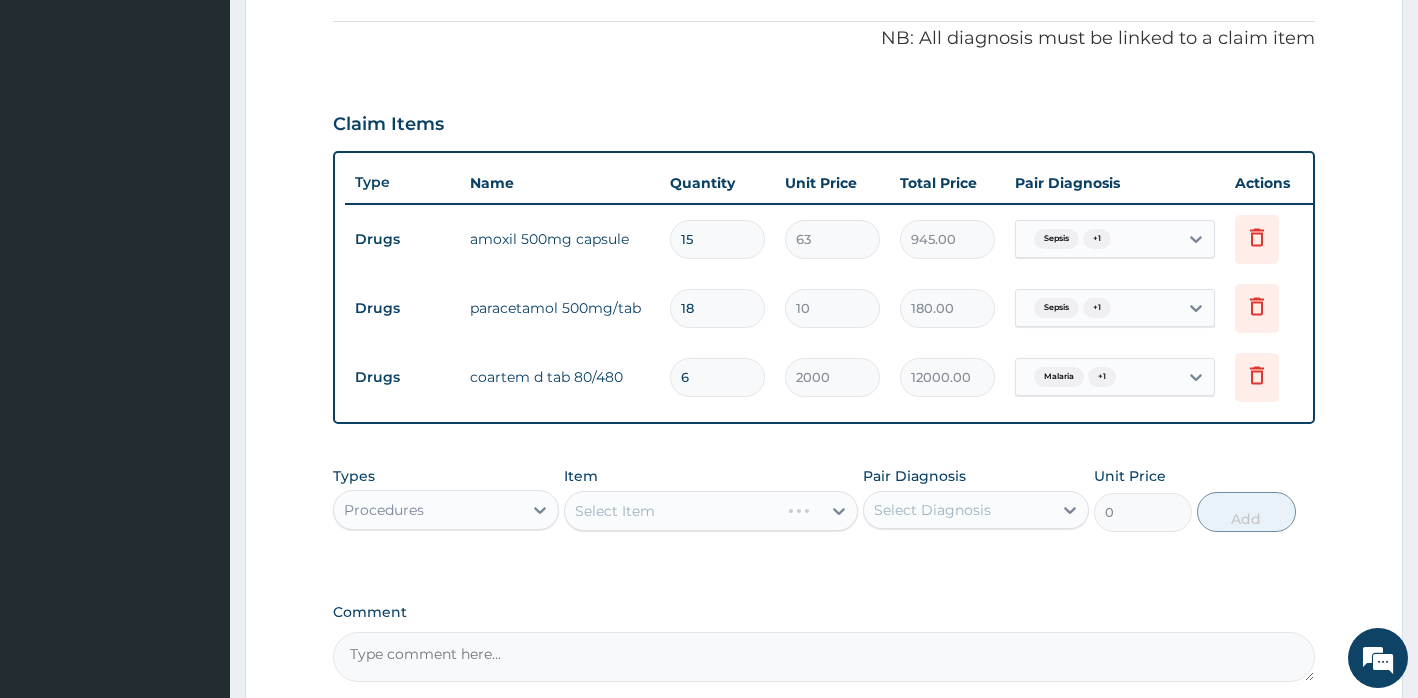 click on "Select Item" at bounding box center [711, 511] 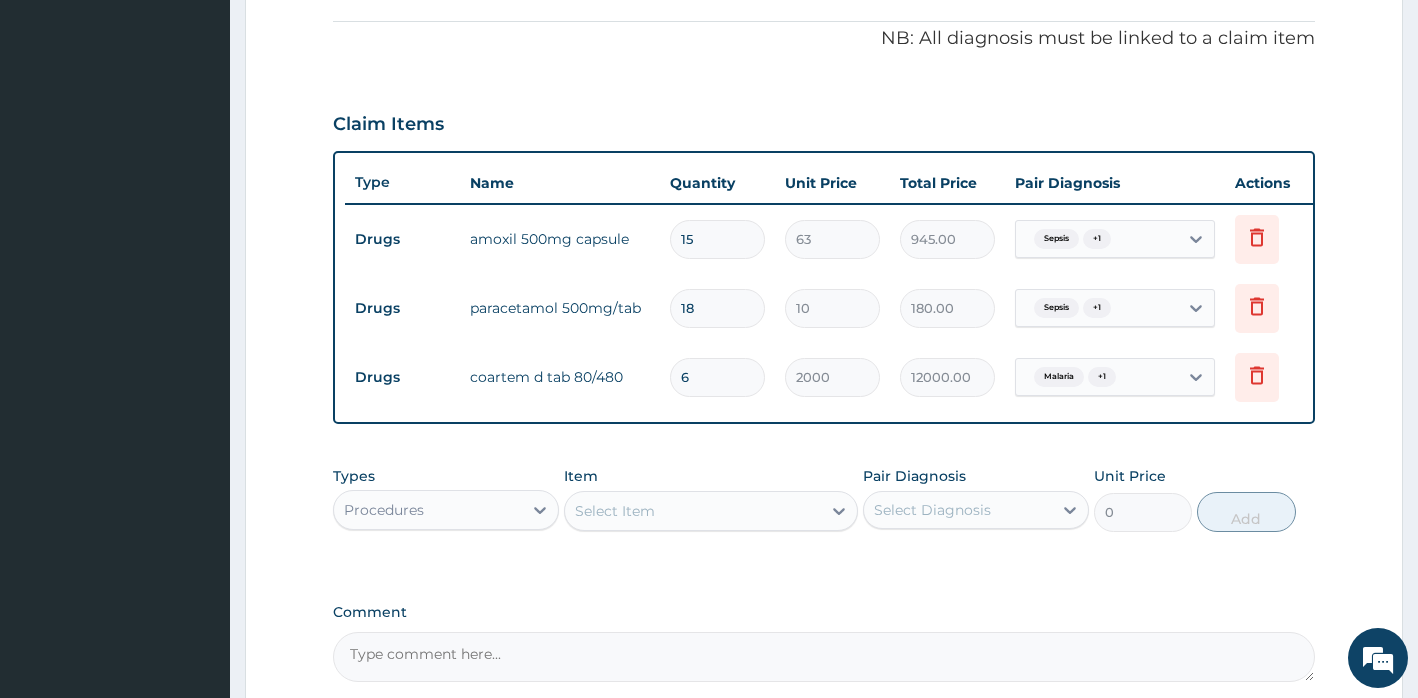 click on "Select Item" at bounding box center [615, 511] 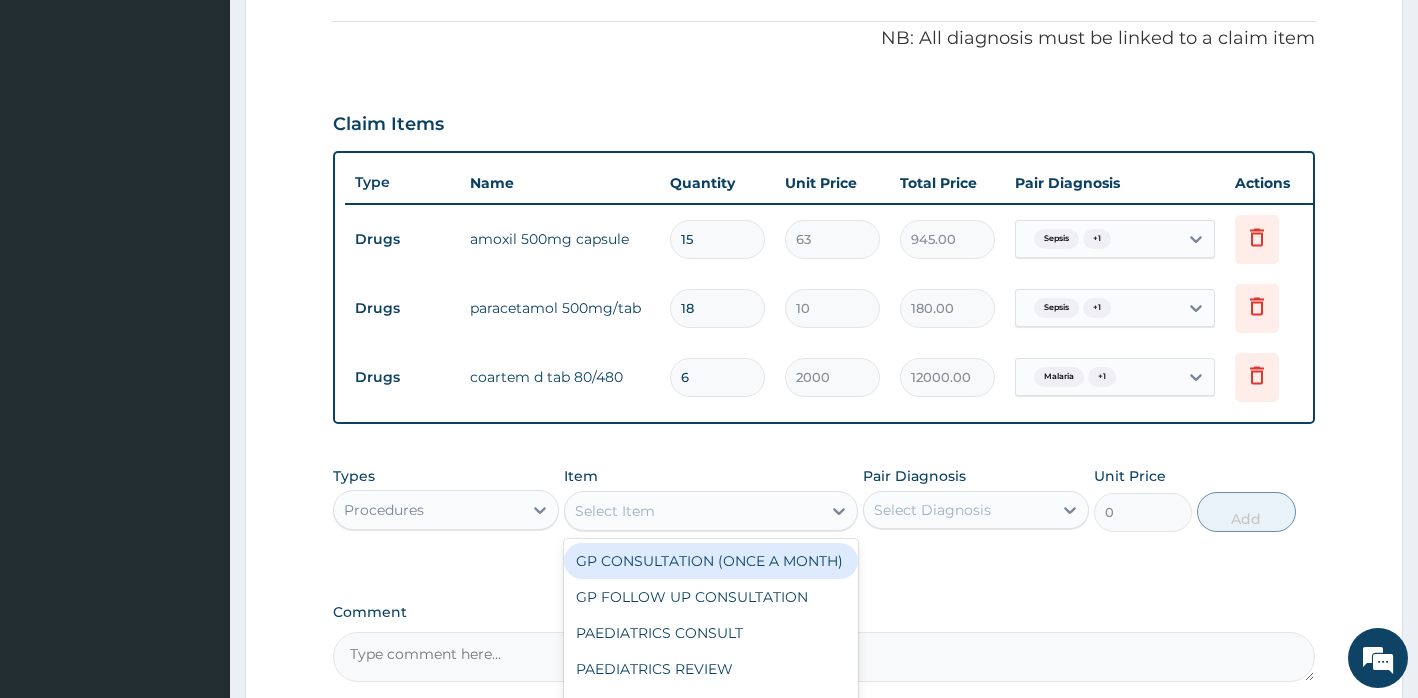 click on "GP CONSULTATION (ONCE A MONTH)" at bounding box center [711, 561] 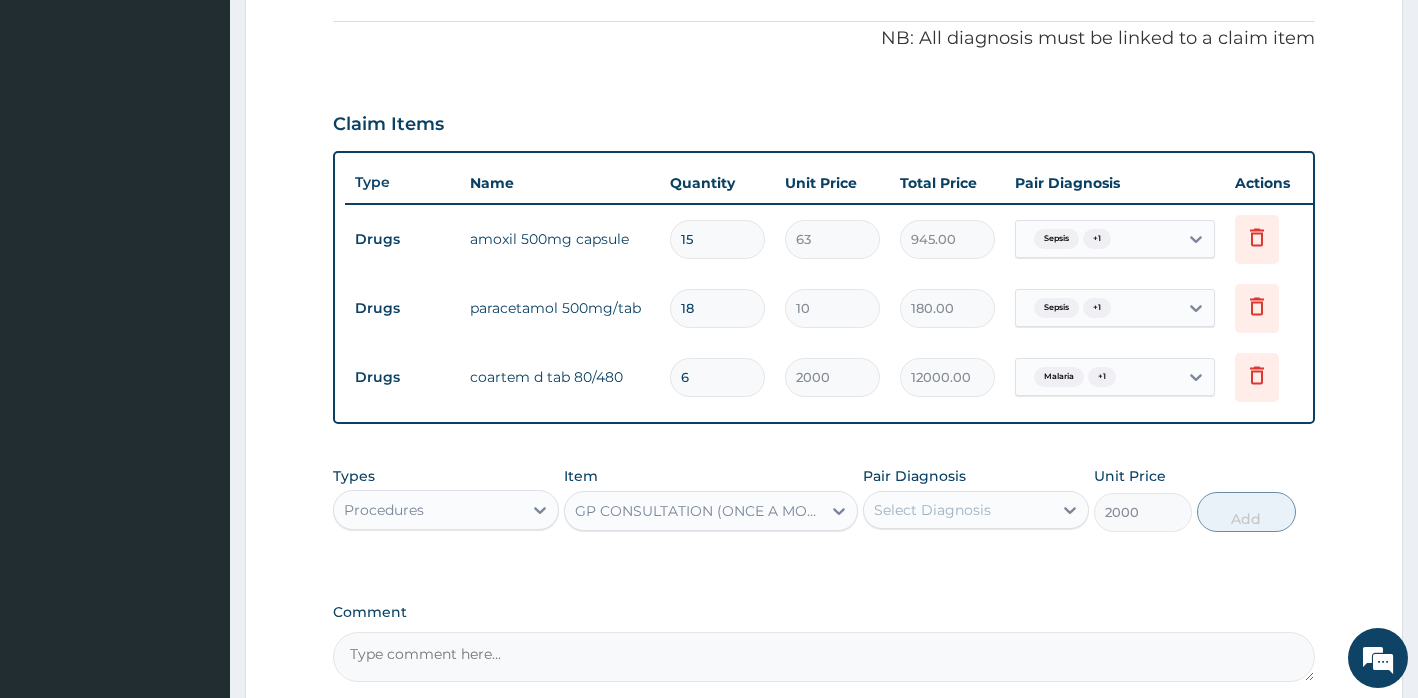 click on "Select Diagnosis" at bounding box center [932, 510] 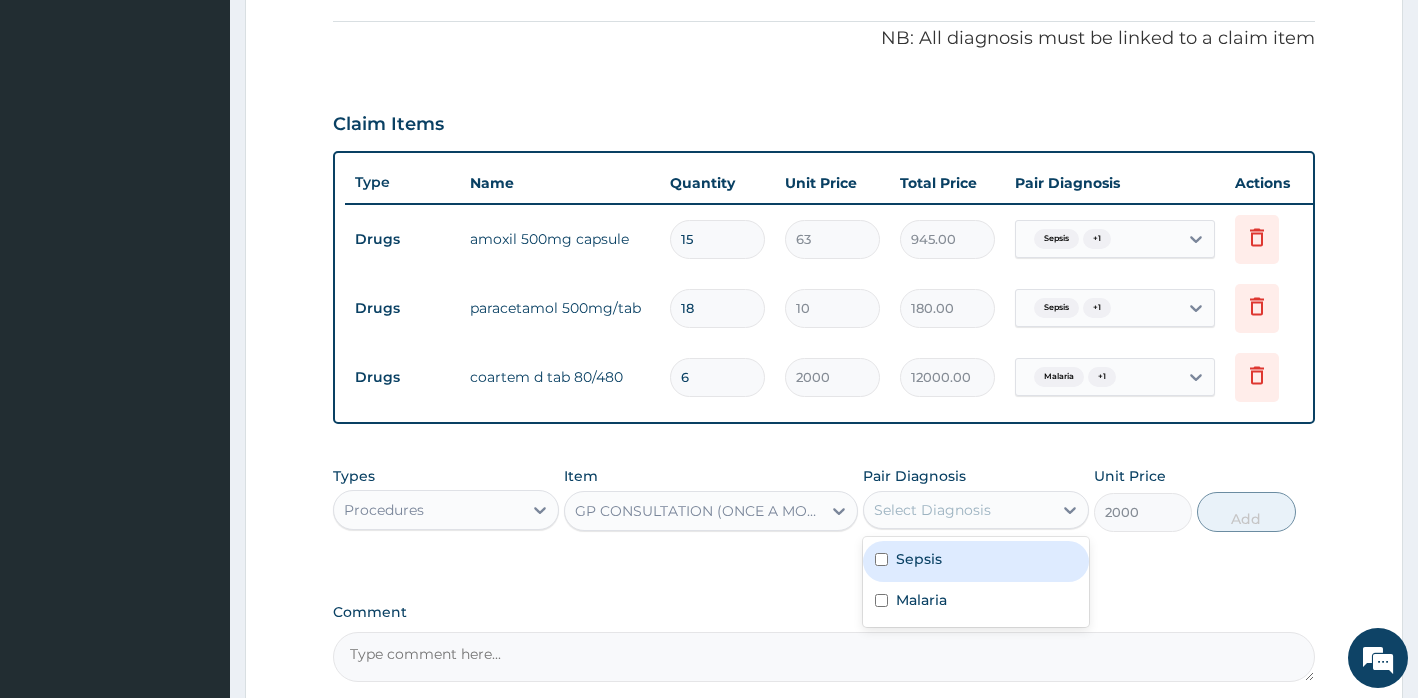click on "Sepsis" at bounding box center (919, 559) 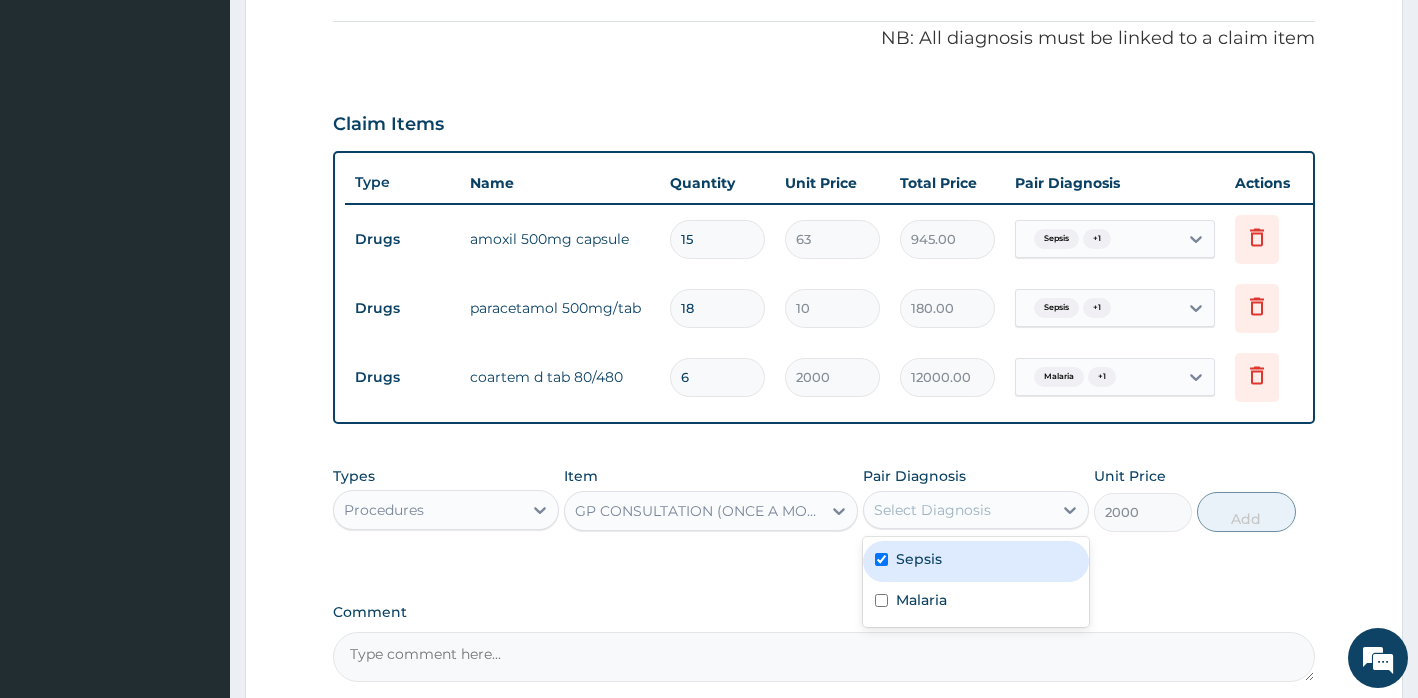 checkbox on "true" 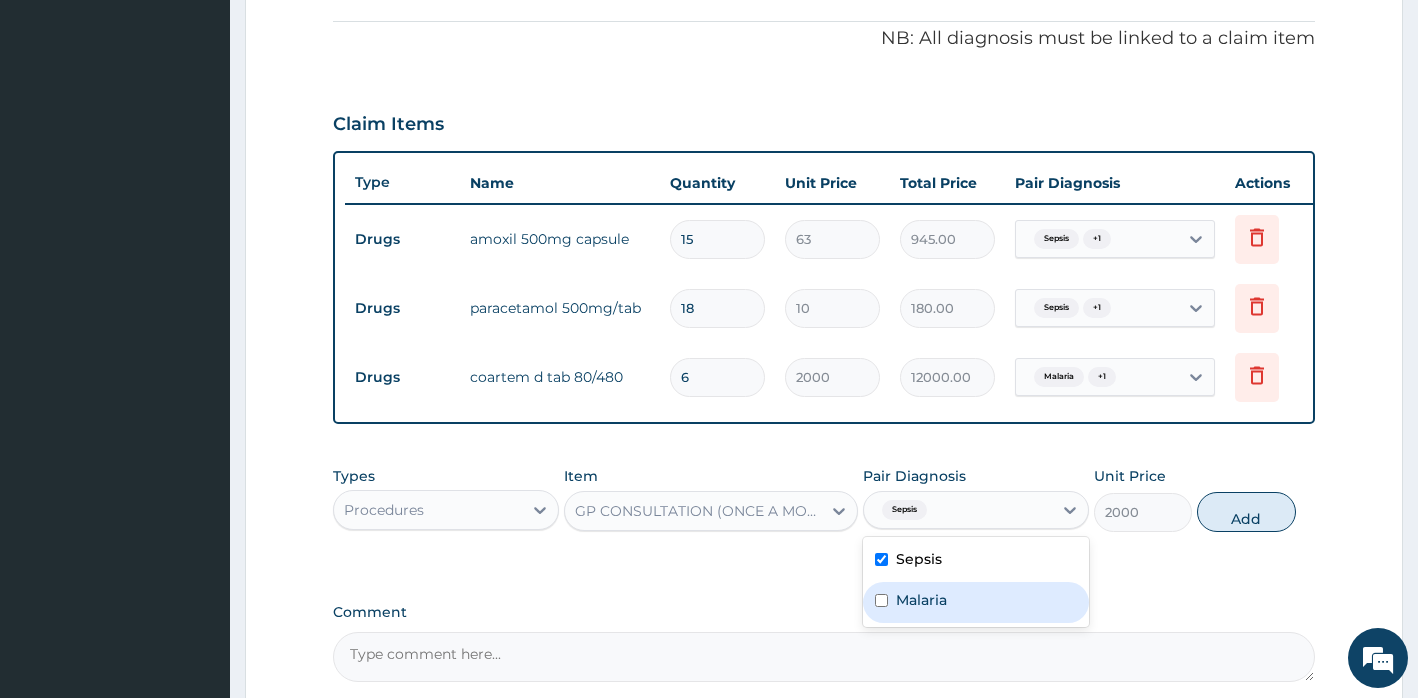 click on "Malaria" at bounding box center (921, 600) 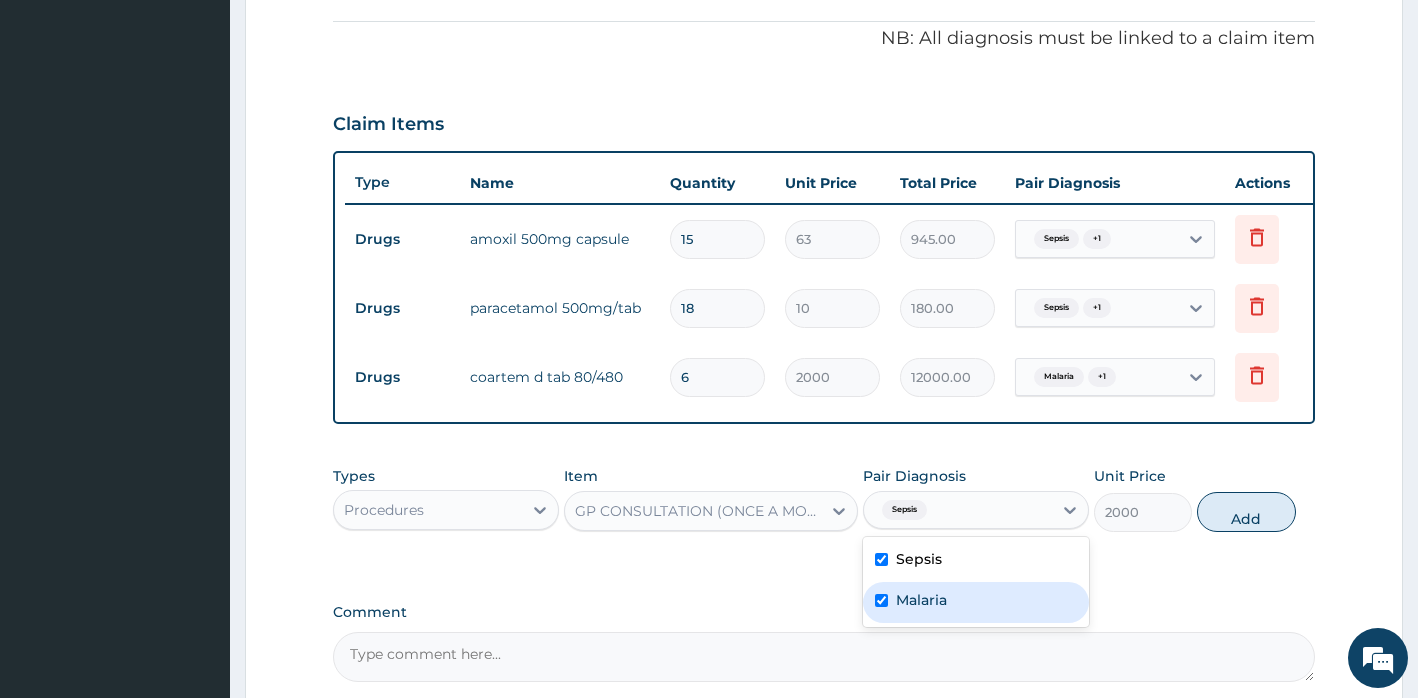 checkbox on "true" 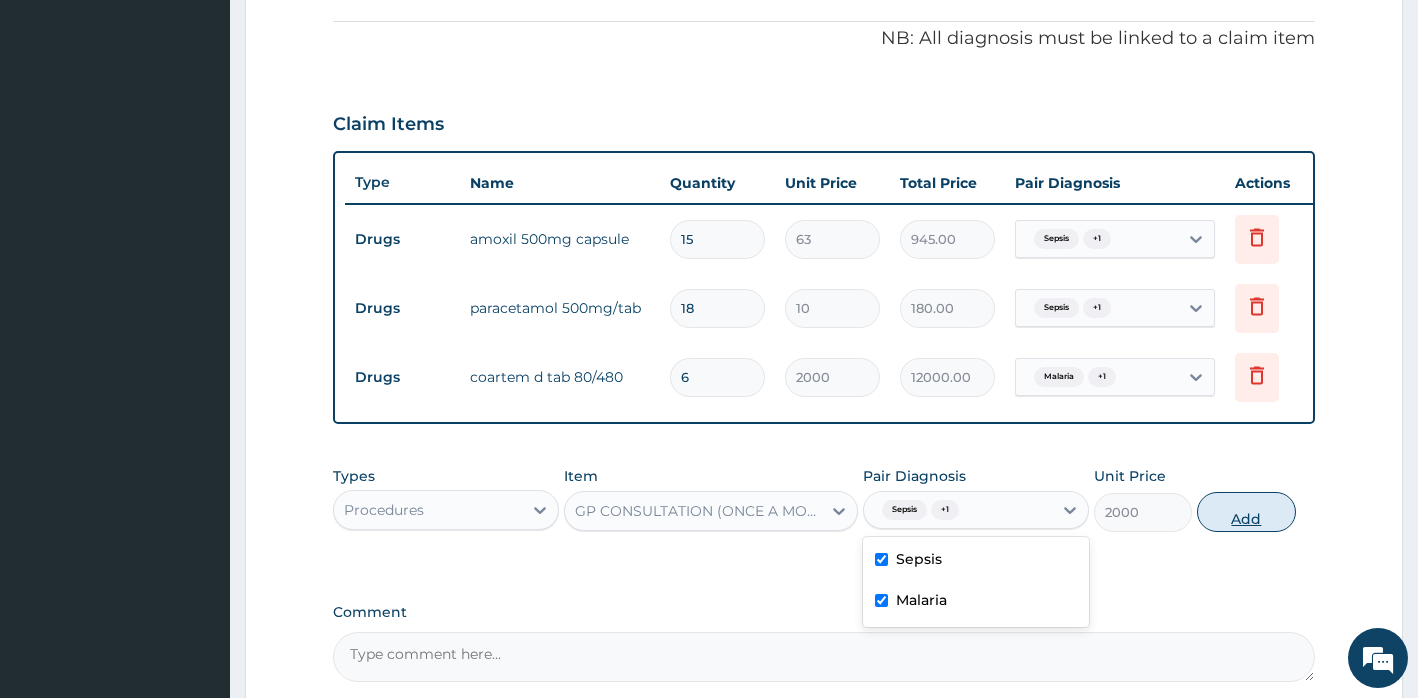 click on "Add" at bounding box center [1246, 512] 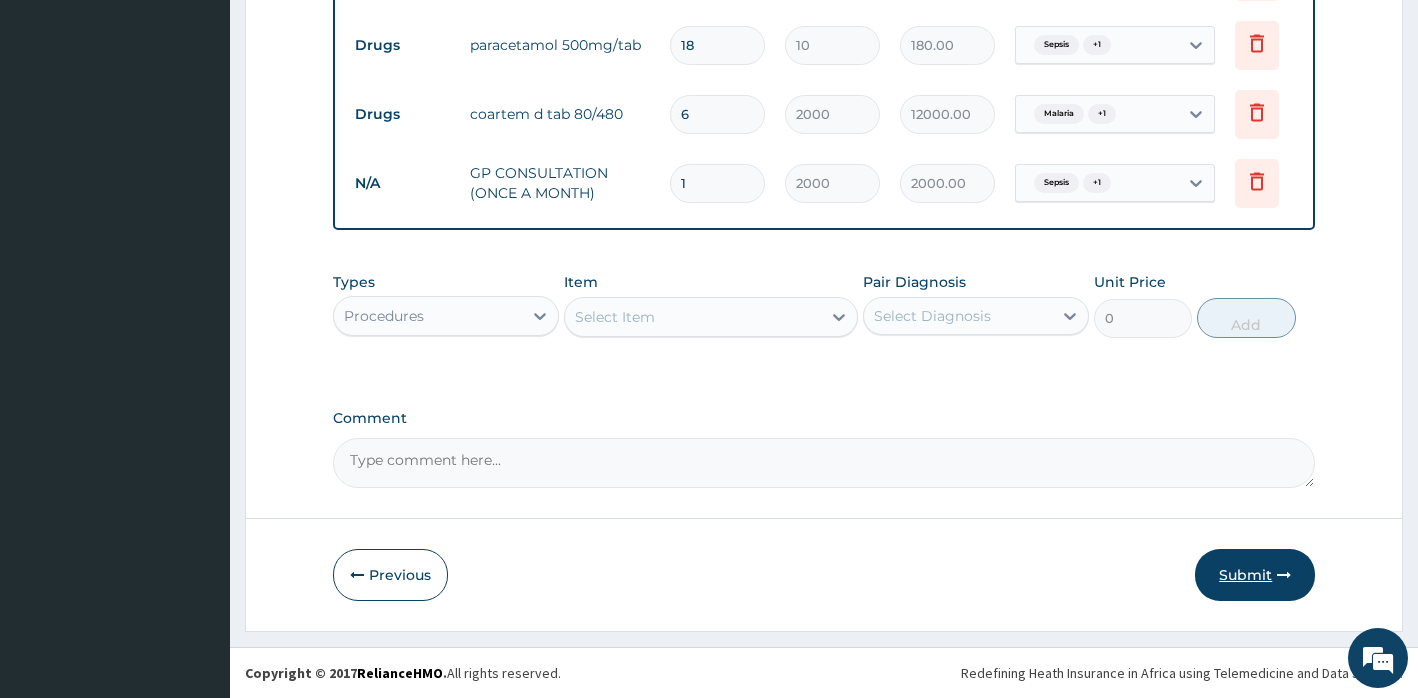 click on "Submit" at bounding box center (1255, 575) 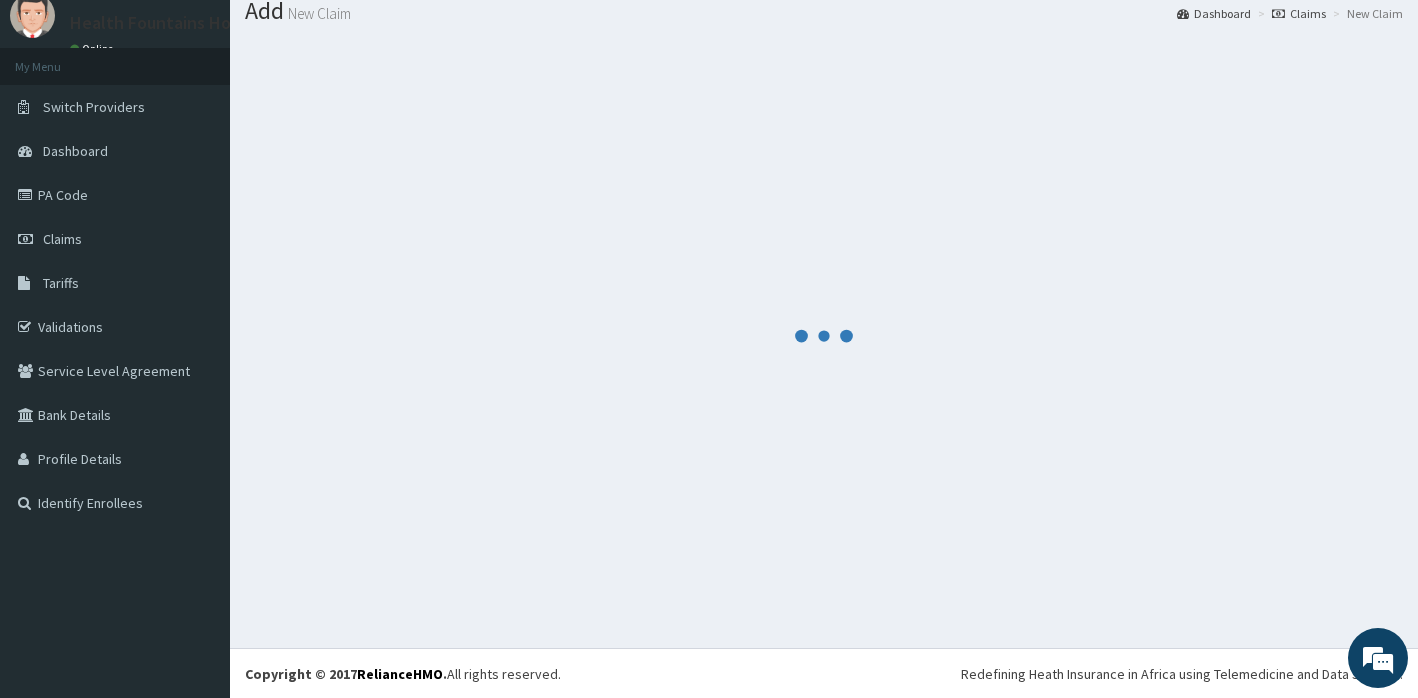 scroll, scrollTop: 856, scrollLeft: 0, axis: vertical 